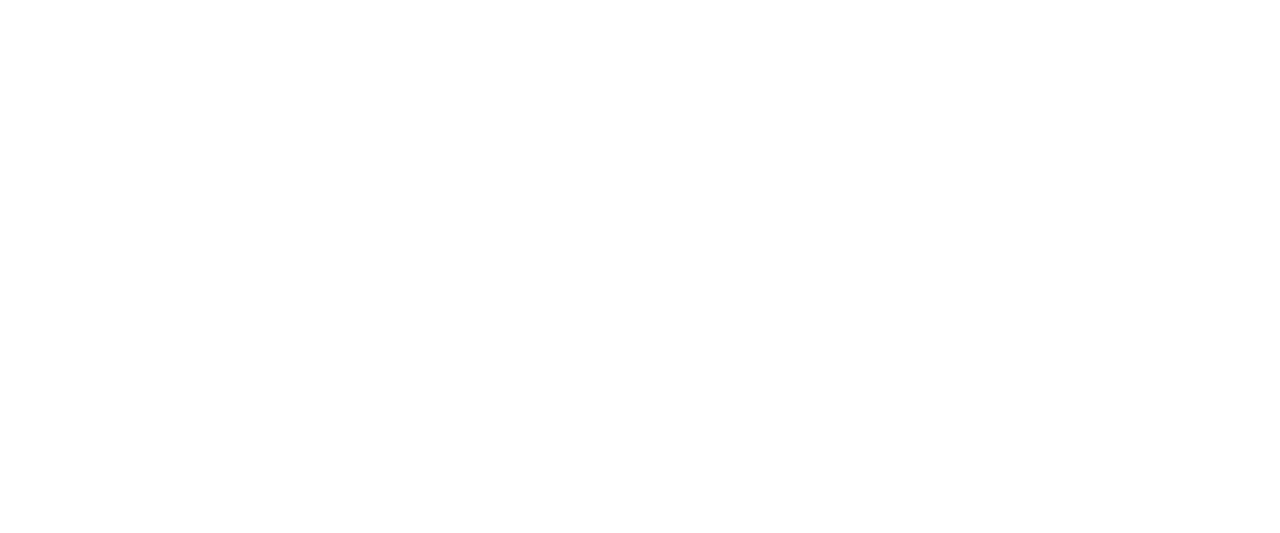 scroll, scrollTop: 0, scrollLeft: 0, axis: both 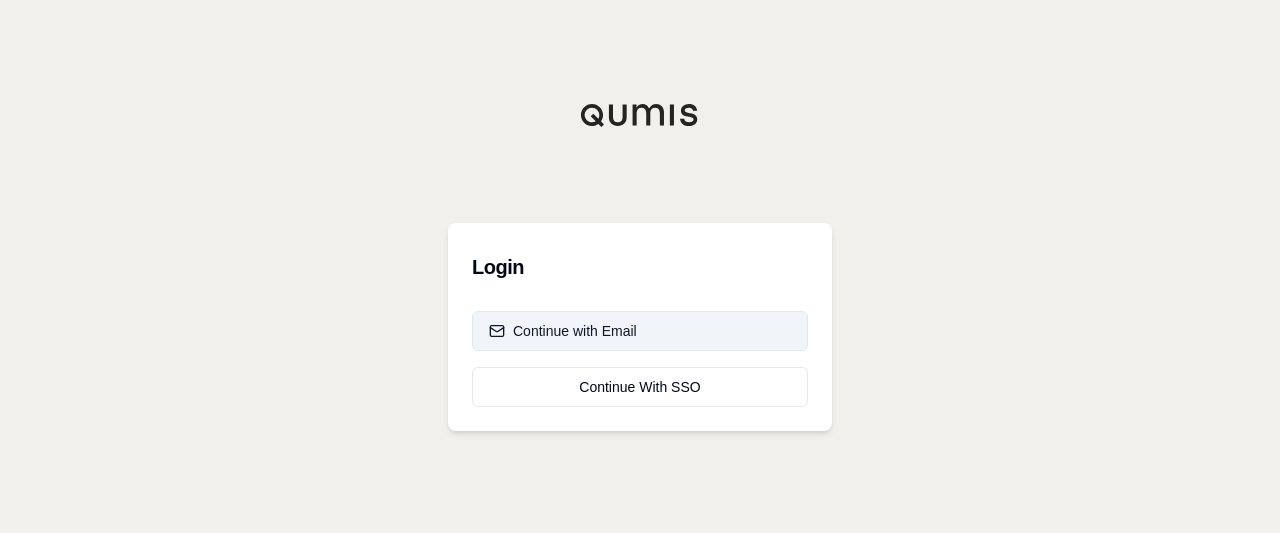 click on "Continue with Email" at bounding box center (563, 331) 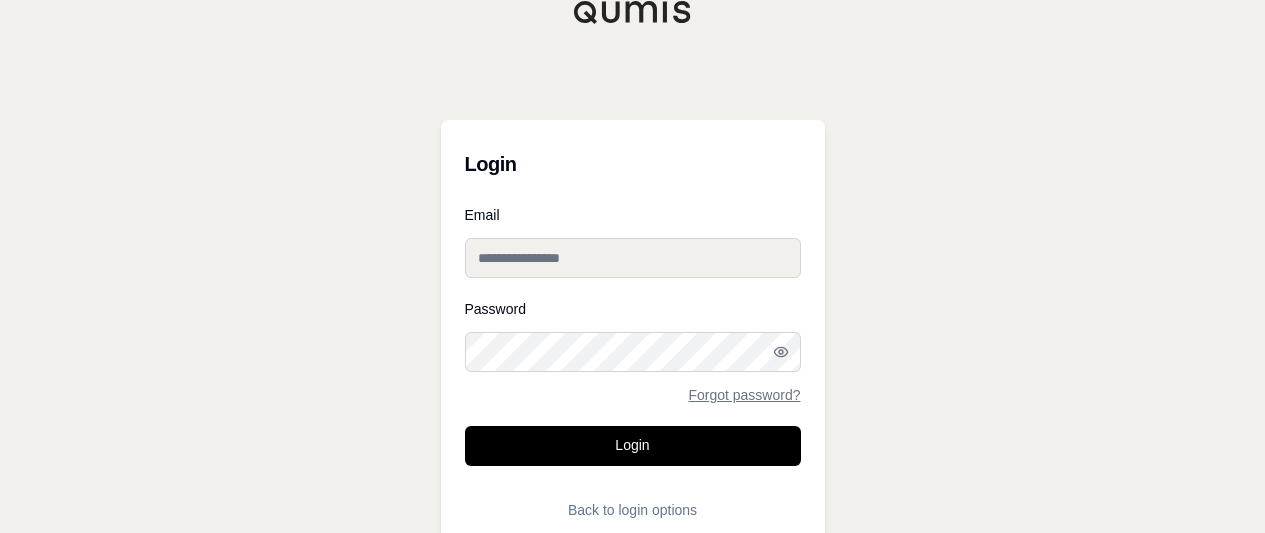 click on "Email" at bounding box center [633, 258] 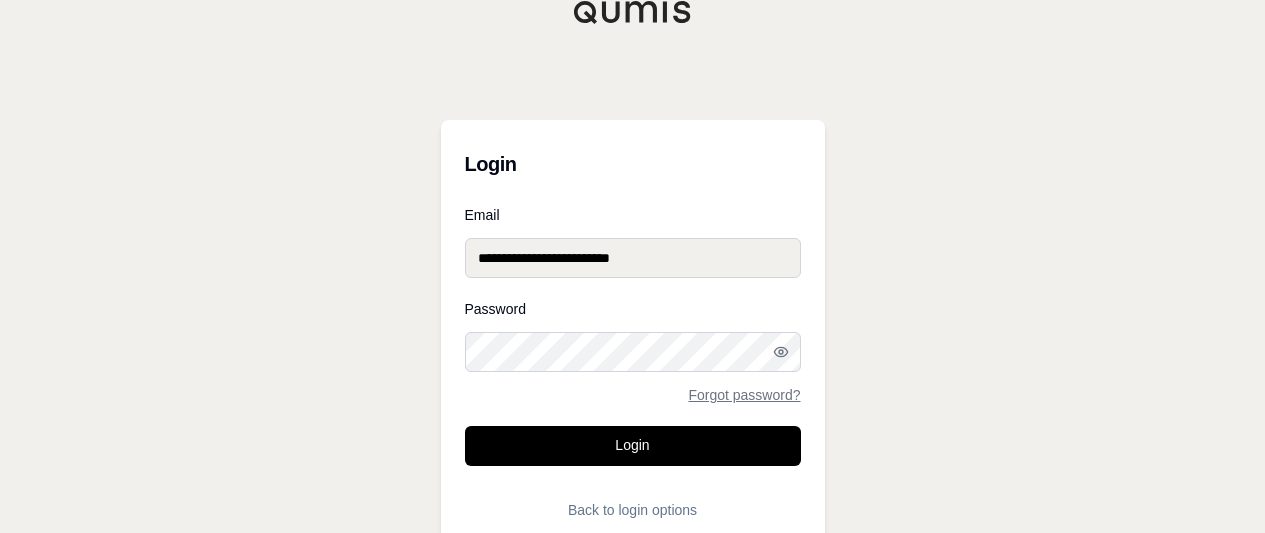 type on "**********" 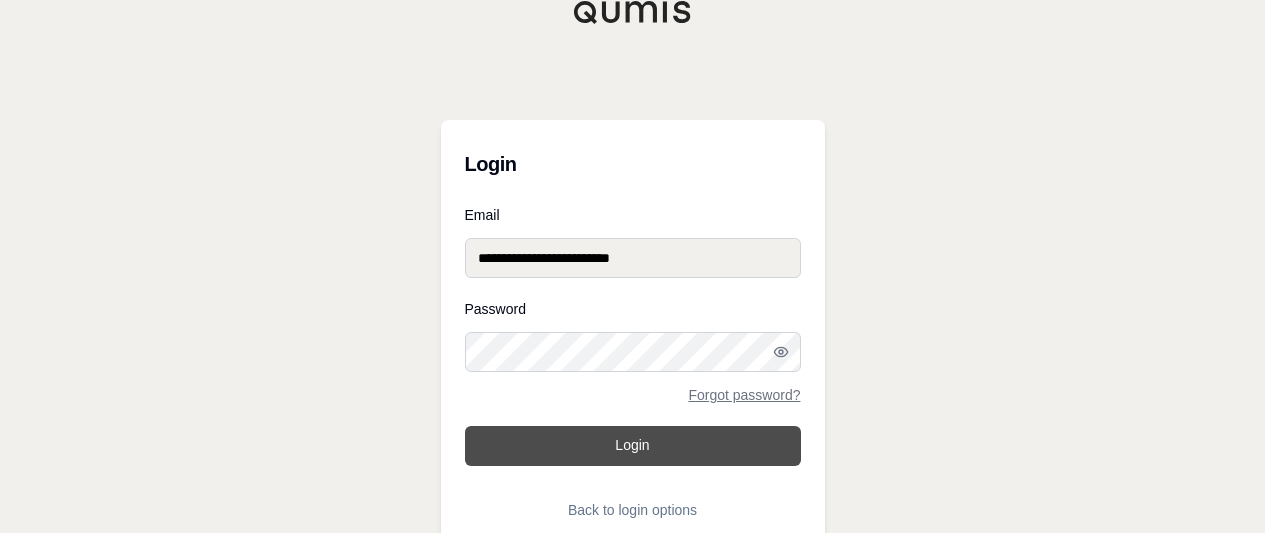 click on "Login" at bounding box center [633, 446] 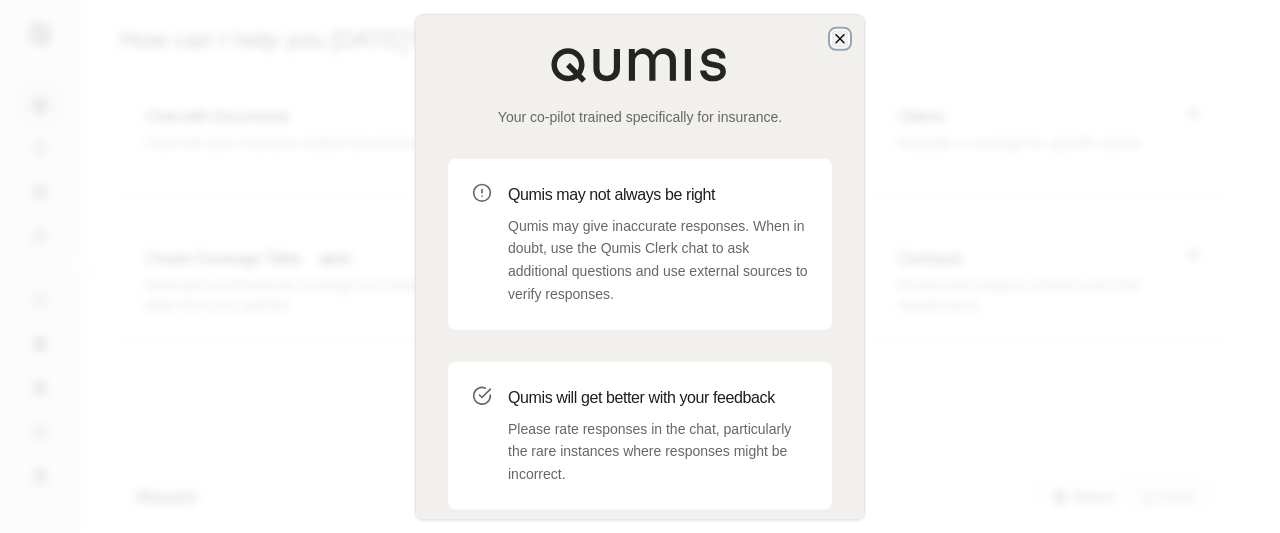 click 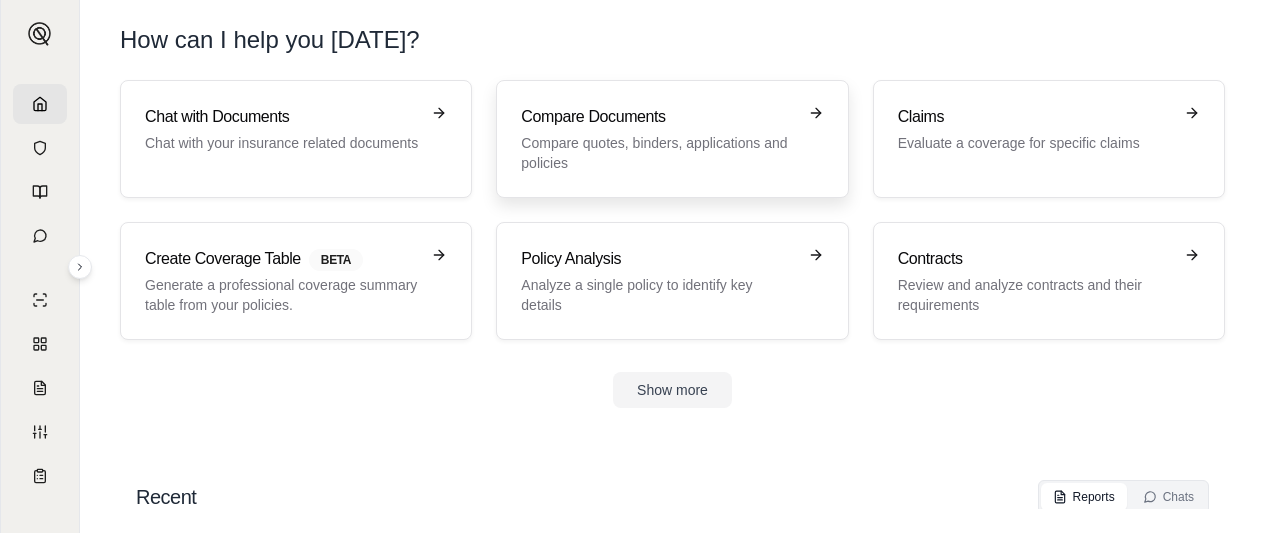 click on "Compare quotes, binders, applications and policies" at bounding box center (658, 153) 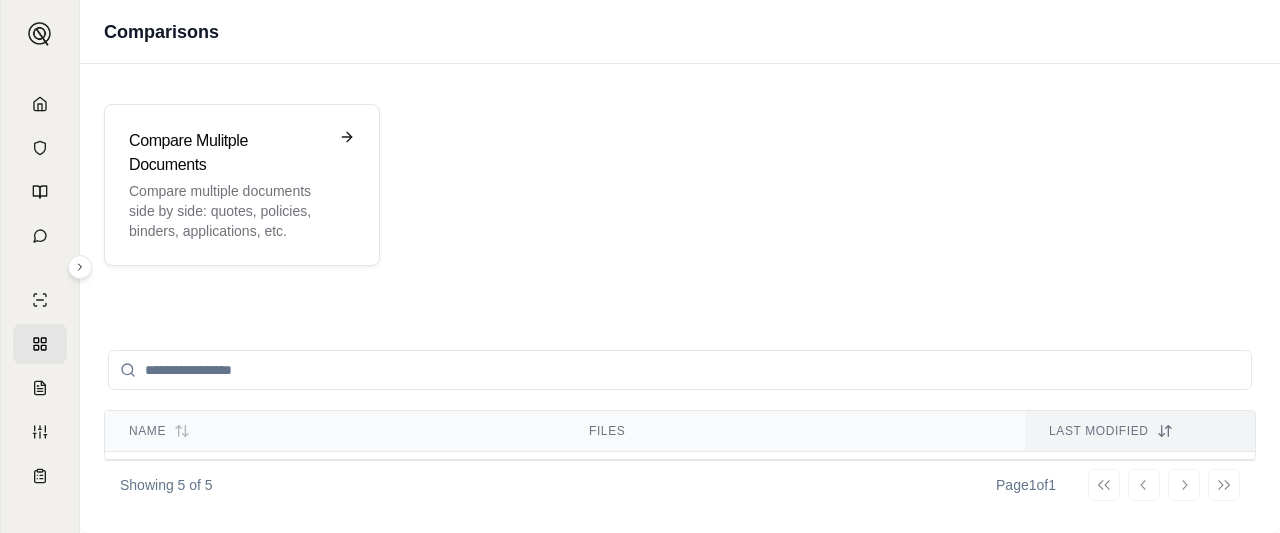 drag, startPoint x: 911, startPoint y: 442, endPoint x: 977, endPoint y: 436, distance: 66.27216 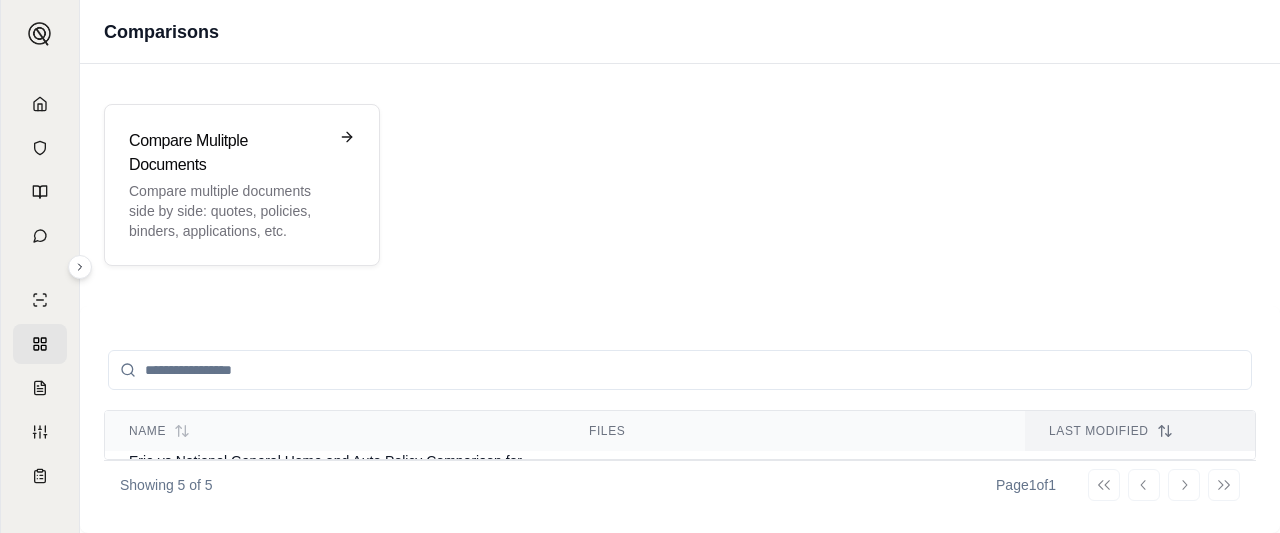 scroll, scrollTop: 473, scrollLeft: 0, axis: vertical 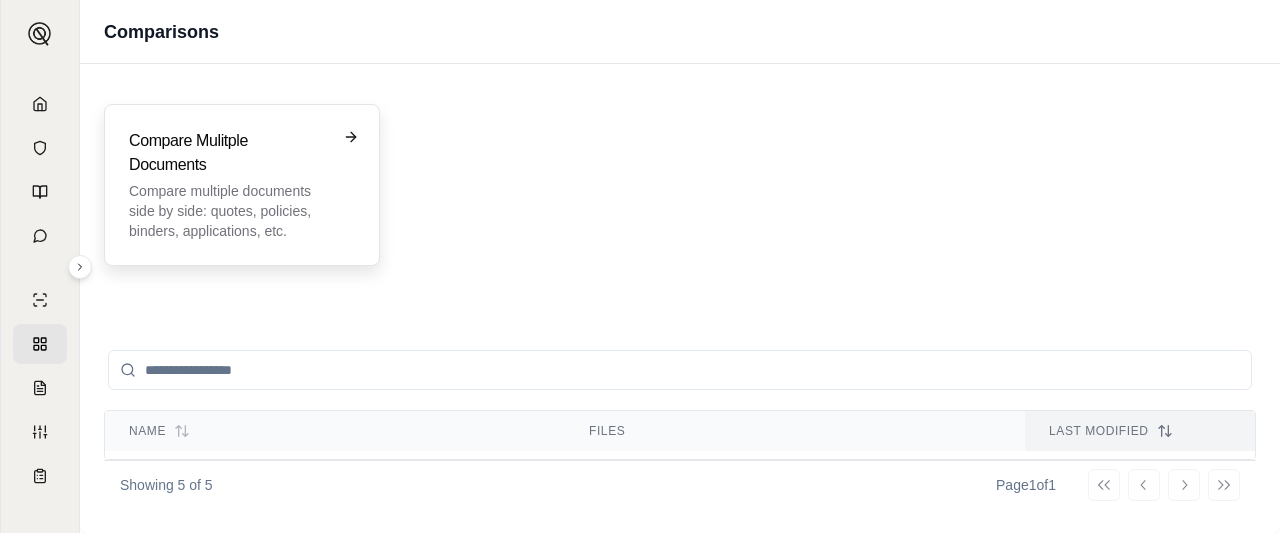 click on "Compare Mulitple Documents" at bounding box center (228, 153) 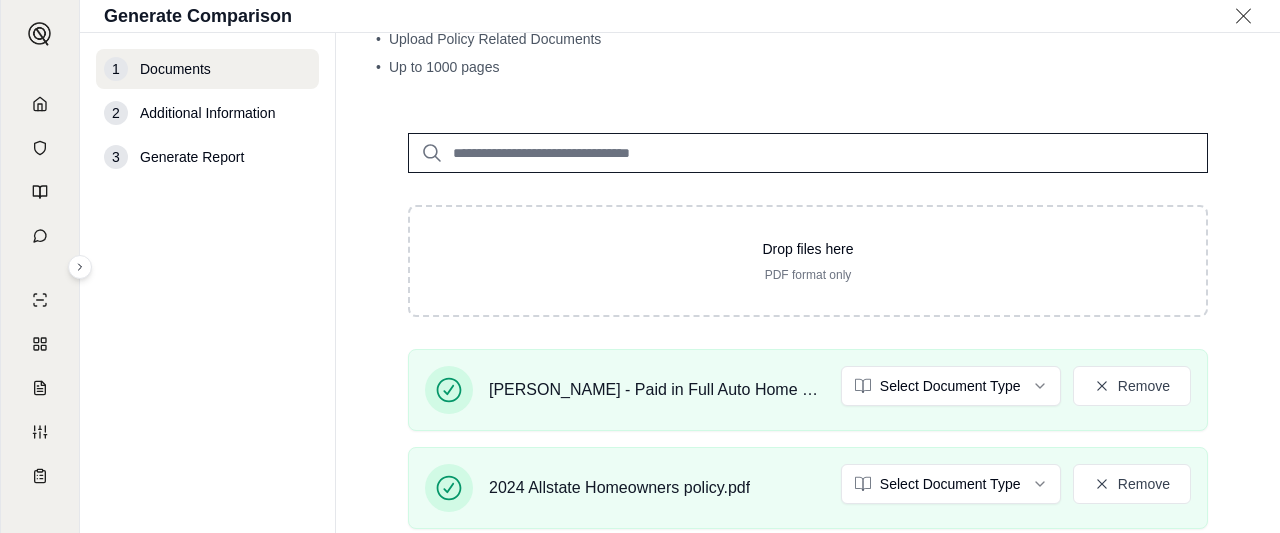 scroll, scrollTop: 0, scrollLeft: 0, axis: both 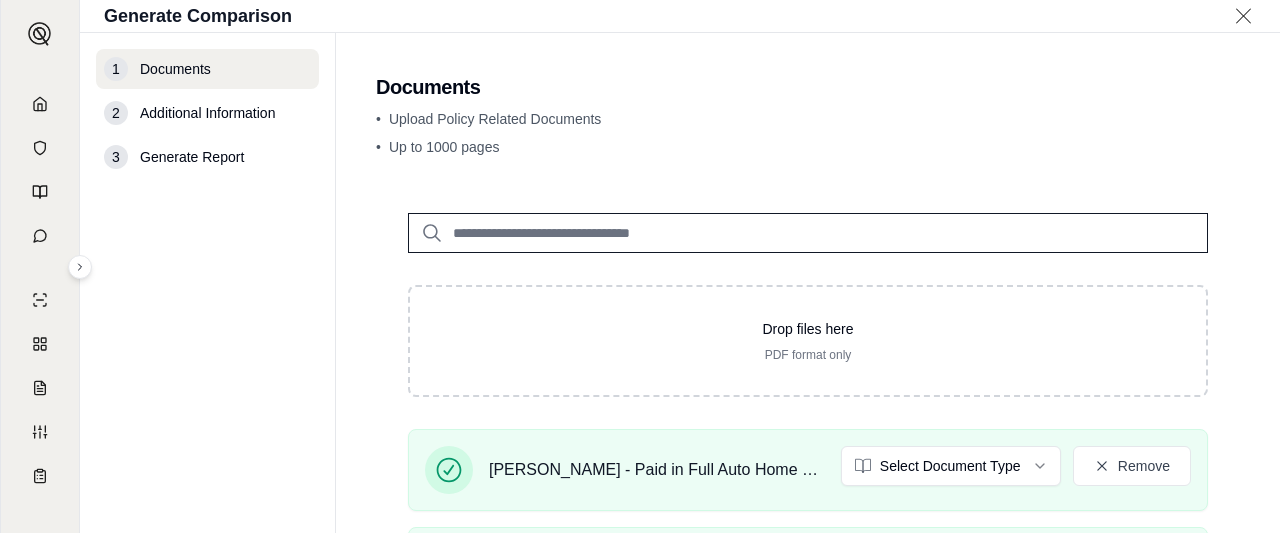 click at bounding box center (808, 233) 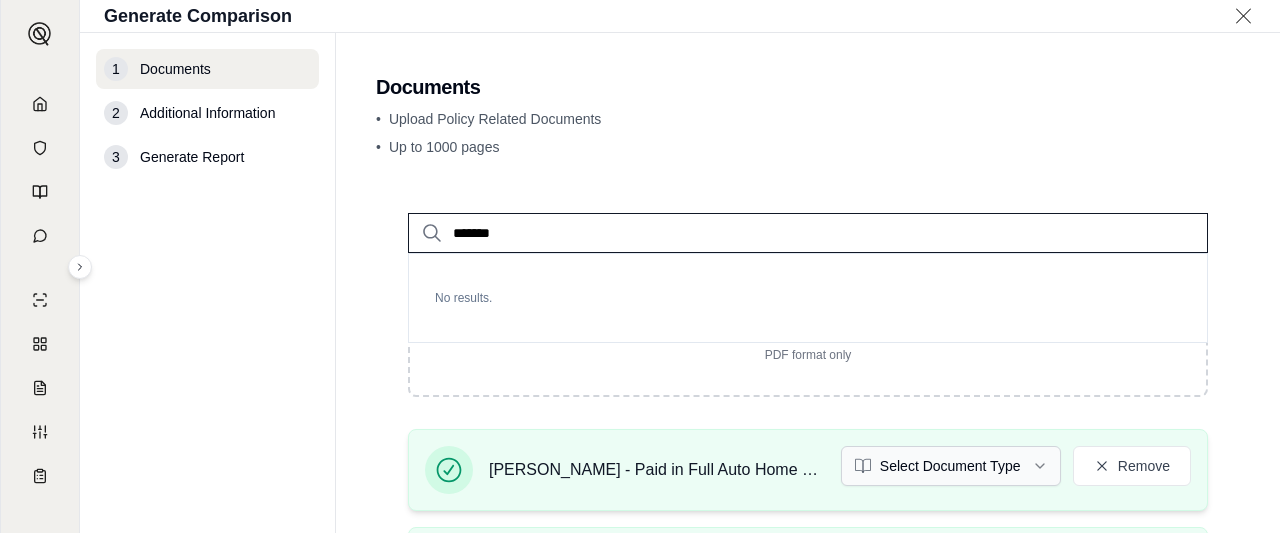 click on "M Generate Comparison 1 Documents 2 Additional Information 3 Generate Report Documents • Upload Policy Related Documents • Up to 1000 pages ****** No results. Drop files here PDF format only [PERSON_NAME] - Paid in Full Auto Home and Umbrella.pdf Select Document Type Remove 2024 Allstate Homeowners policy.pdf Select Document Type Remove 2024 Allstate Liability policy.pdf Select Document Type Remove 2024 Allstate Auto policy.pdf Select Document Type Remove • Please select valid document types for: 2024 Allstate Auto policy.pdf,
2024 Allstate Liability policy.pdf,
2024 Allstate Homeowners policy.pdf,
[PERSON_NAME] - Paid in Full Auto Home and Umbrella.pdf Additional Information →" at bounding box center (640, 266) 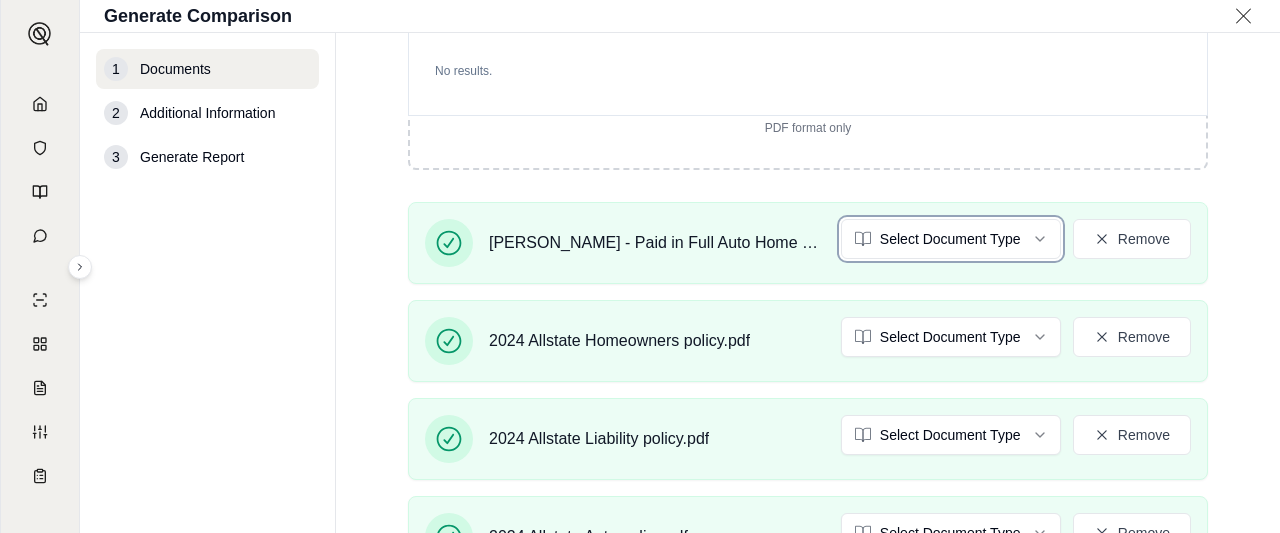 scroll, scrollTop: 300, scrollLeft: 0, axis: vertical 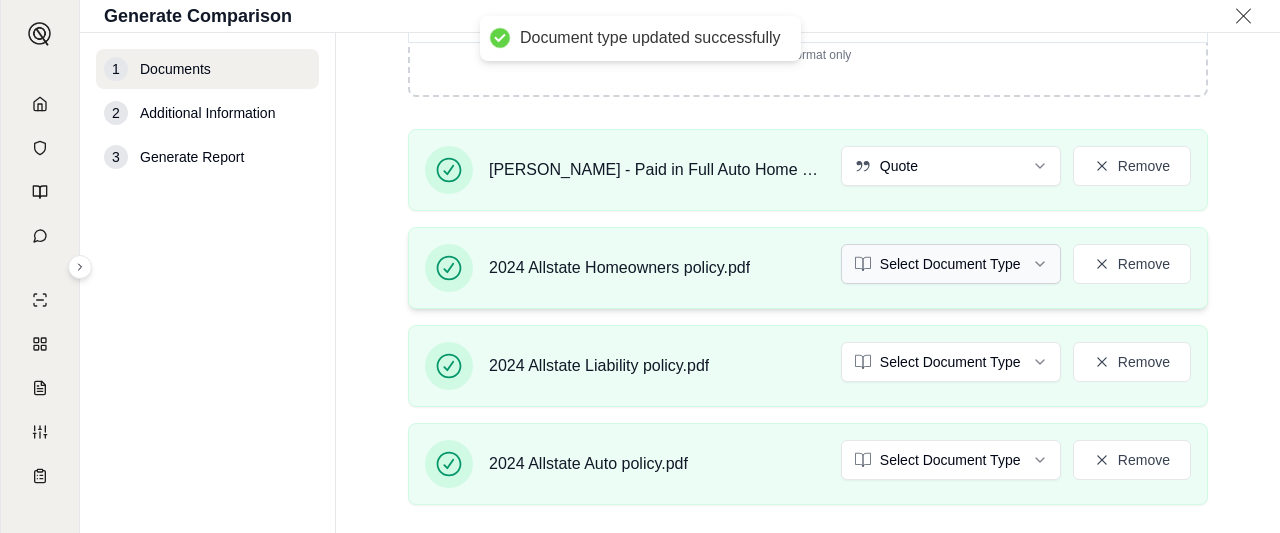 click on "Document type updated successfully M Generate Comparison 1 Documents 2 Additional Information 3 Generate Report Documents • Upload Policy Related Documents • Up to 1000 pages ****** No results. Drop files here PDF format only [PERSON_NAME] - Paid in Full Auto Home and Umbrella.pdf Quote Remove 2024 Allstate Homeowners policy.pdf Select Document Type Remove 2024 Allstate Liability policy.pdf Select Document Type Remove 2024 Allstate Auto policy.pdf Select Document Type Remove • Please select valid document types for: 2024 Allstate Auto policy.pdf,
2024 Allstate Liability policy.pdf,
2024 Allstate Homeowners policy.pdf Additional Information →" at bounding box center [640, 266] 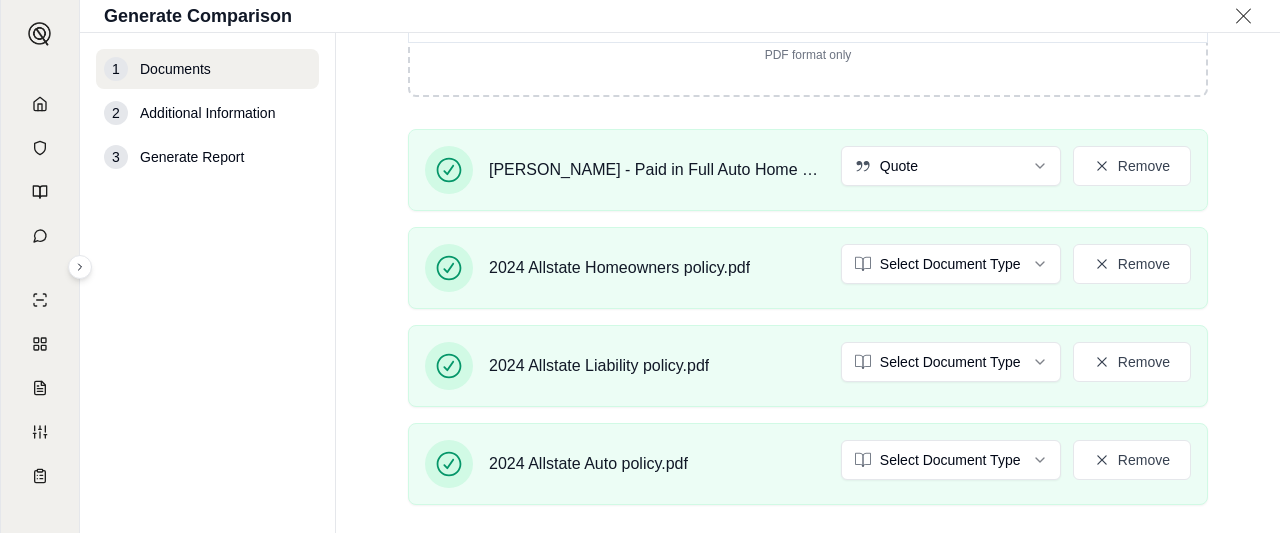 click on "Document type updated successfully M Generate Comparison 1 Documents 2 Additional Information 3 Generate Report Documents • Upload Policy Related Documents • Up to 1000 pages ****** No results. Drop files here PDF format only [PERSON_NAME] - Paid in Full Auto Home and Umbrella.pdf Quote Remove 2024 Allstate Homeowners policy.pdf Select Document Type Remove 2024 Allstate Liability policy.pdf Select Document Type Remove 2024 Allstate Auto policy.pdf Select Document Type Remove • Please select valid document types for: 2024 Allstate Auto policy.pdf,
2024 Allstate Liability policy.pdf,
2024 Allstate Homeowners policy.pdf Additional Information →" at bounding box center (640, 266) 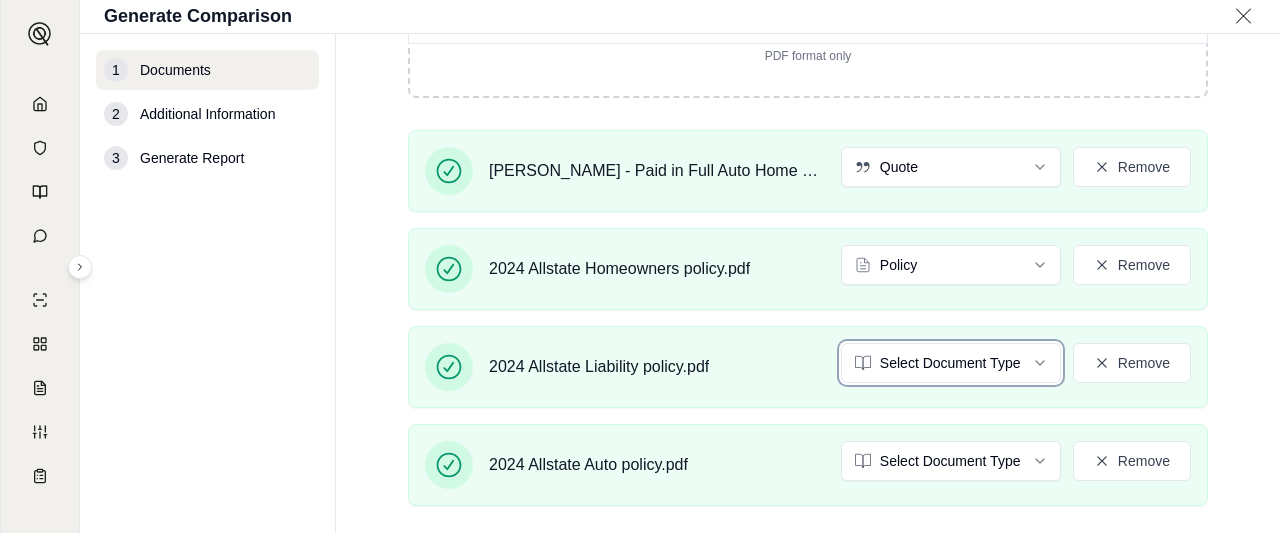 drag, startPoint x: 342, startPoint y: 337, endPoint x: 401, endPoint y: 342, distance: 59.211487 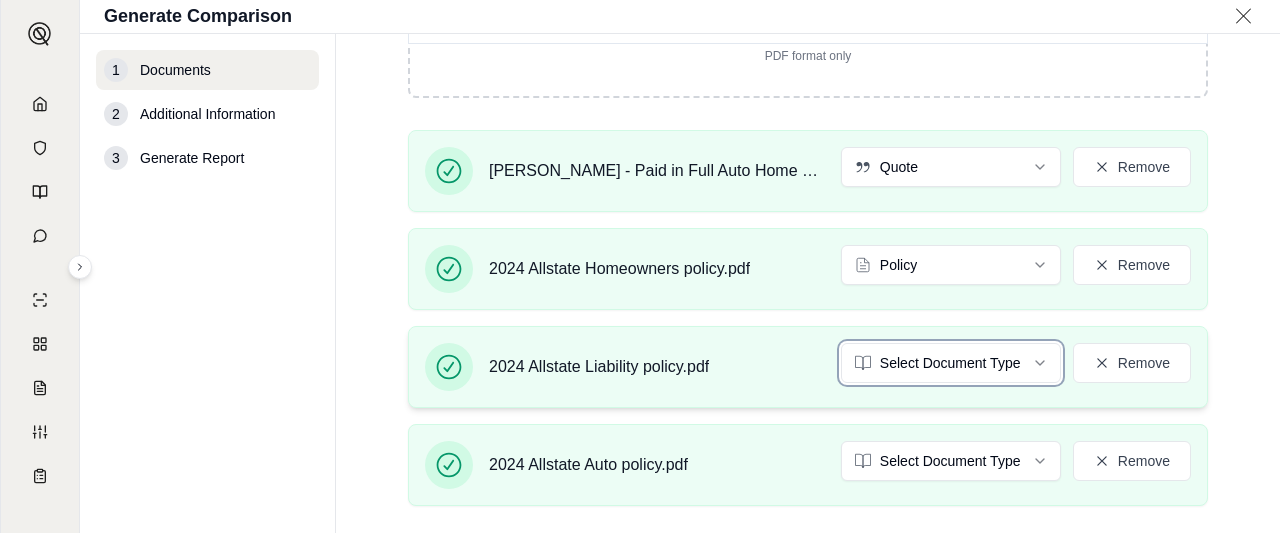 scroll, scrollTop: 200, scrollLeft: 0, axis: vertical 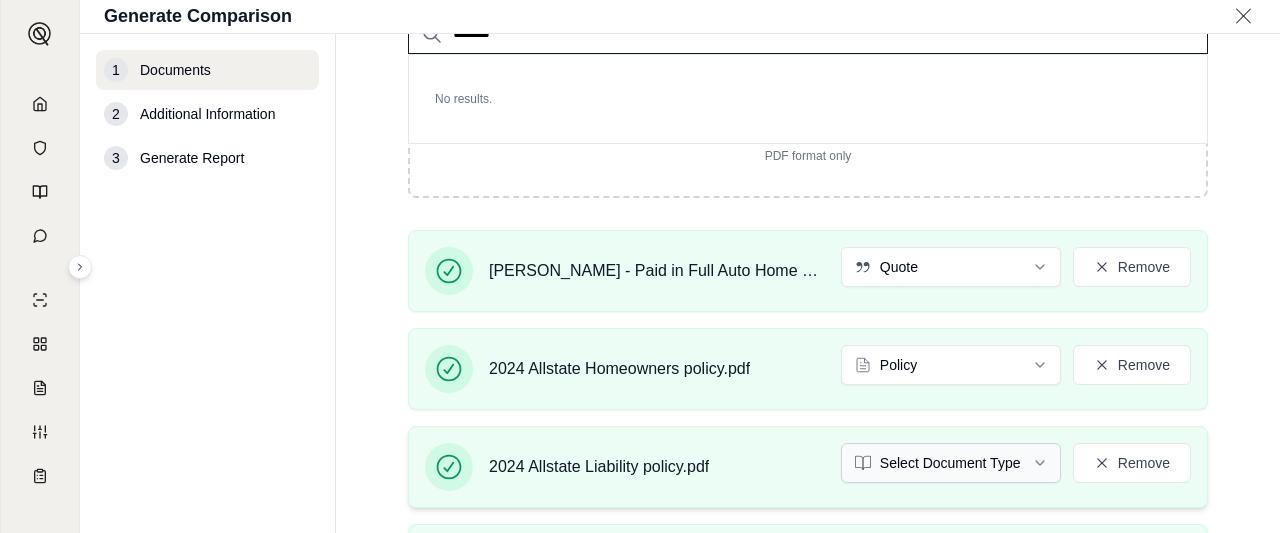 click on "M Generate Comparison 1 Documents 2 Additional Information 3 Generate Report Documents • Upload Policy Related Documents • Up to 1000 pages ****** No results. Drop files here PDF format only [PERSON_NAME] - Paid in Full Auto Home and Umbrella.pdf Quote Remove 2024 Allstate Homeowners policy.pdf Policy Remove 2024 Allstate Liability policy.pdf Select Document Type Remove 2024 Allstate Auto policy.pdf Select Document Type Remove • Please select valid document types for: 2024 Allstate Auto policy.pdf,
2024 Allstate Liability policy.pdf Additional Information →" at bounding box center (640, 266) 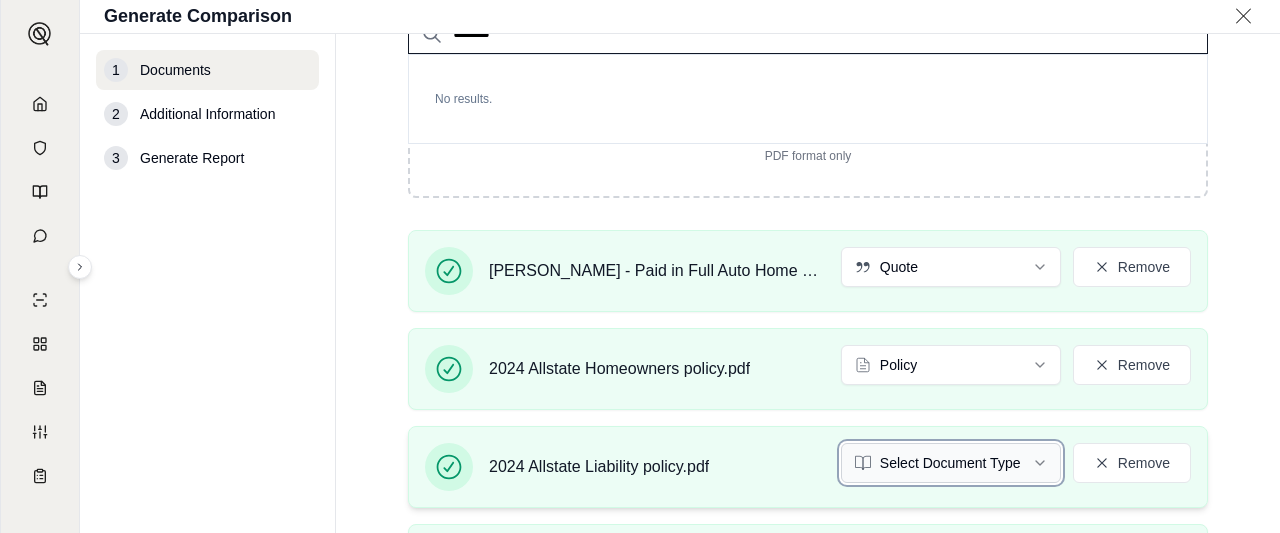 scroll, scrollTop: 300, scrollLeft: 0, axis: vertical 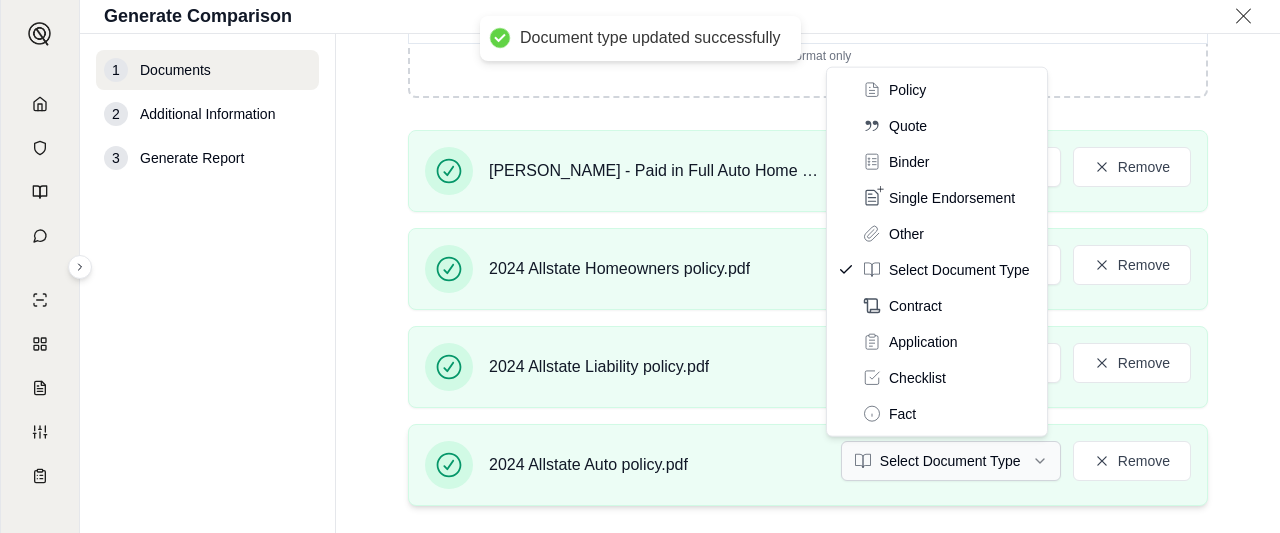 click on "Document type updated successfully M Generate Comparison 1 Documents 2 Additional Information 3 Generate Report Documents • Upload Policy Related Documents • Up to 1000 pages ****** No results. Drop files here PDF format only [PERSON_NAME] - Paid in Full Auto Home and Umbrella.pdf Quote Remove 2024 Allstate Homeowners policy.pdf Policy Remove 2024 Allstate Liability policy.pdf Policy Remove 2024 Allstate Auto policy.pdf Select Document Type Remove • Please select valid document types for: 2024 Allstate Auto policy.pdf Additional Information →
Policy Quote Binder Single Endorsement Other Select Document Type Contract Application Checklist Fact" at bounding box center (640, 266) 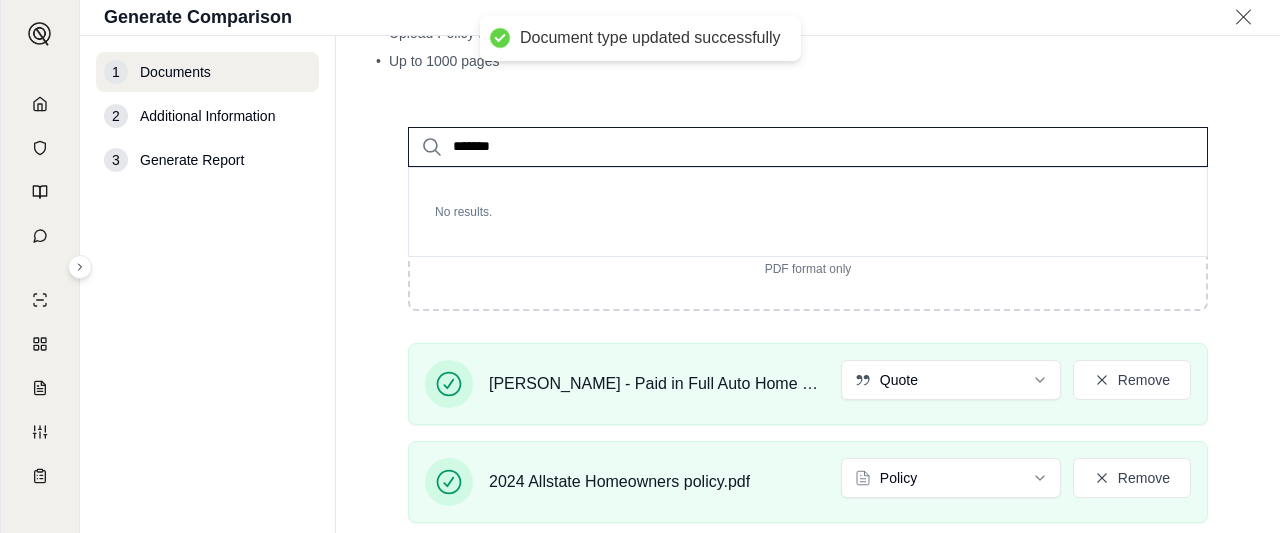 scroll, scrollTop: 0, scrollLeft: 0, axis: both 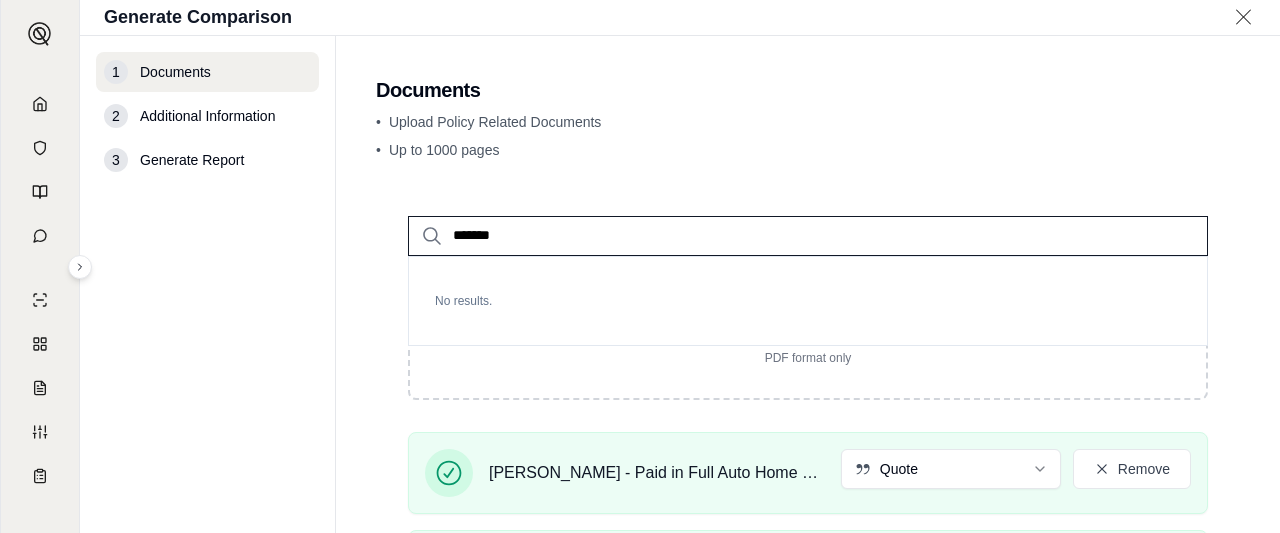 click on "******" at bounding box center [808, 236] 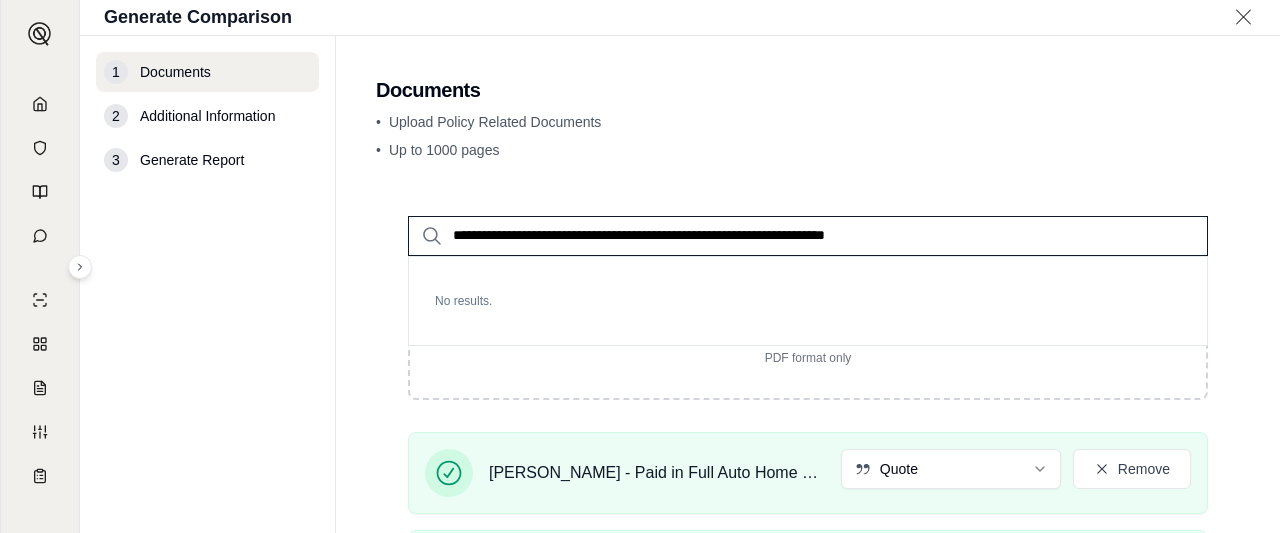 type on "**********" 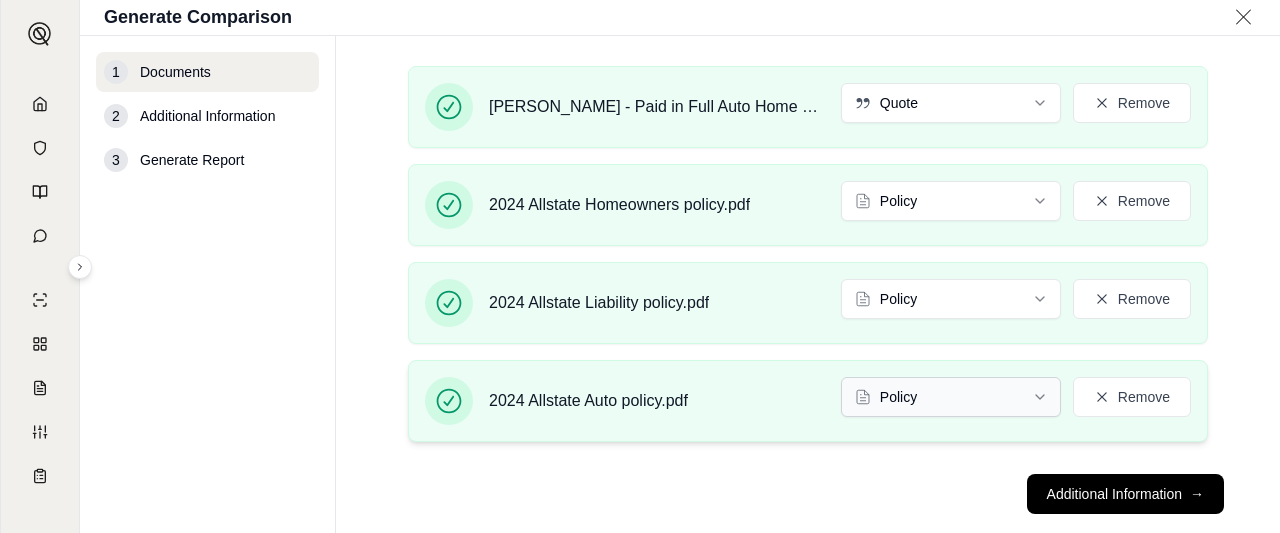 scroll, scrollTop: 402, scrollLeft: 0, axis: vertical 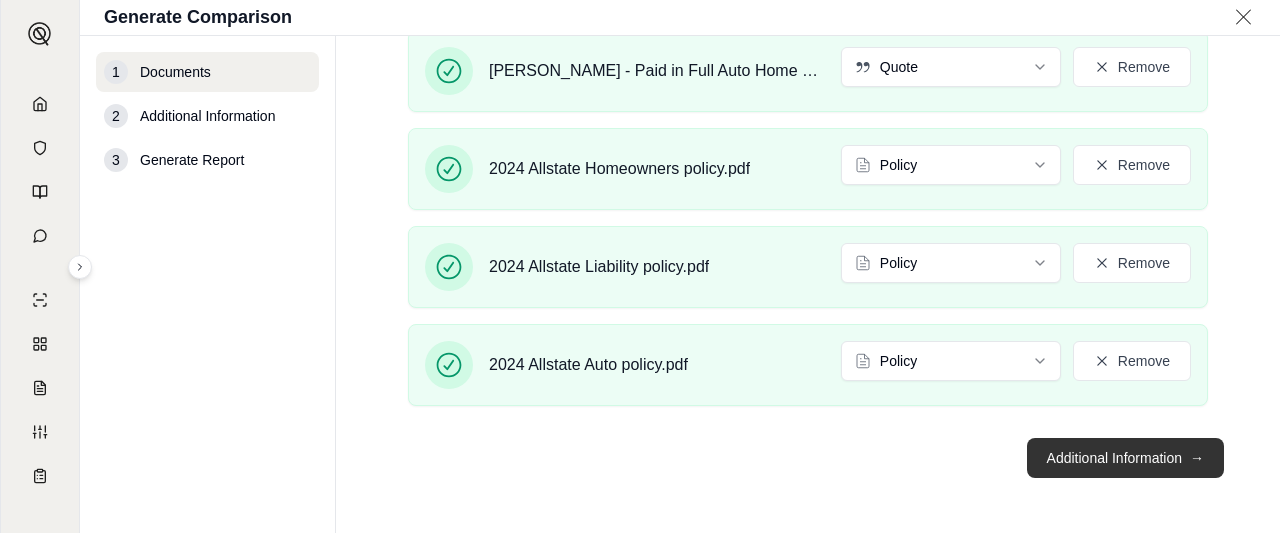 click on "Additional Information →" at bounding box center (1125, 458) 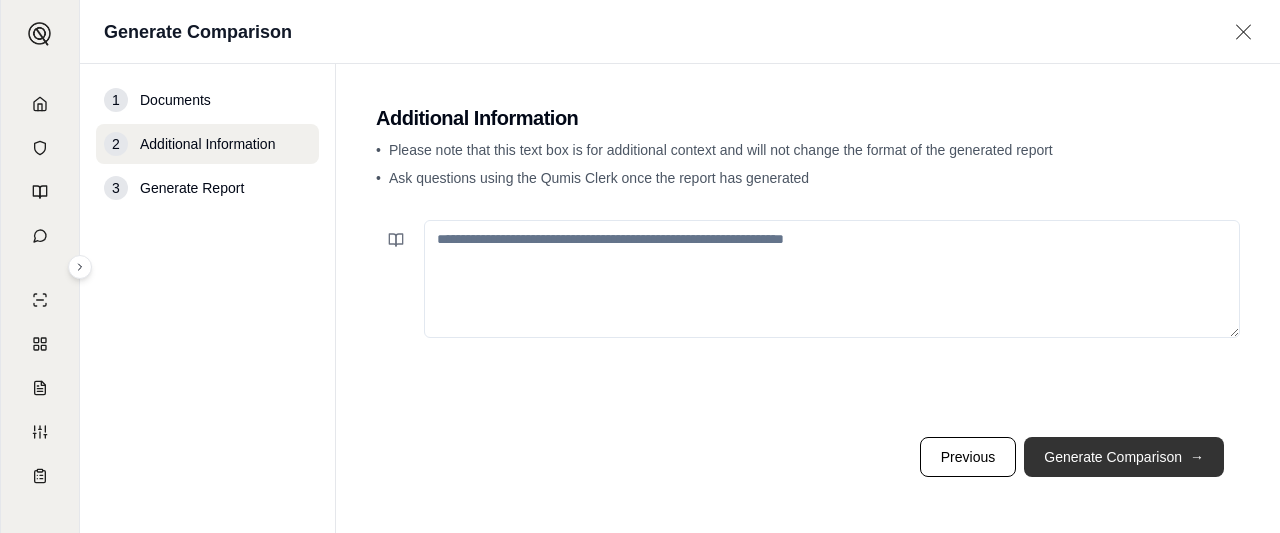 scroll, scrollTop: 0, scrollLeft: 0, axis: both 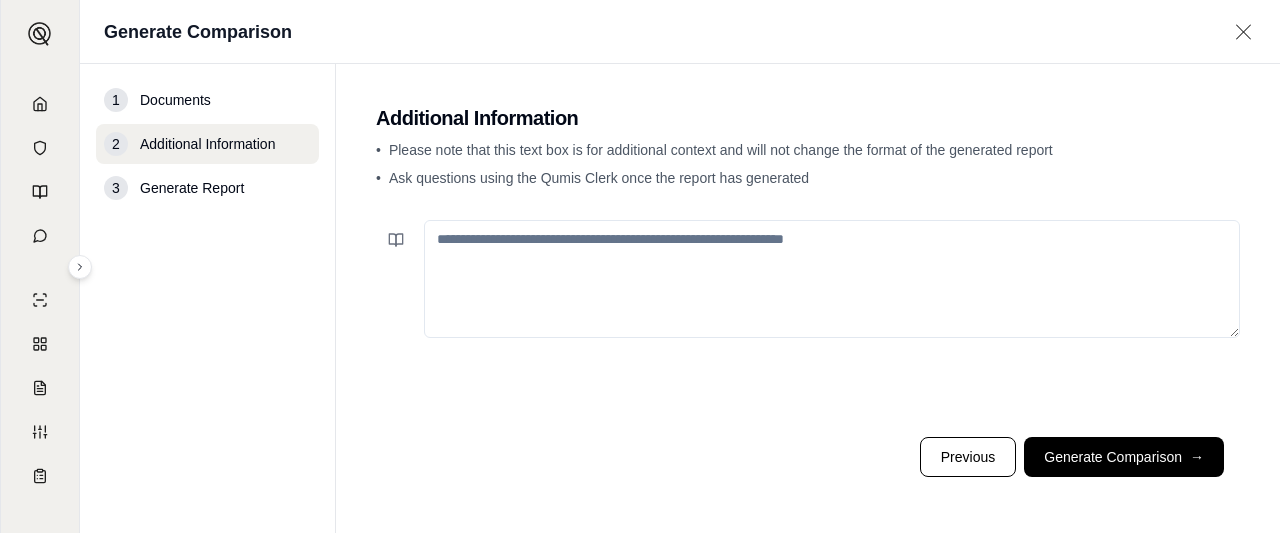 click at bounding box center (832, 279) 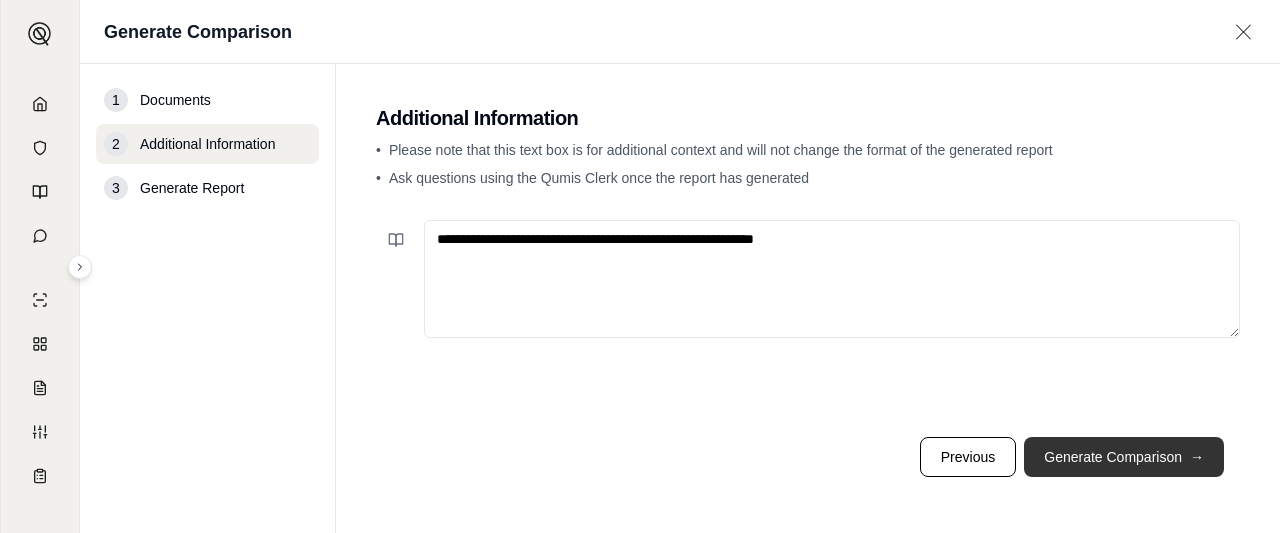 type on "**********" 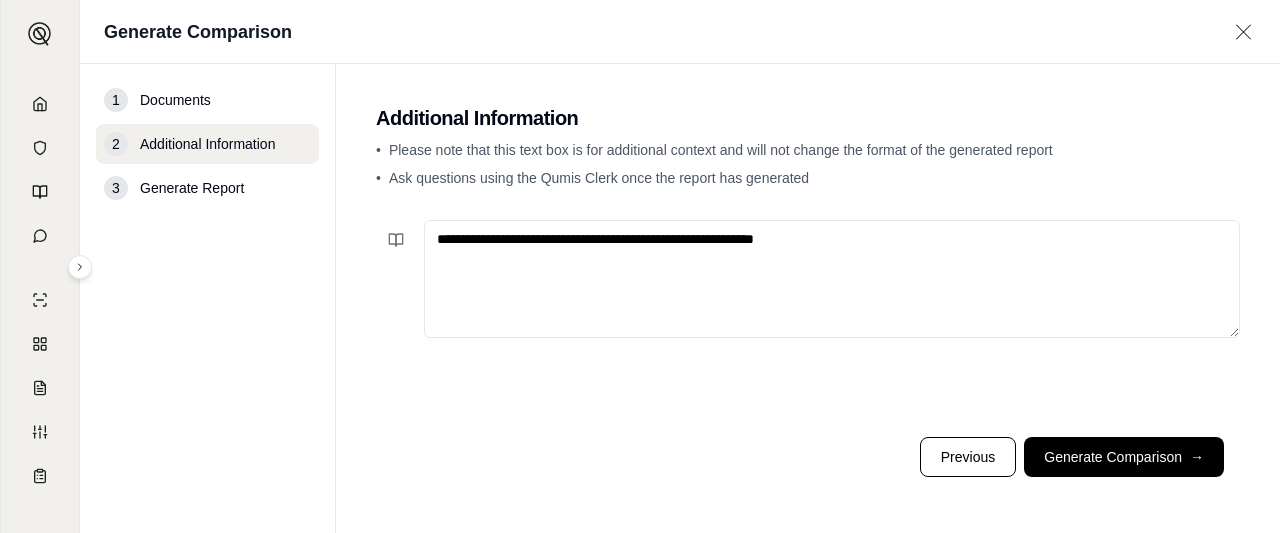 click on "Generate Comparison →" at bounding box center (1124, 457) 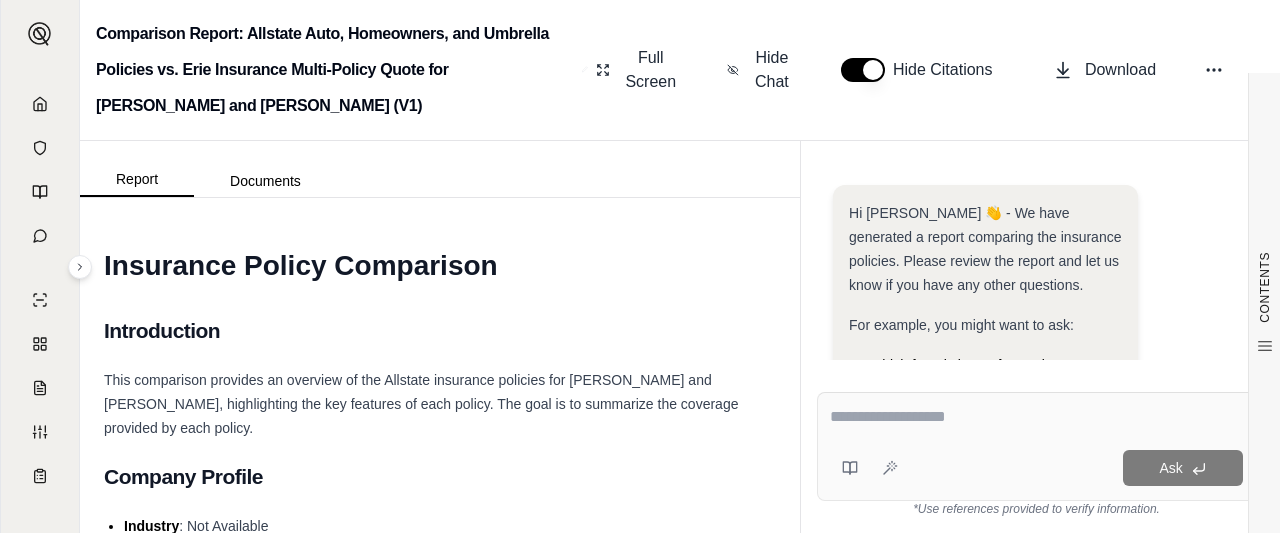 scroll, scrollTop: 488, scrollLeft: 0, axis: vertical 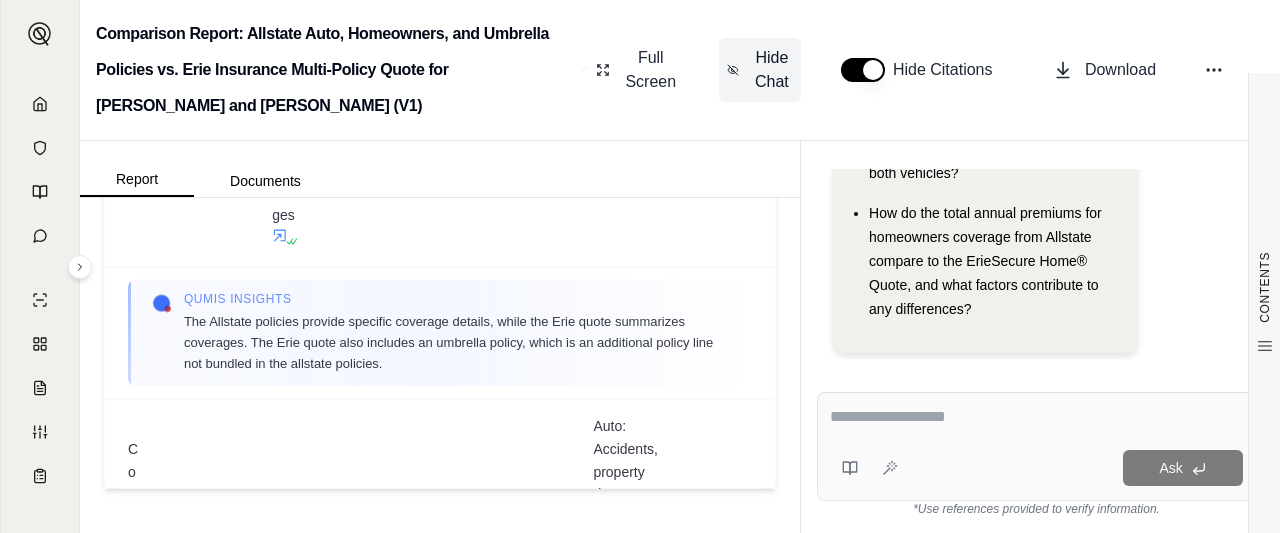 click on "Hide Chat" at bounding box center [772, 70] 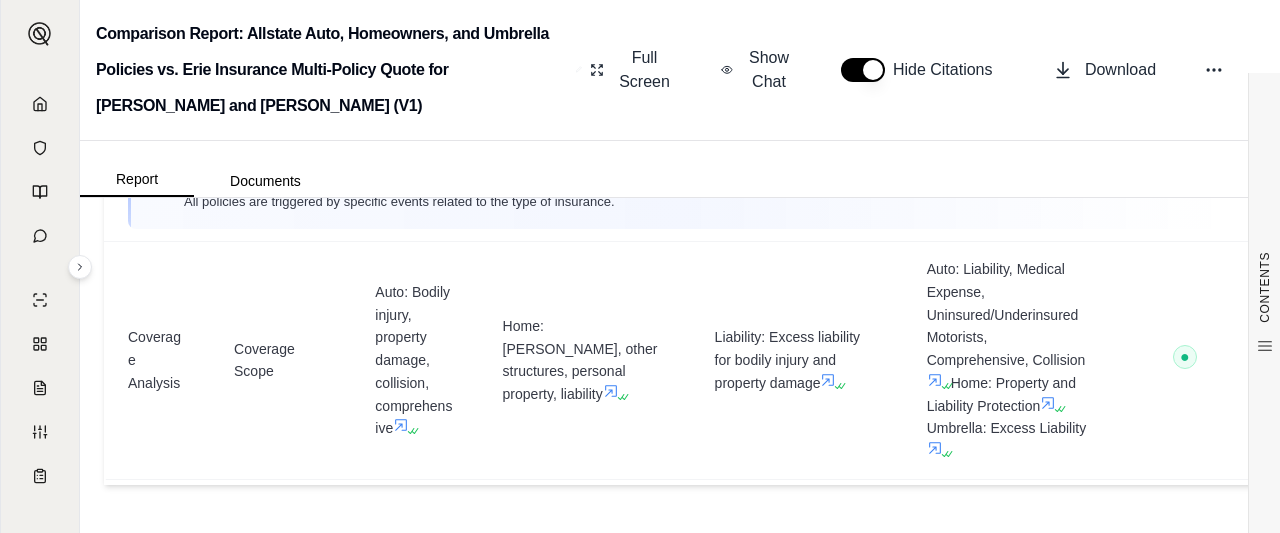 scroll, scrollTop: 4824, scrollLeft: 0, axis: vertical 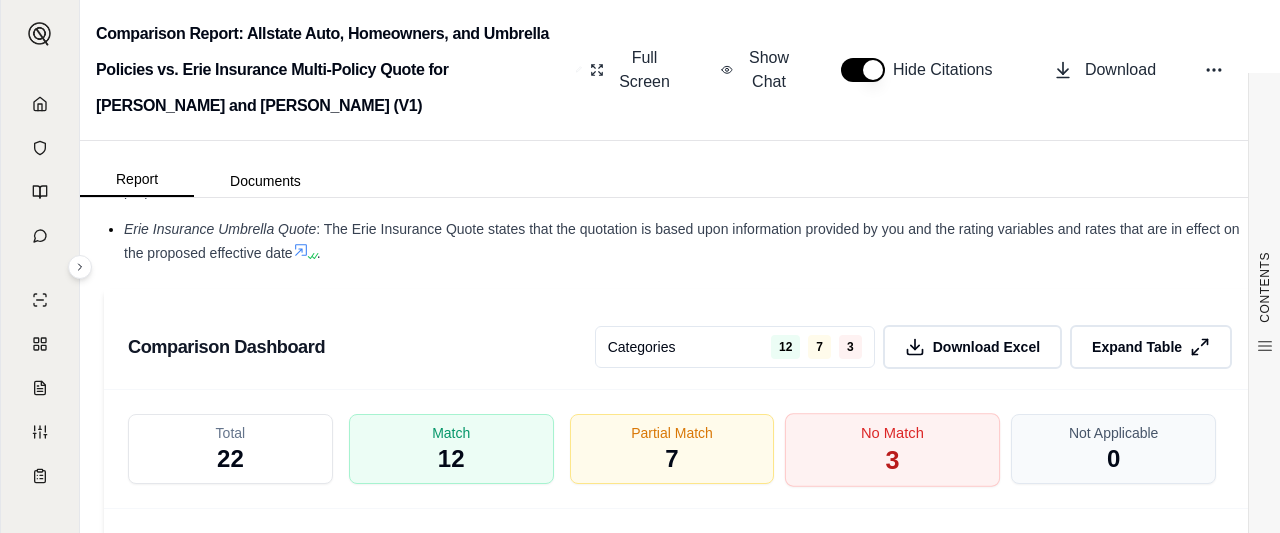 click on "No Match 3" at bounding box center (892, 450) 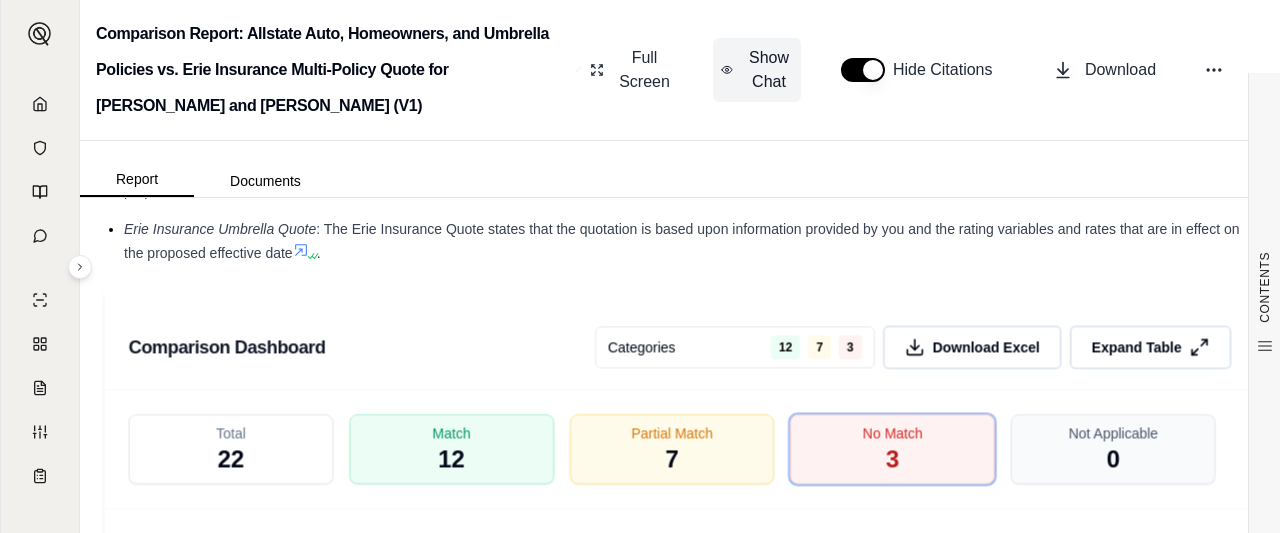 click on "Show Chat" at bounding box center [769, 70] 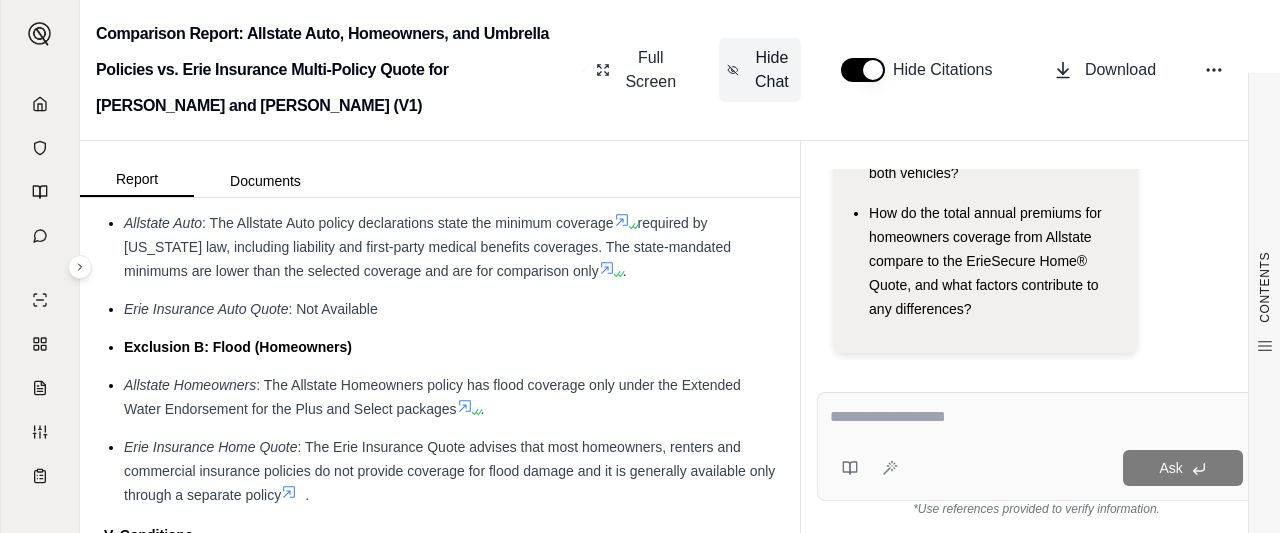 scroll, scrollTop: 4608, scrollLeft: 0, axis: vertical 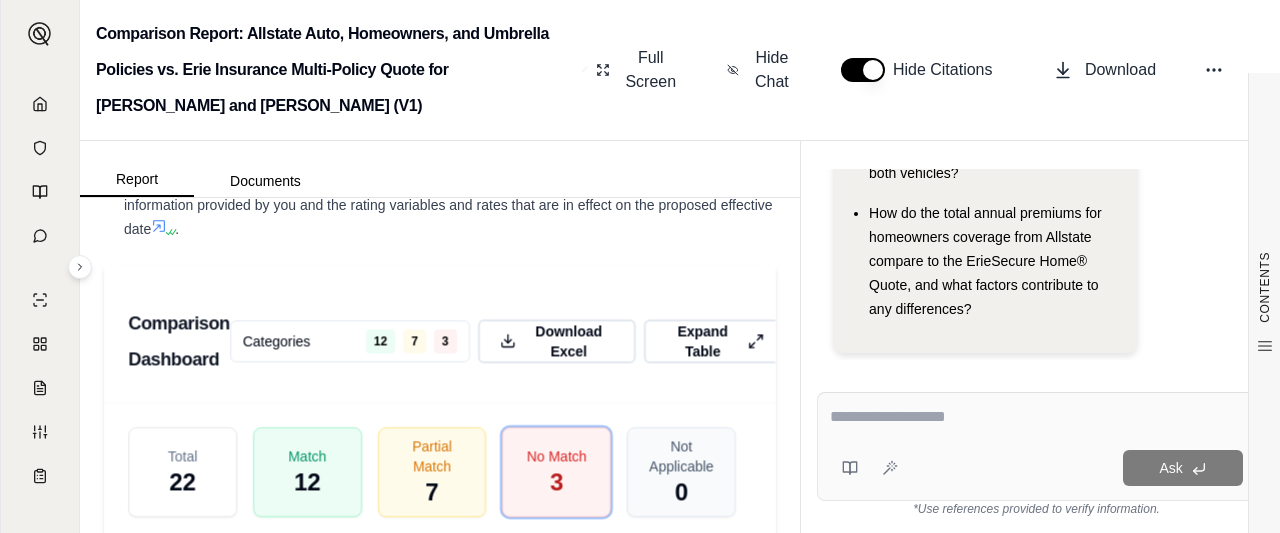 click at bounding box center (1036, 417) 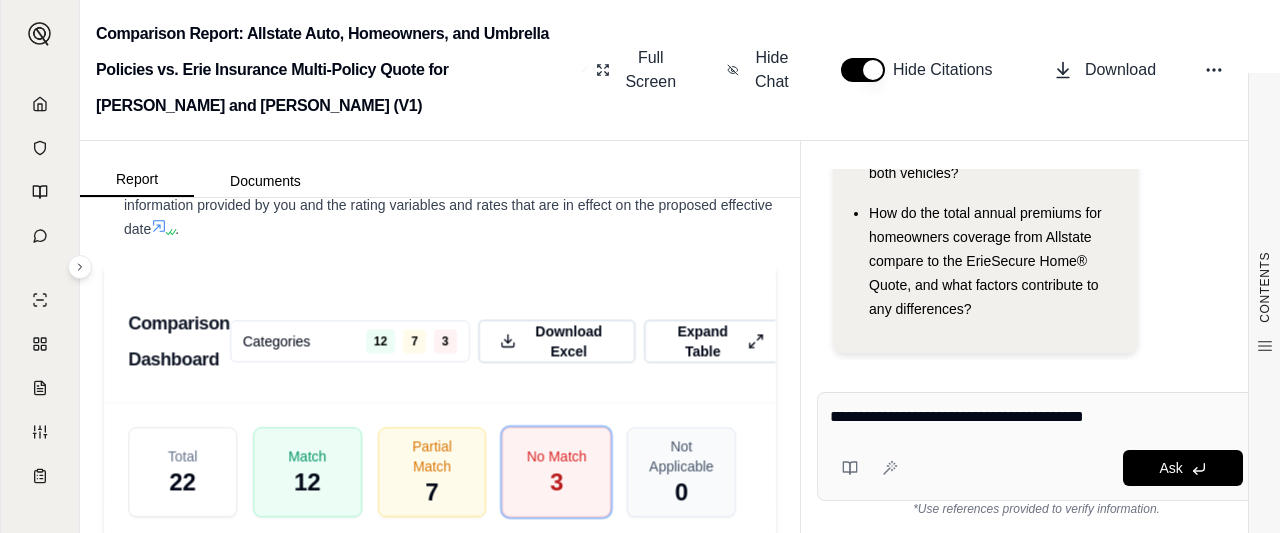 type on "**********" 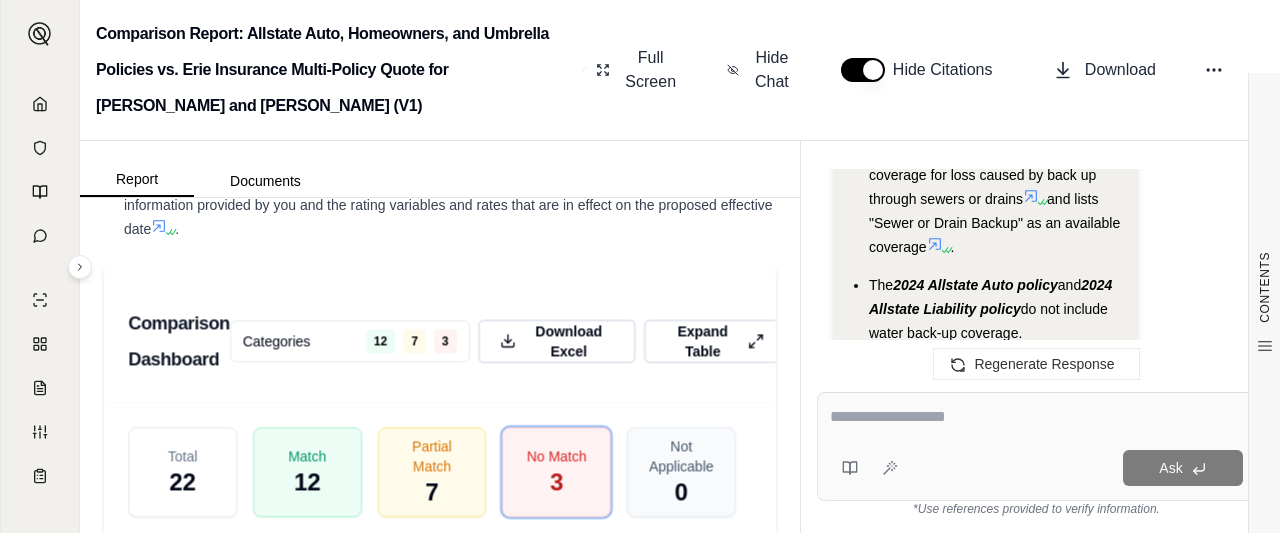 scroll, scrollTop: 3002, scrollLeft: 0, axis: vertical 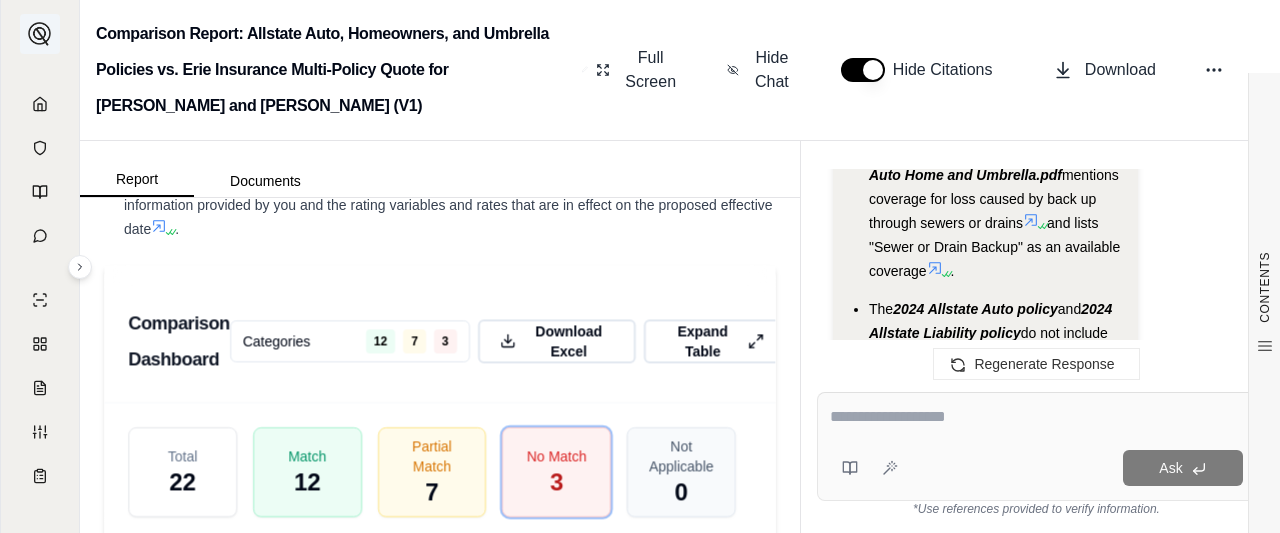 click at bounding box center (40, 34) 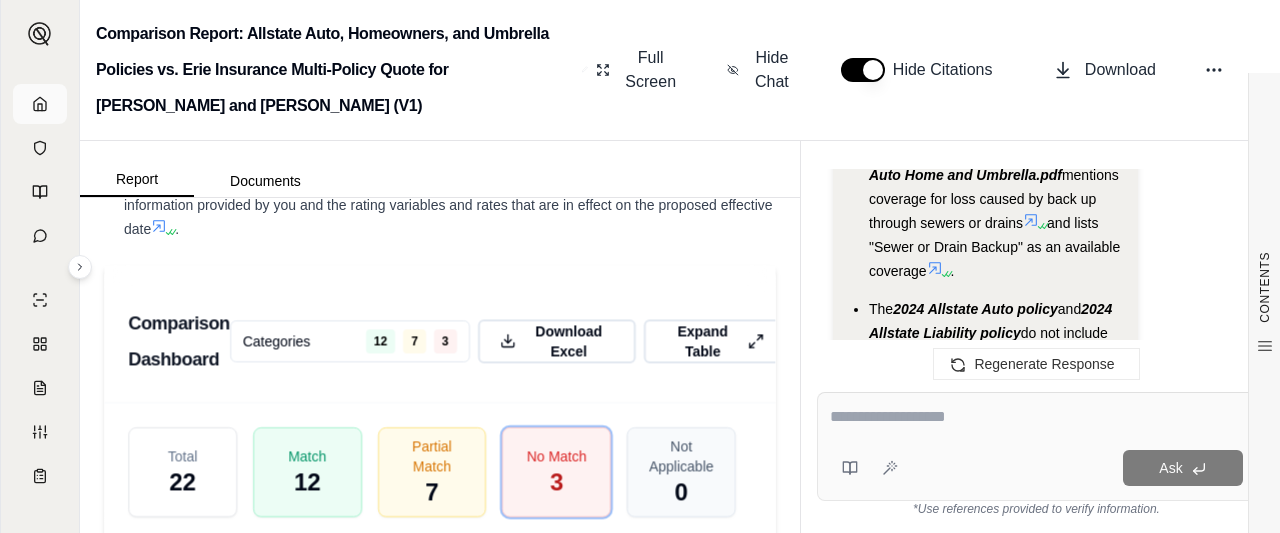 scroll, scrollTop: 5856, scrollLeft: 0, axis: vertical 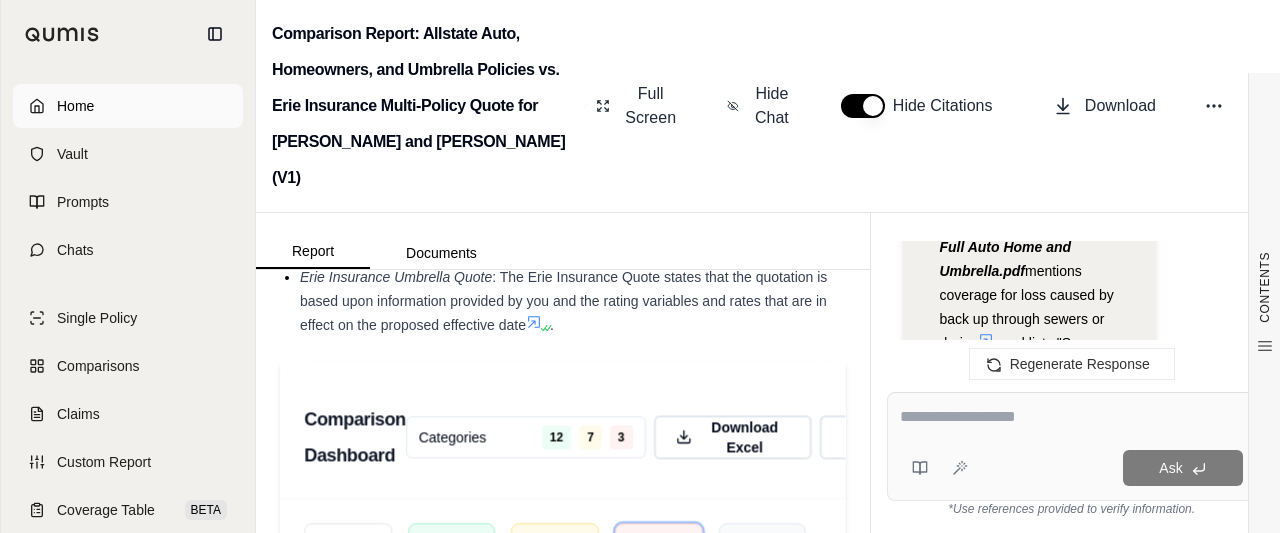 click on "Home" at bounding box center (75, 106) 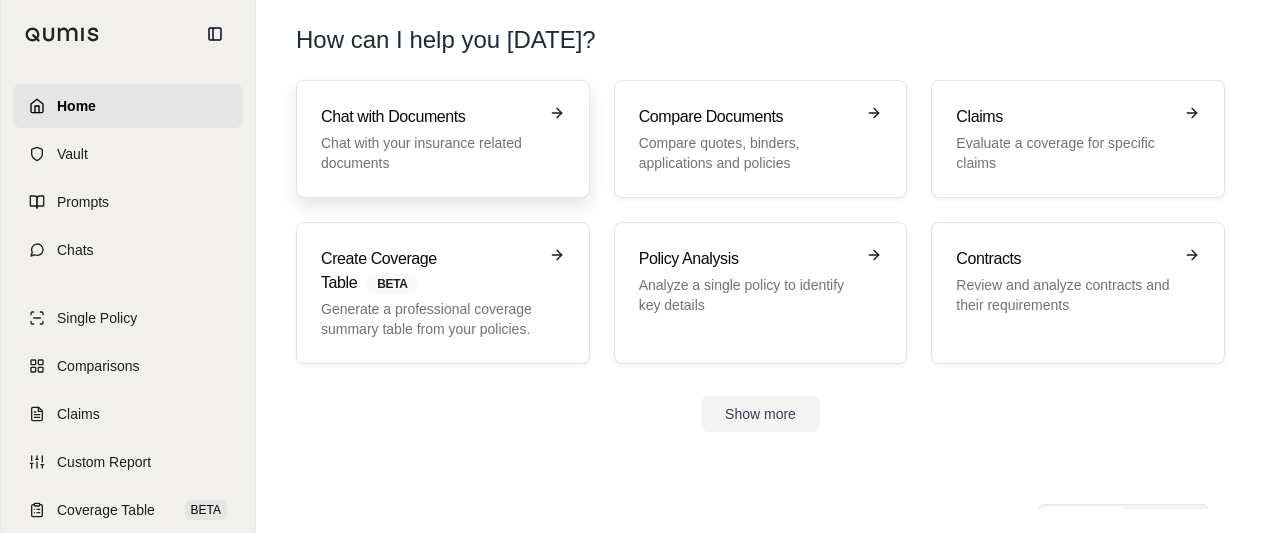 click on "Chat with your insurance related documents" at bounding box center (429, 153) 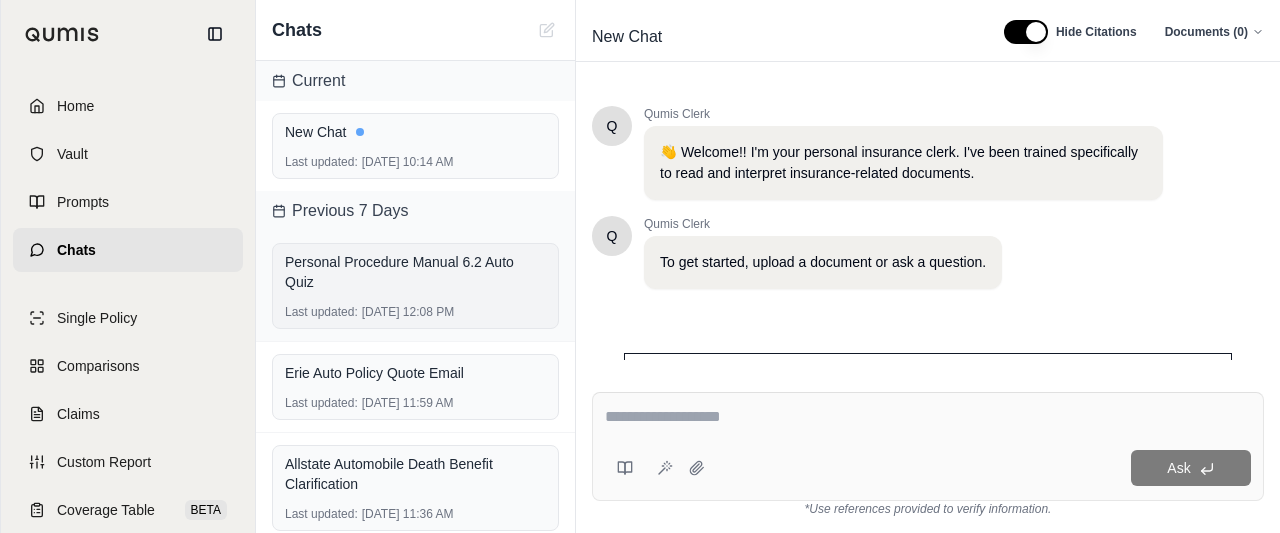 click on "Personal Procedure Manual 6.2 Auto Quiz" at bounding box center [415, 272] 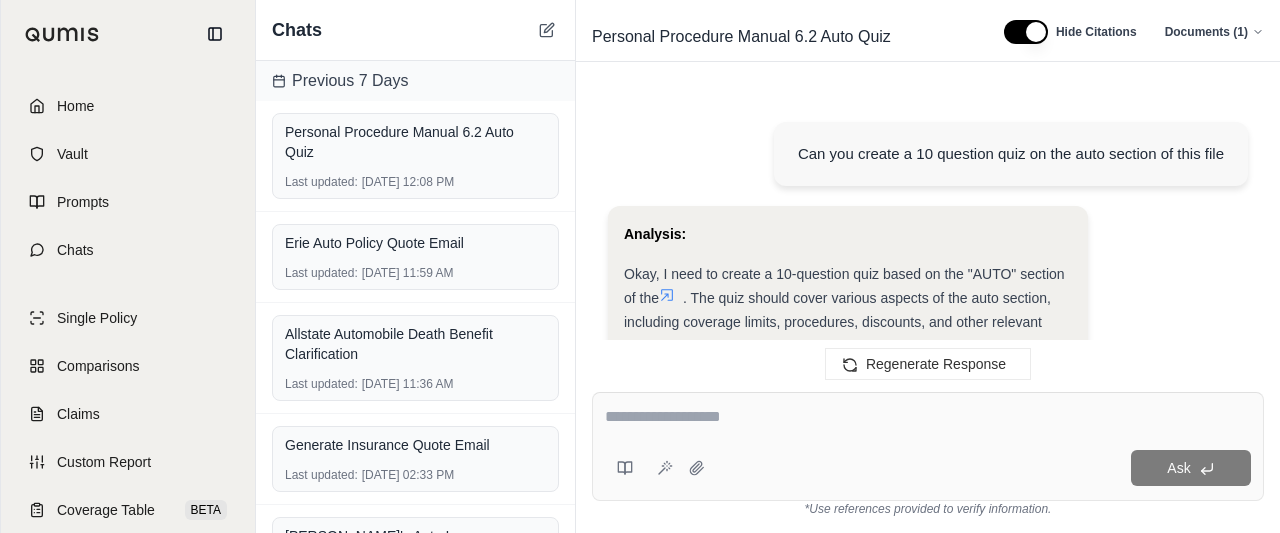 scroll, scrollTop: 9505, scrollLeft: 0, axis: vertical 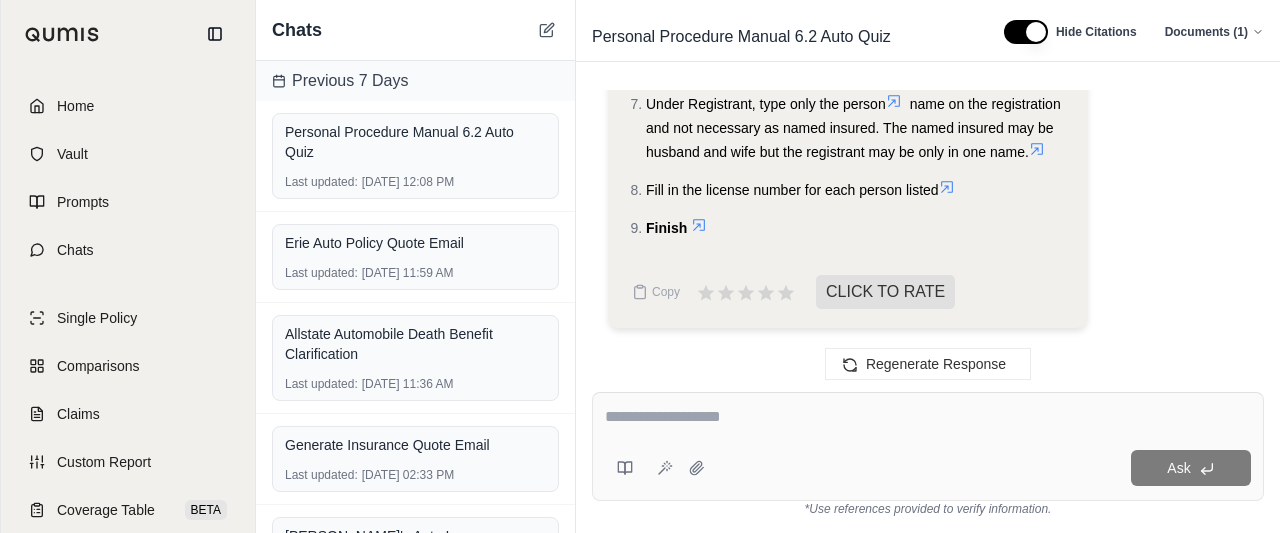 click at bounding box center (928, 417) 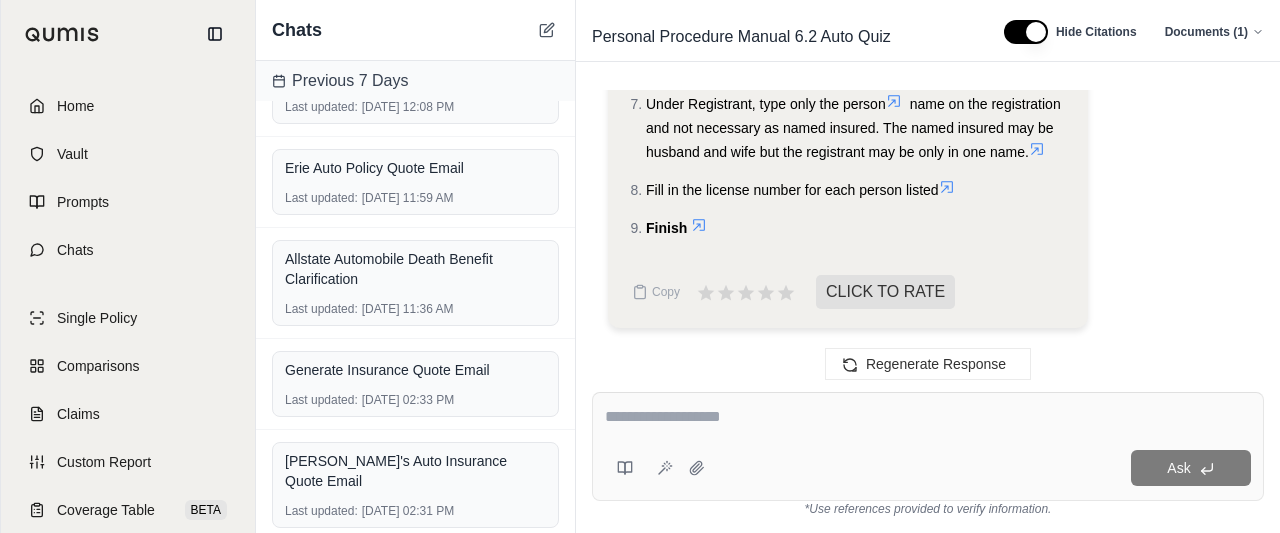 scroll, scrollTop: 0, scrollLeft: 0, axis: both 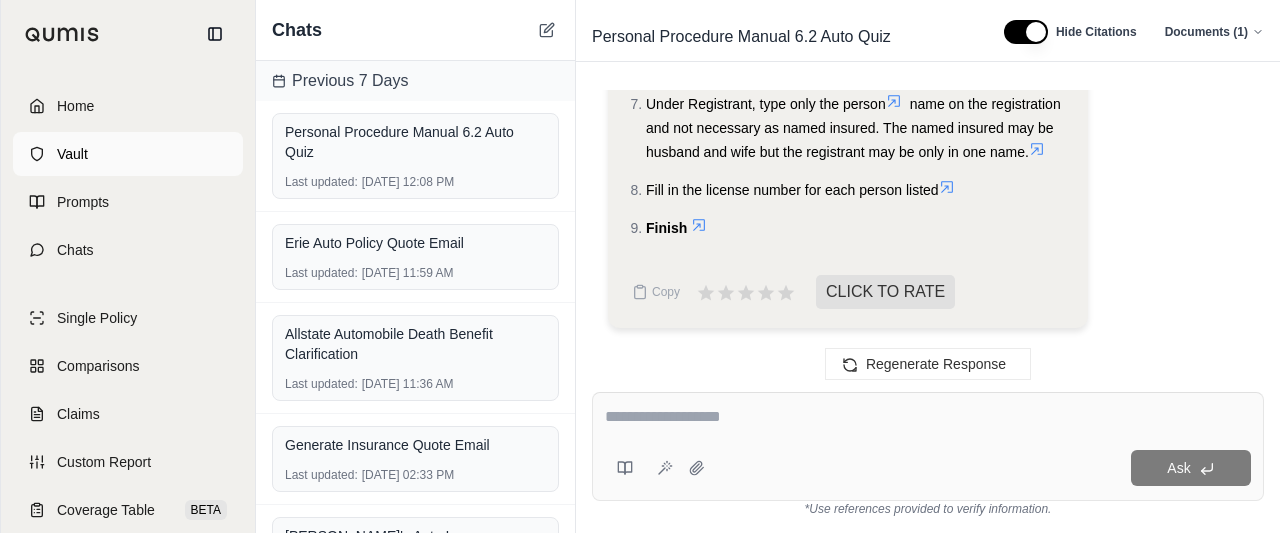 drag, startPoint x: 31, startPoint y: 131, endPoint x: 43, endPoint y: 136, distance: 13 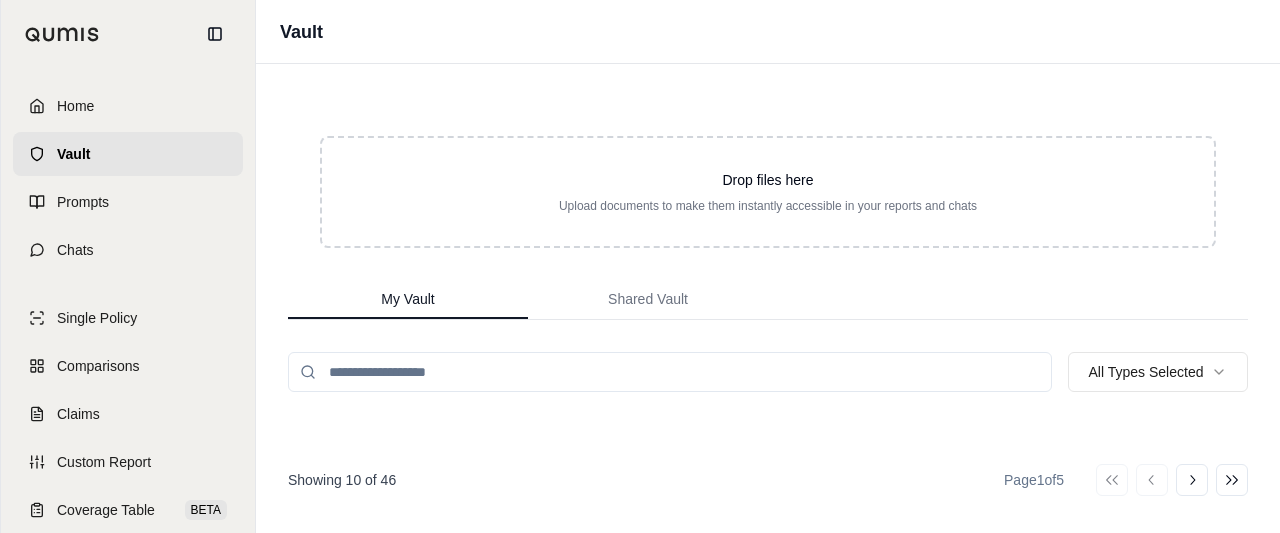 click at bounding box center (670, 372) 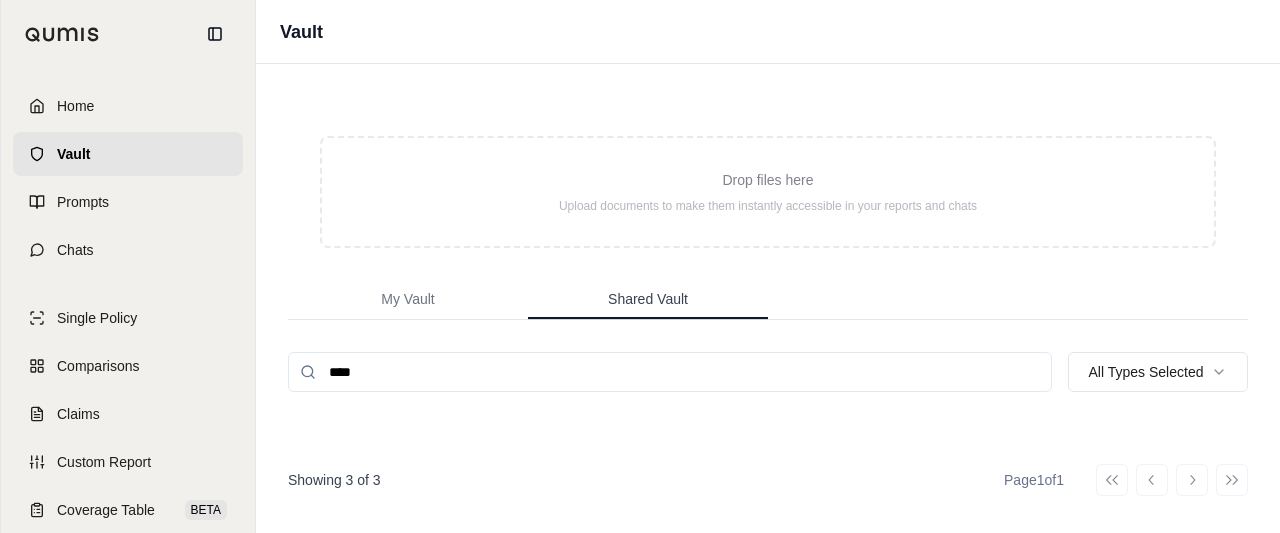 click on "Shared Vault" at bounding box center (648, 299) 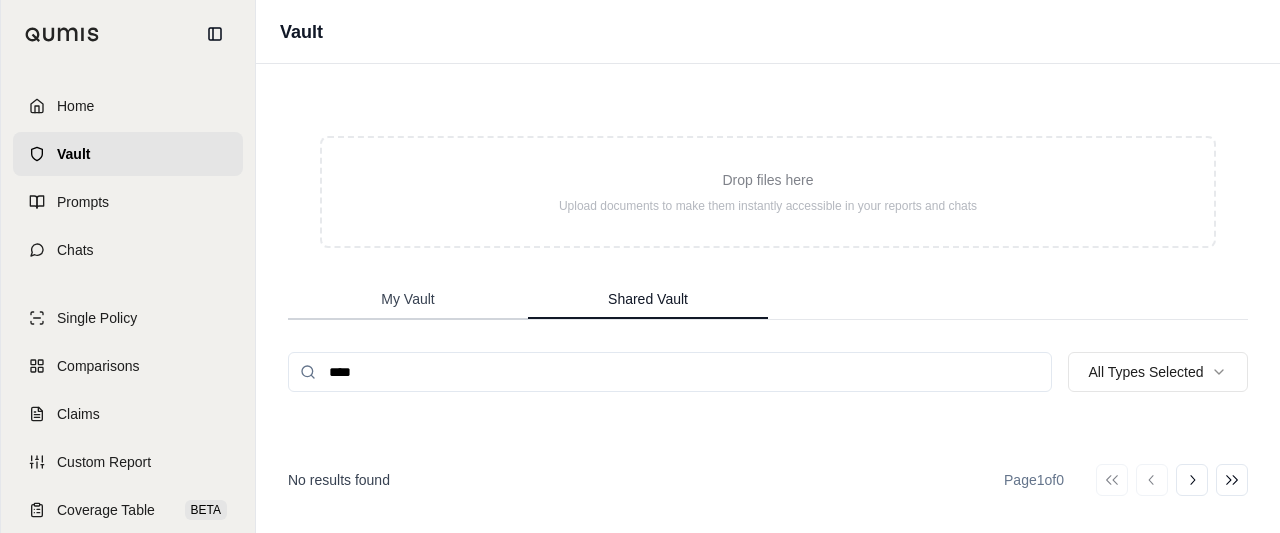 click on "My Vault" at bounding box center [407, 299] 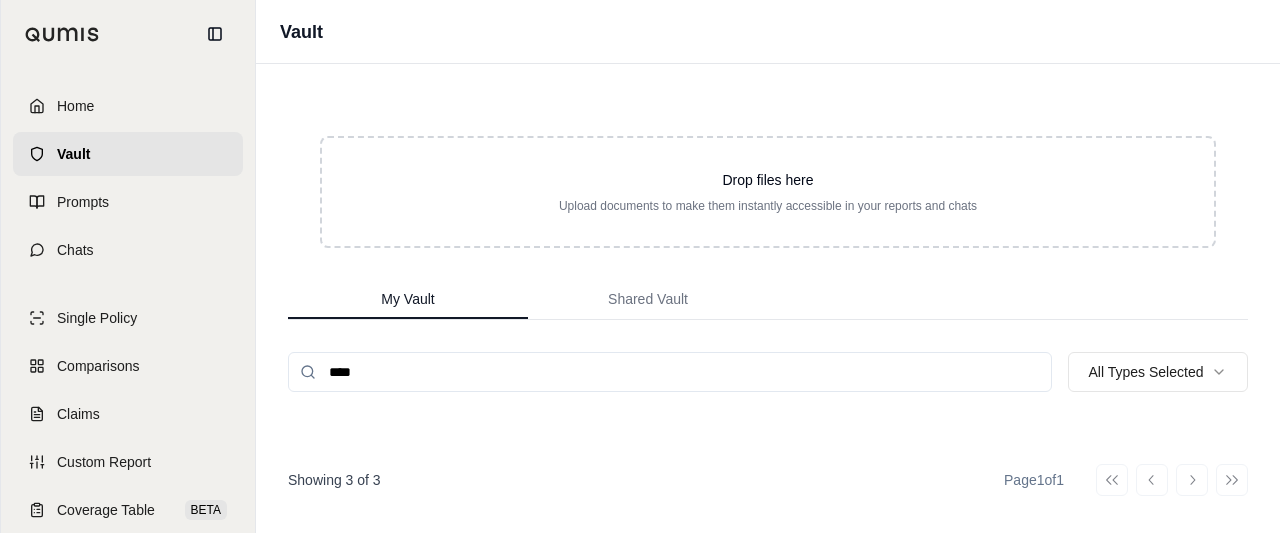 drag, startPoint x: 399, startPoint y: 376, endPoint x: 414, endPoint y: 382, distance: 16.155495 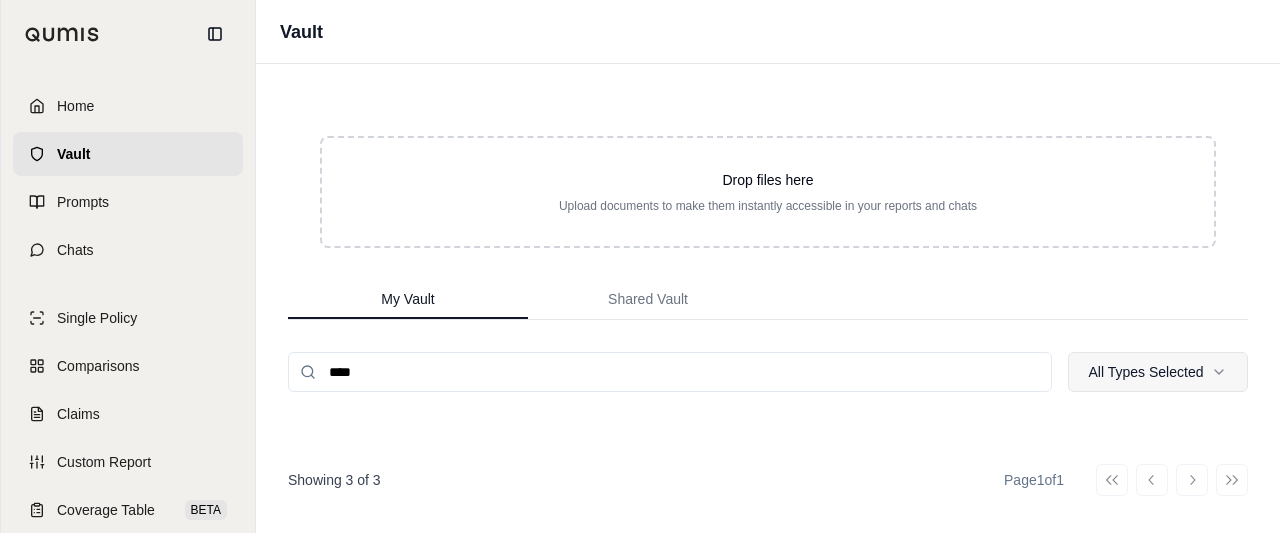 click on "Home Vault Prompts Chats Single Policy Comparisons Claims Custom Report Coverage Table BETA Contracts Legal Search M [PERSON_NAME] Insurance Vault Drop files here Upload documents to make them instantly accessible in your reports and chats My Vault Shared Vault **** All Types Selected Name Type Created At Actions erie pa auto rules.pdf reference [DATE] Melville Erie Home Proposal.pdf policy [DATE] [PERSON_NAME] Erie Policy.pdf policy [DATE] Showing 3 of 3 Page  1  of  1 Go to first page Go to previous page Go to next page Go to last page" at bounding box center [640, 266] 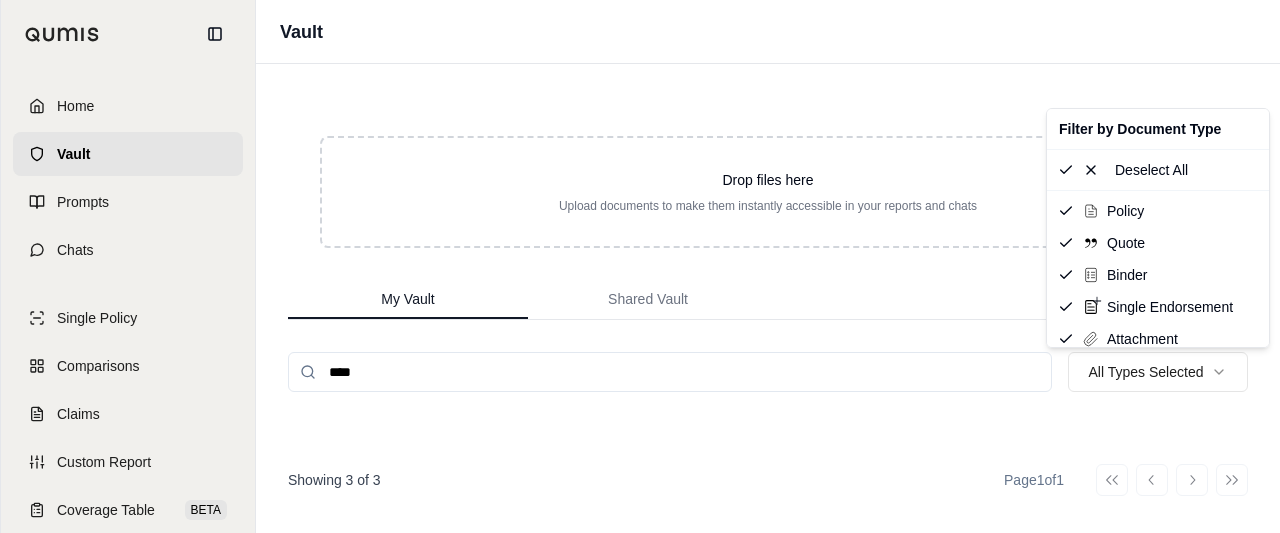 drag, startPoint x: 1148, startPoint y: 379, endPoint x: 1004, endPoint y: 395, distance: 144.88617 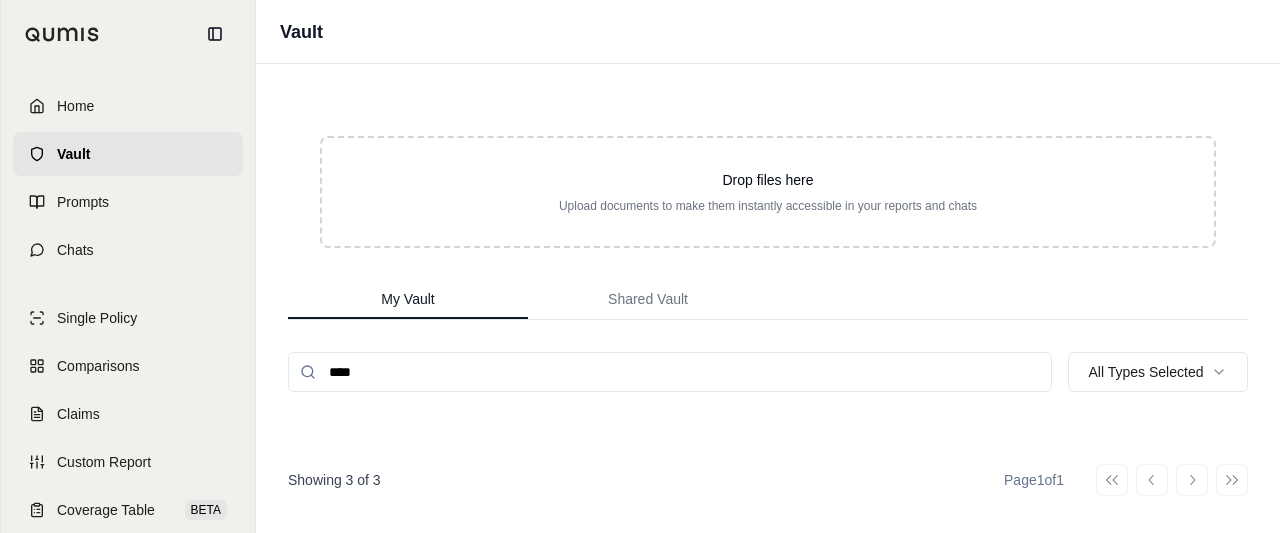 click on "Drop files here Upload documents to make them instantly accessible in your reports and chats My Vault Shared Vault **** All Types Selected Name Type Created At Actions erie pa auto rules.pdf reference [DATE] Melville Erie Home Proposal.pdf policy [DATE] [PERSON_NAME] Erie Policy.pdf policy [DATE] Showing 3 of 3 Page  1  of  1 Go to first page Go to previous page Go to next page Go to last page" at bounding box center (768, 298) 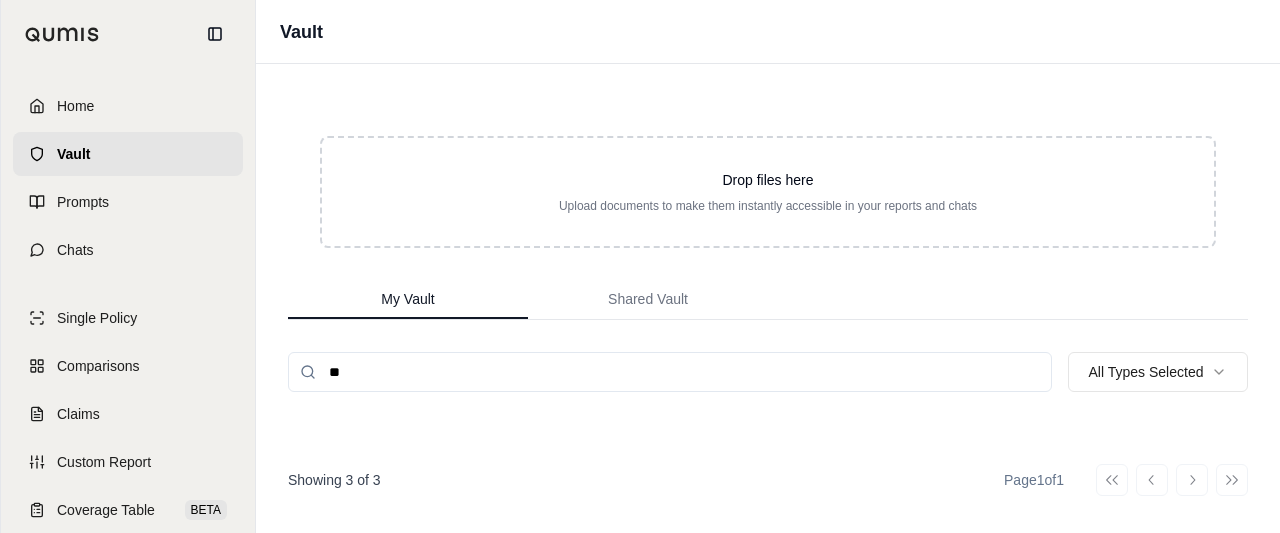 type on "*" 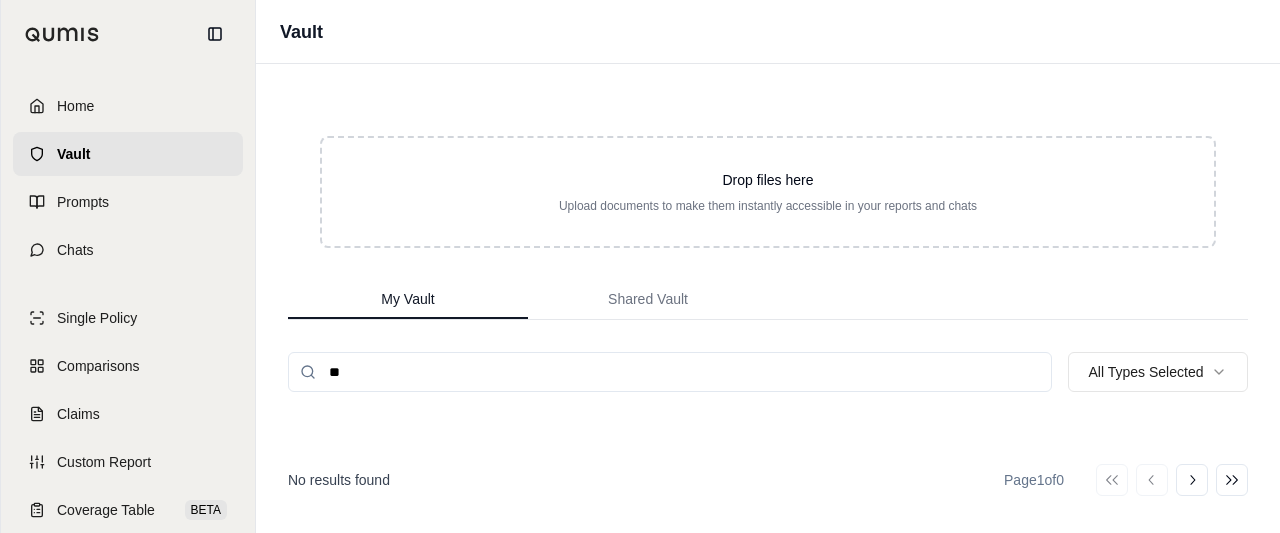 type on "*" 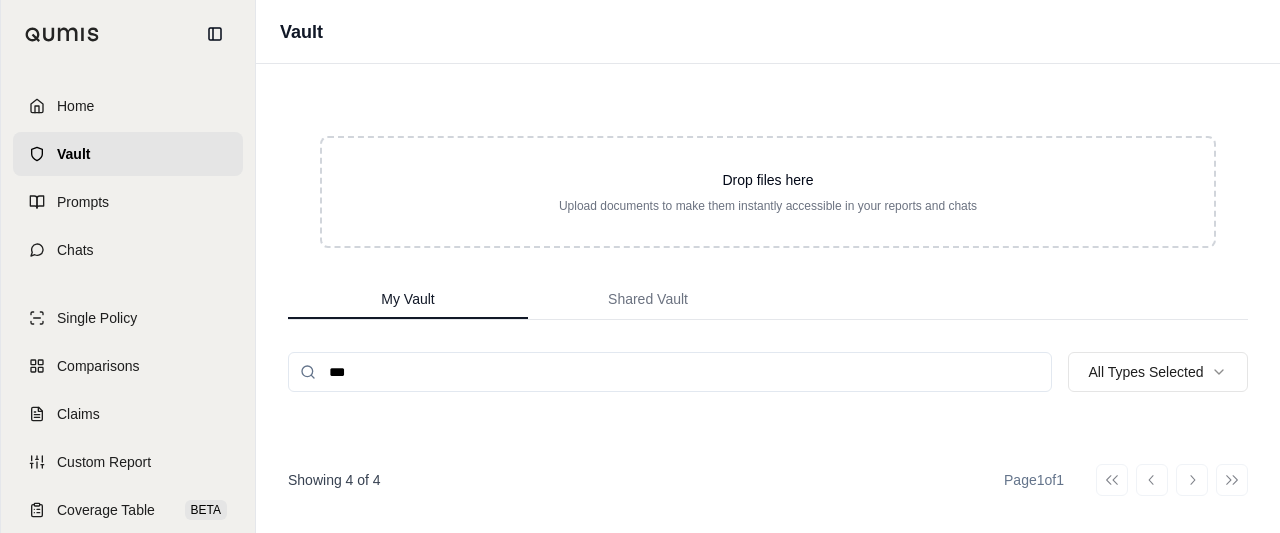 type on "****" 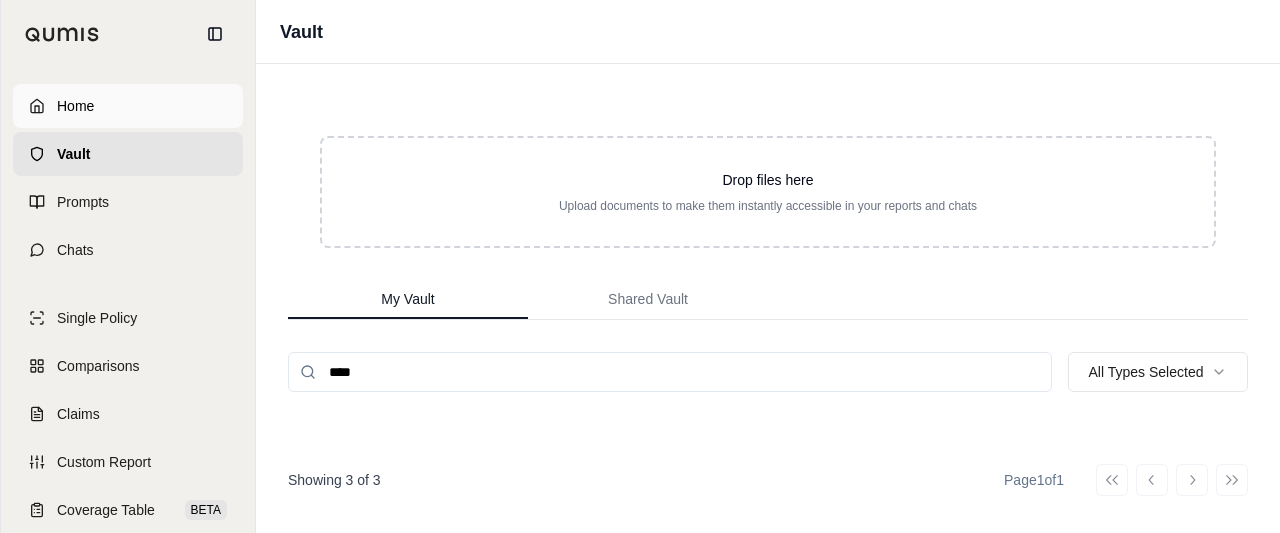 click on "Home" at bounding box center [75, 106] 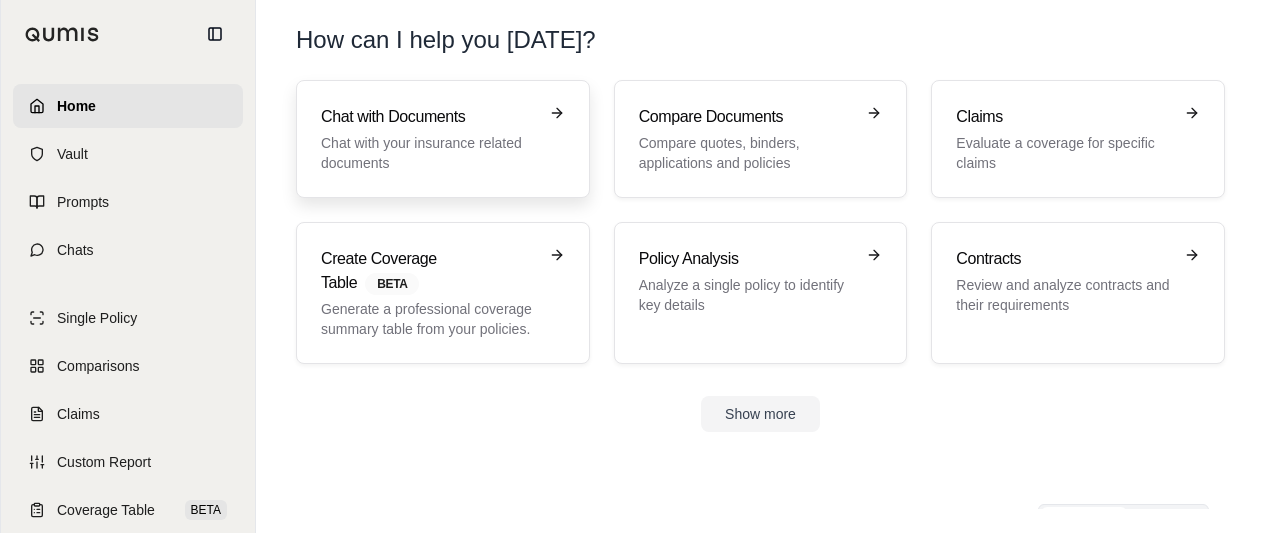 click on "Chat with your insurance related documents" at bounding box center [429, 153] 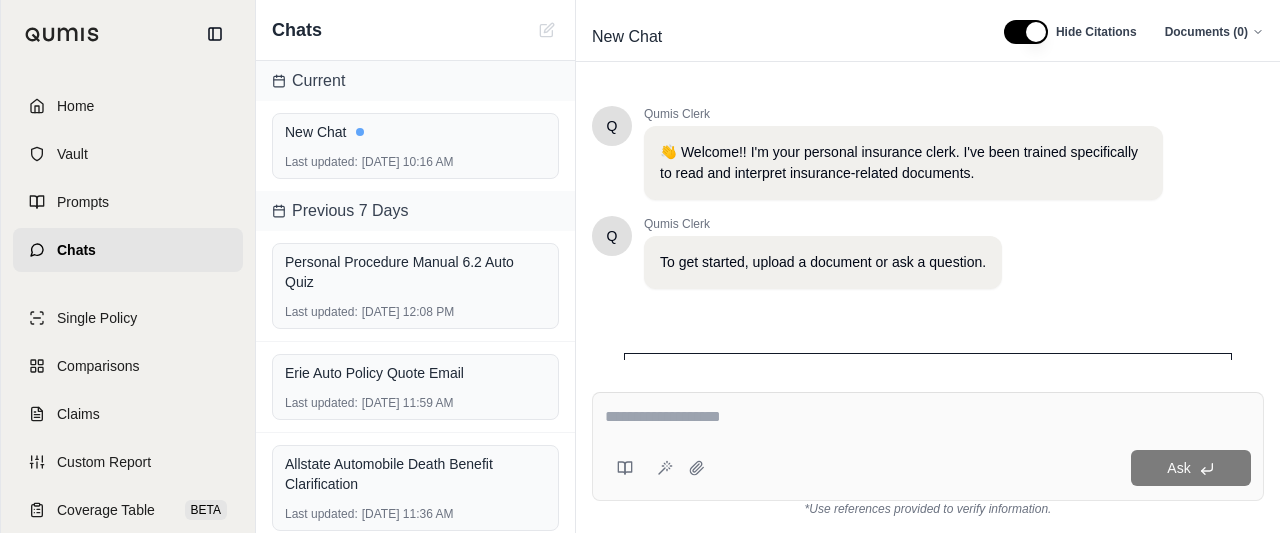 click on "Q Qumis Clerk To get started, upload a document or ask a question." at bounding box center [877, 252] 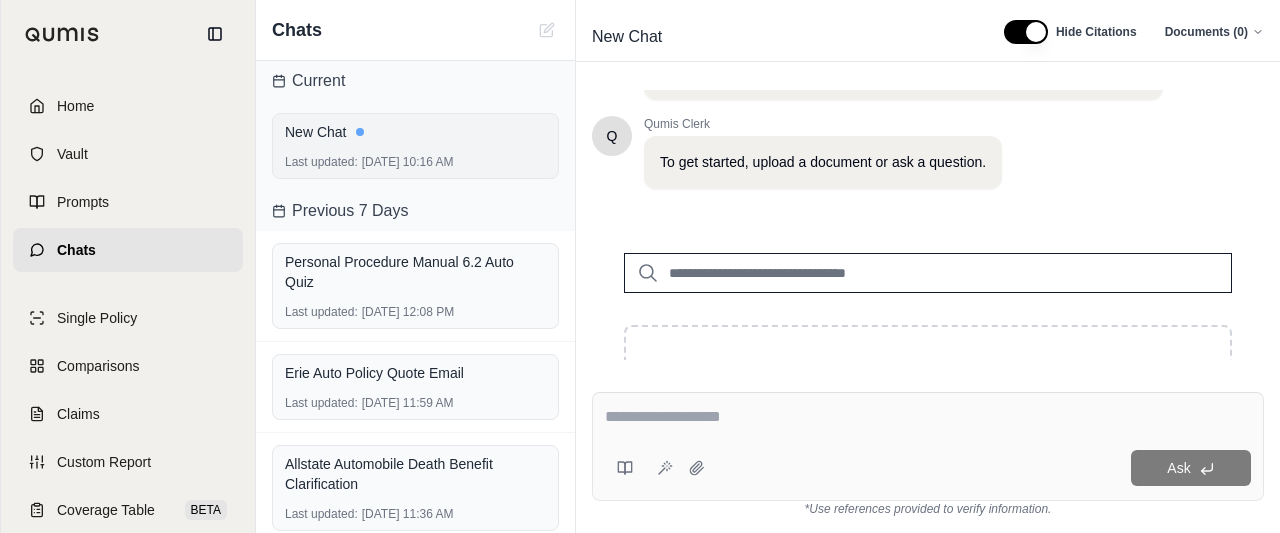 click on "New Chat" at bounding box center [415, 132] 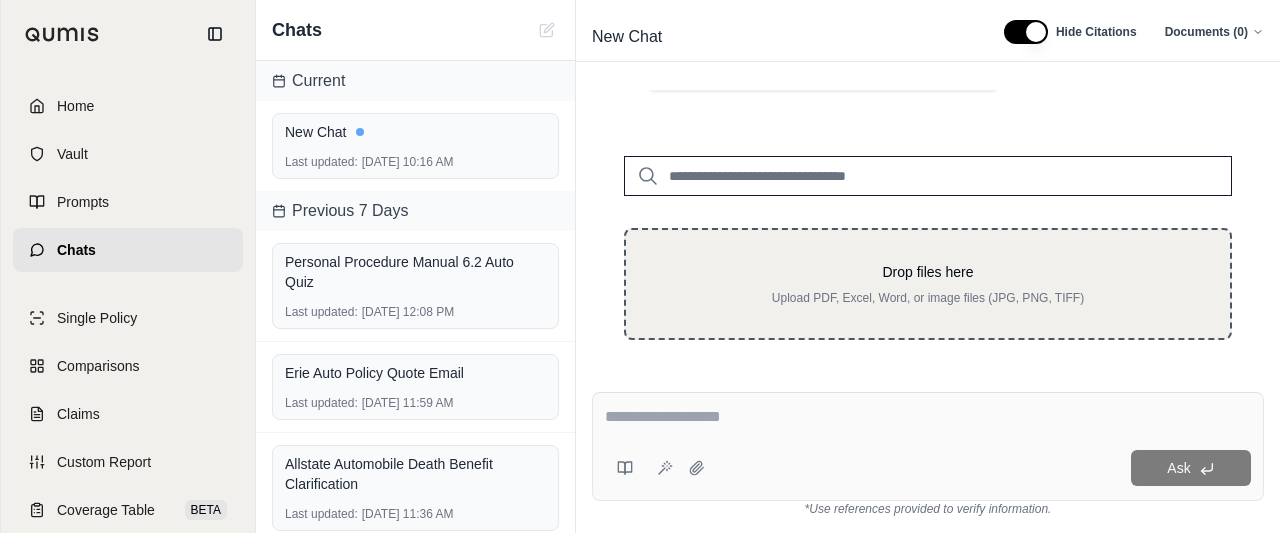 scroll, scrollTop: 200, scrollLeft: 0, axis: vertical 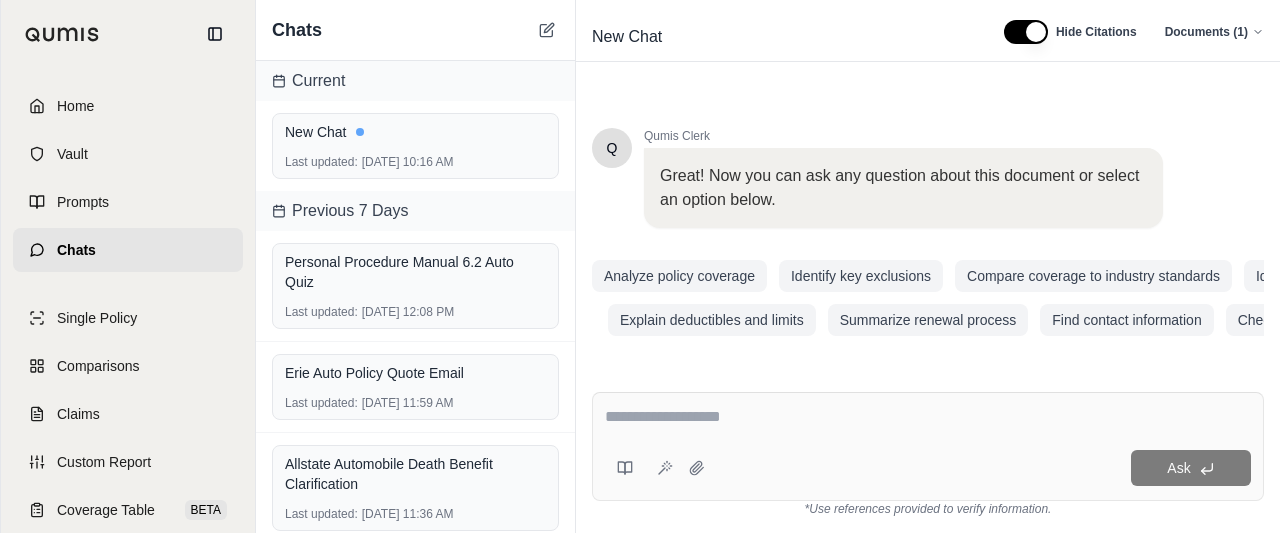 click at bounding box center [928, 417] 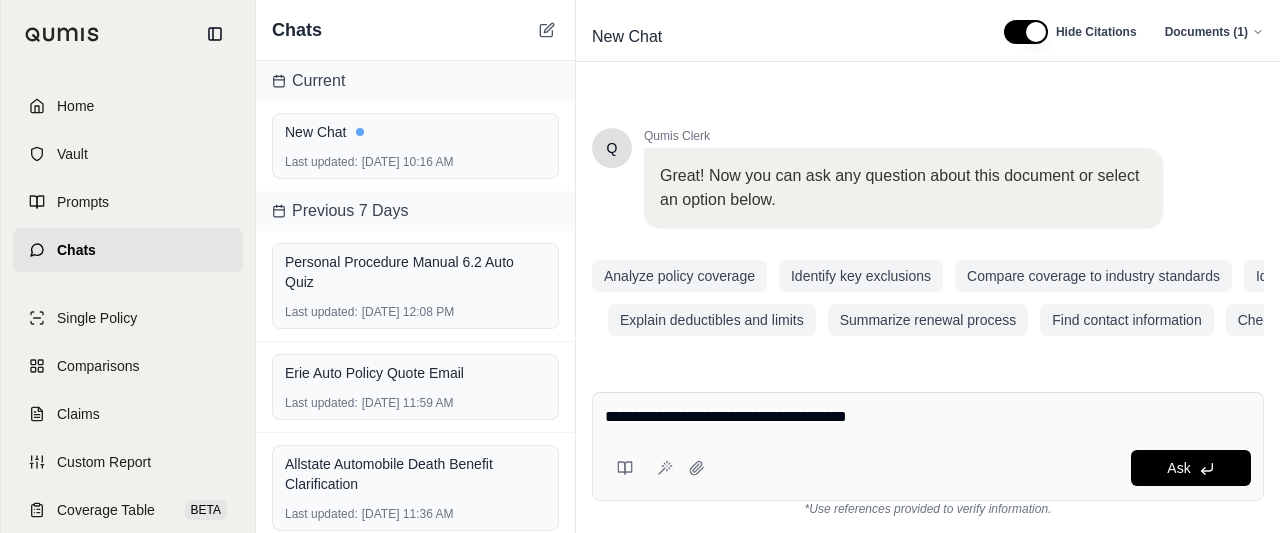 type on "**********" 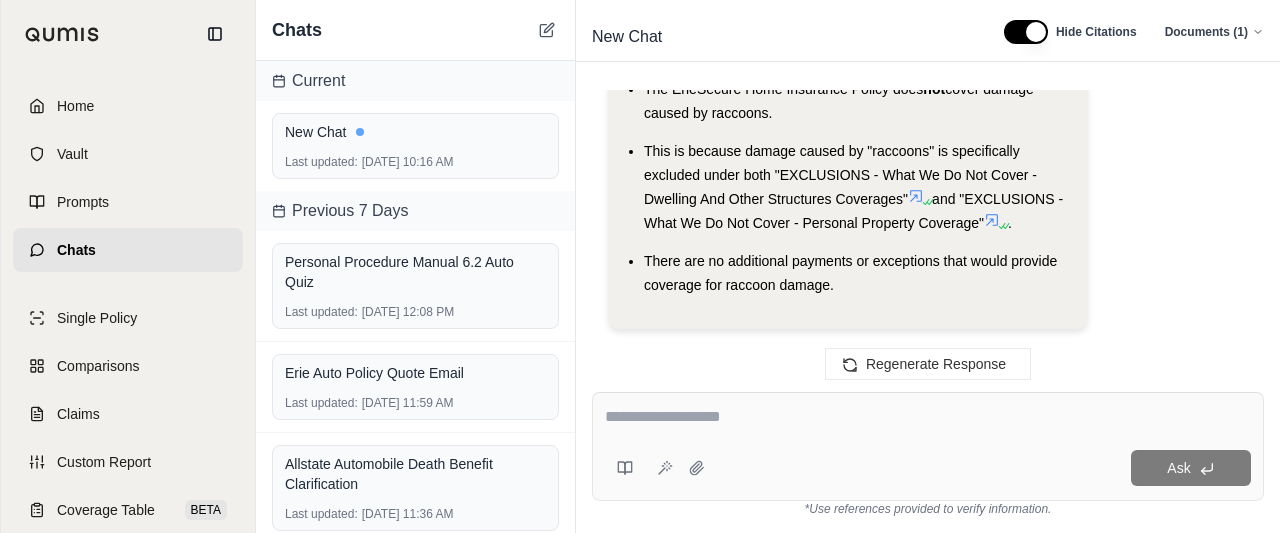 scroll, scrollTop: 1761, scrollLeft: 0, axis: vertical 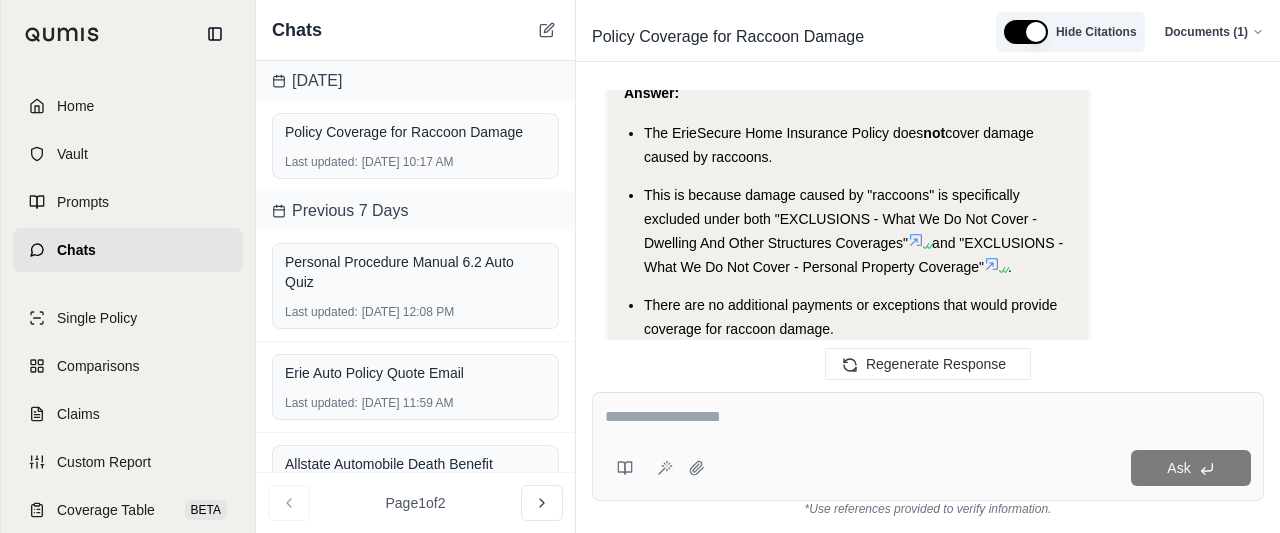 click at bounding box center [1026, 32] 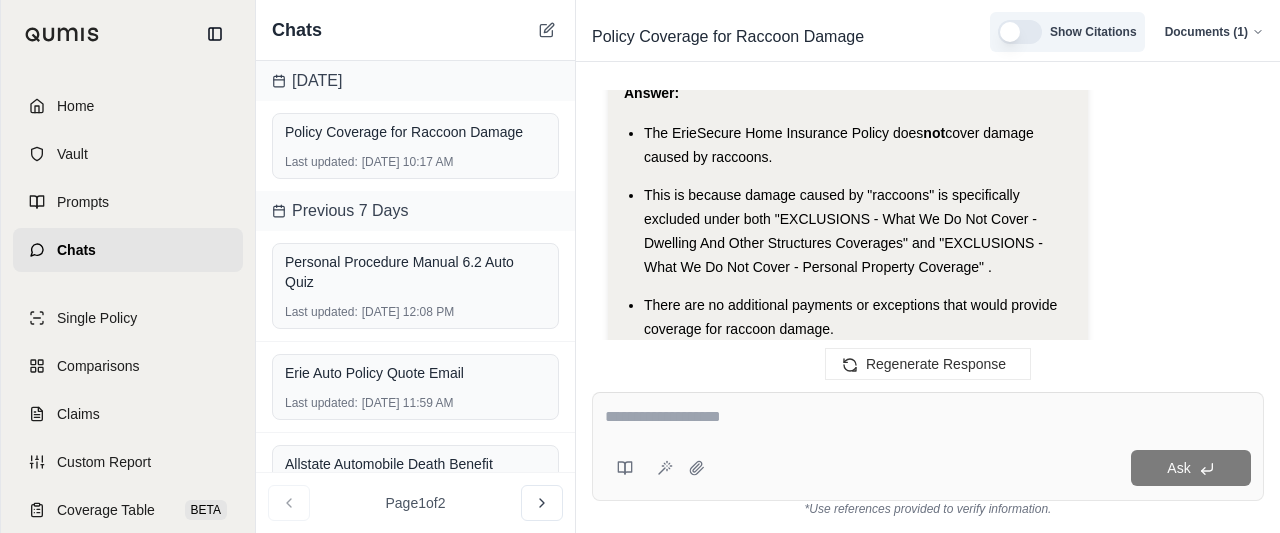 click at bounding box center (1020, 32) 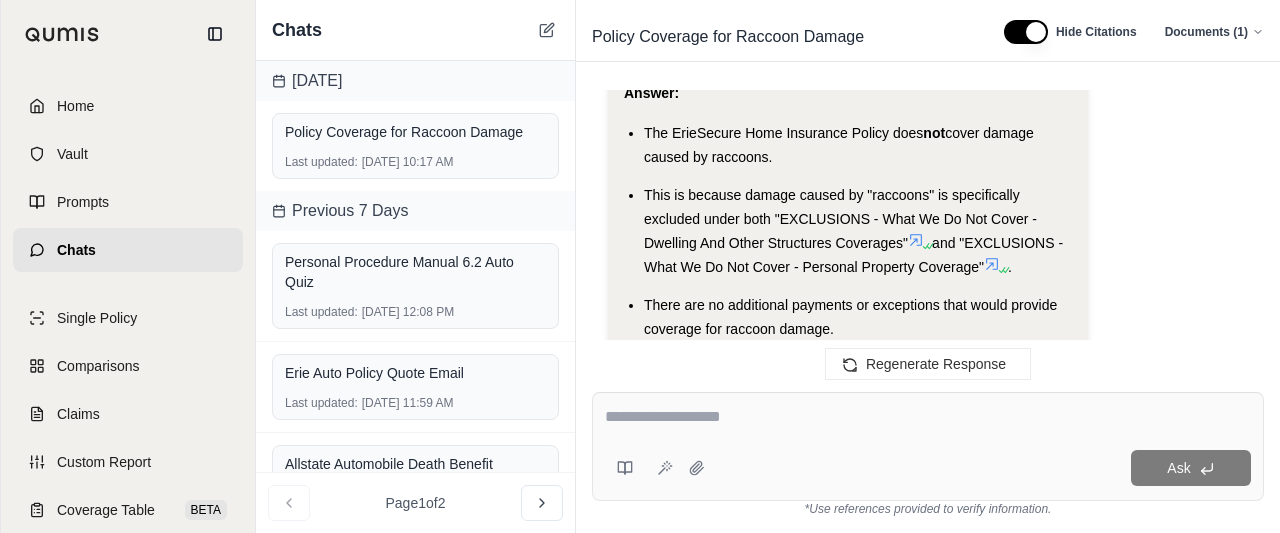 click 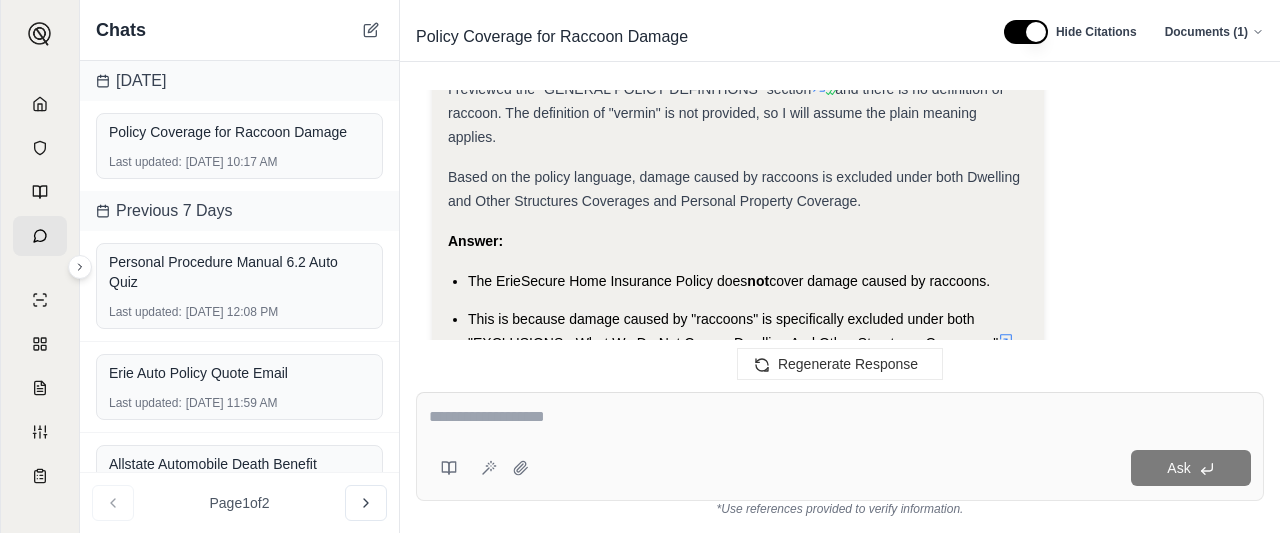 scroll, scrollTop: 1477, scrollLeft: 0, axis: vertical 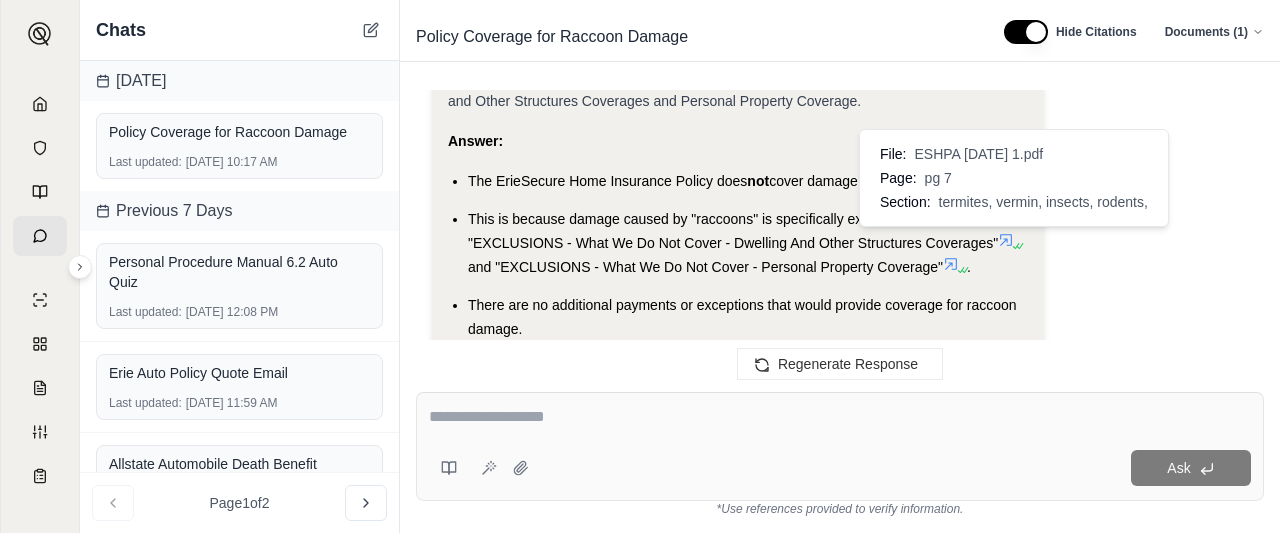 click 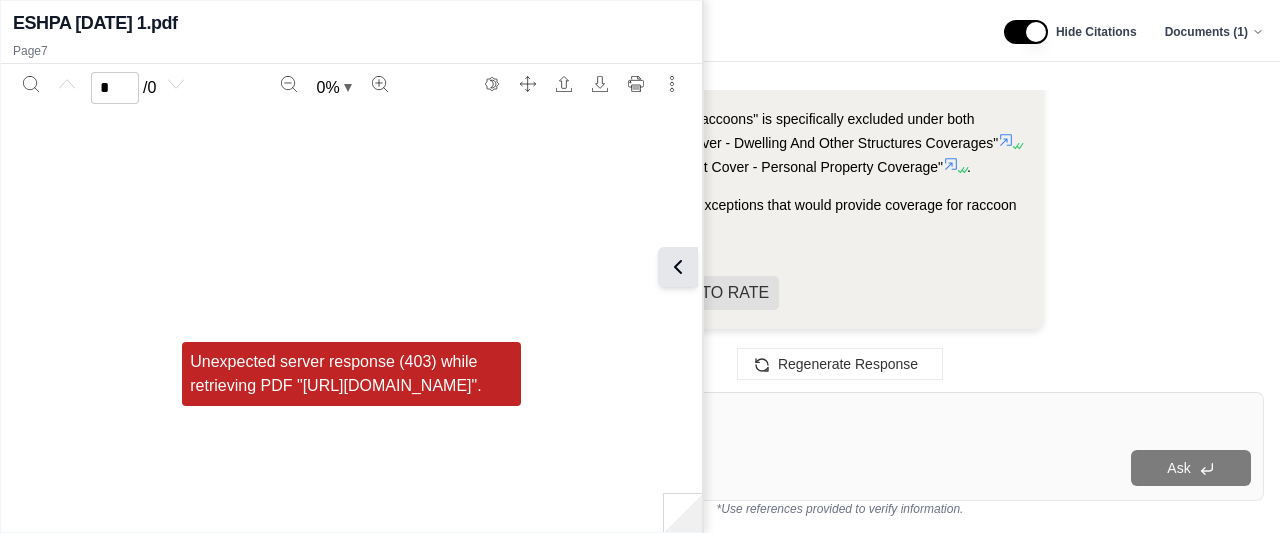 click 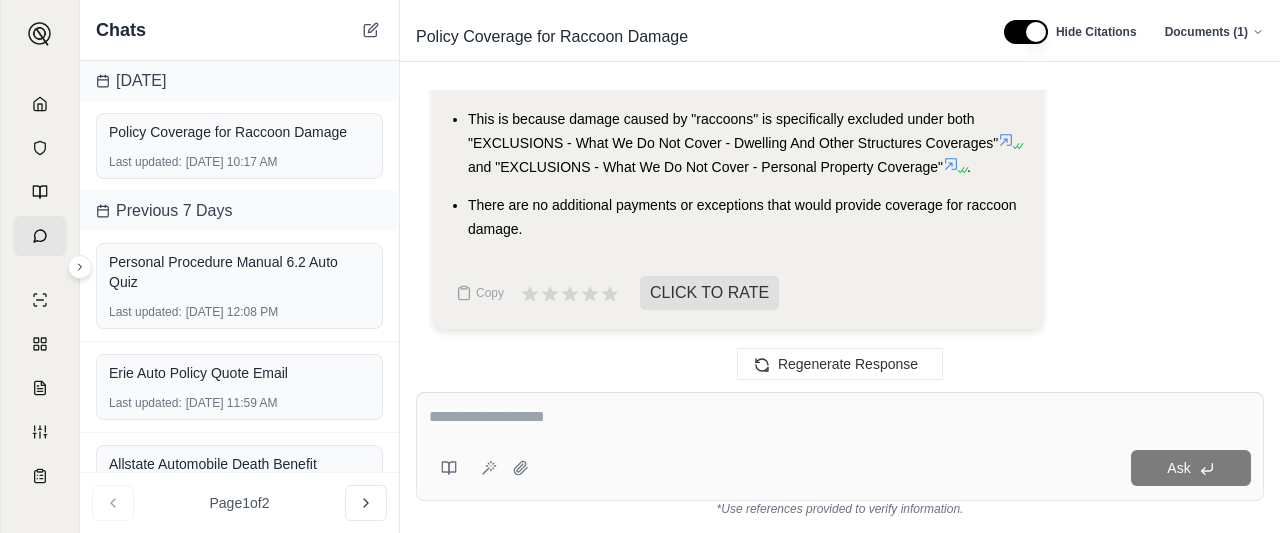 click 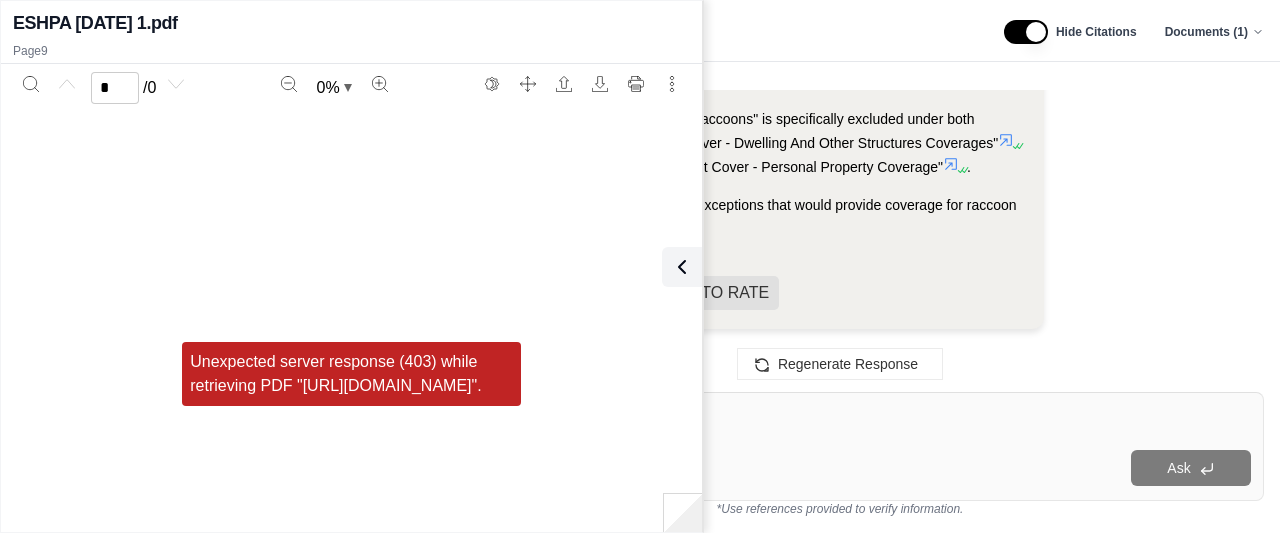 drag, startPoint x: 671, startPoint y: 268, endPoint x: 716, endPoint y: 260, distance: 45.705578 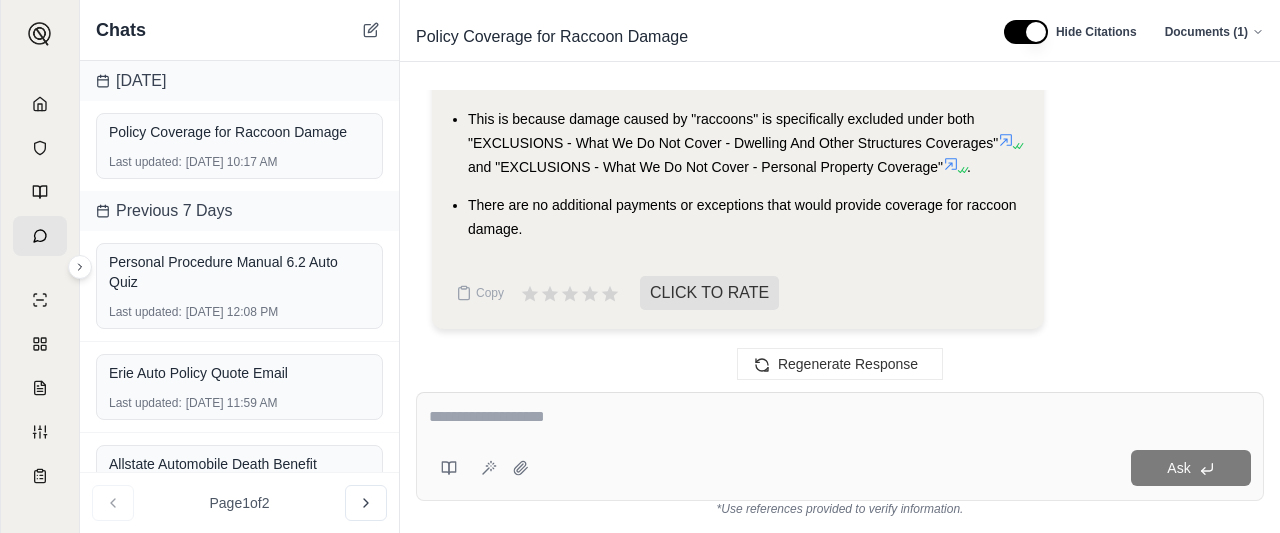 scroll, scrollTop: 1477, scrollLeft: 0, axis: vertical 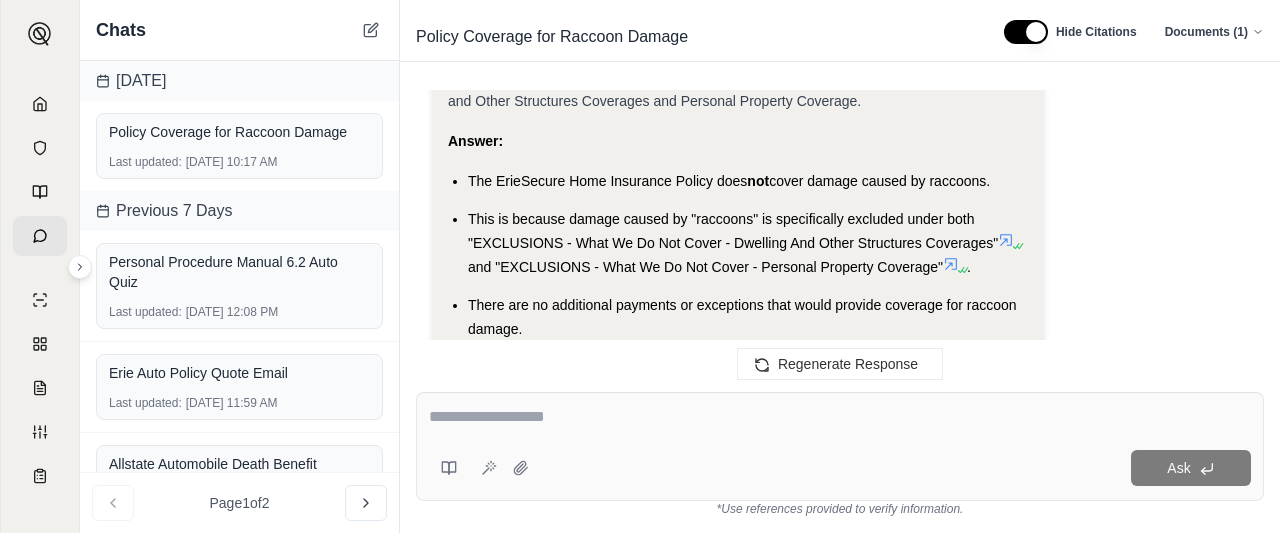 click at bounding box center (840, 417) 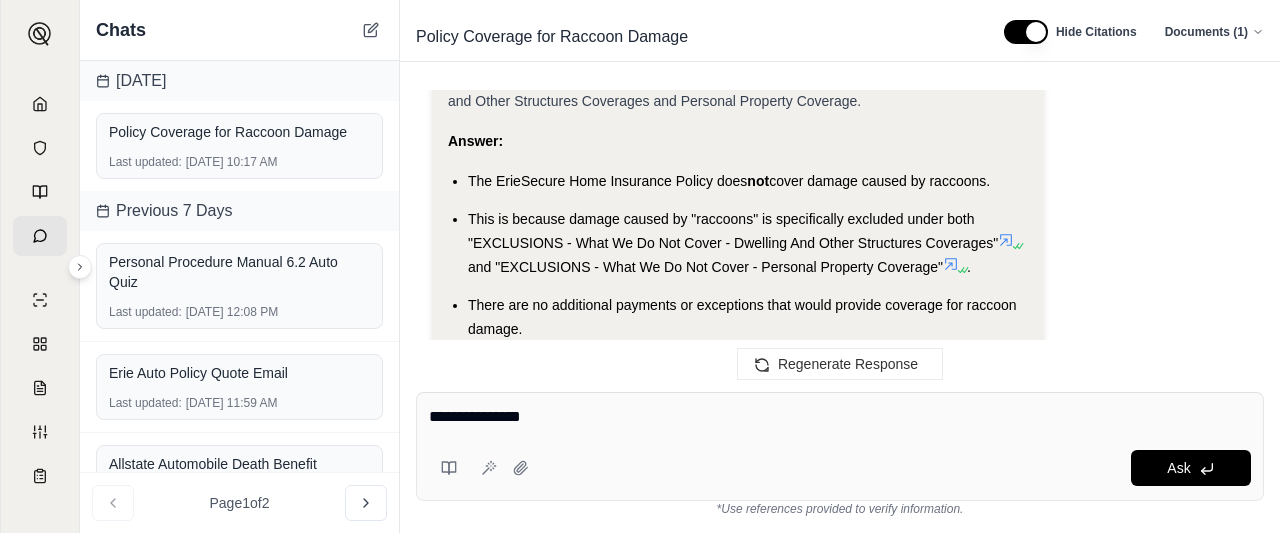 type on "**********" 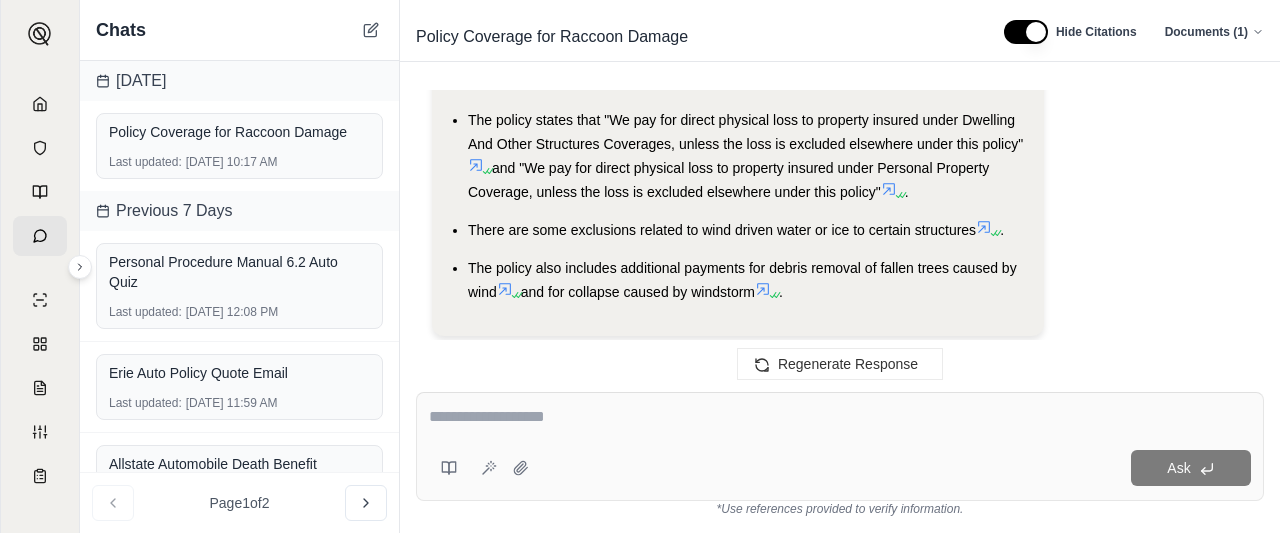 scroll, scrollTop: 3513, scrollLeft: 0, axis: vertical 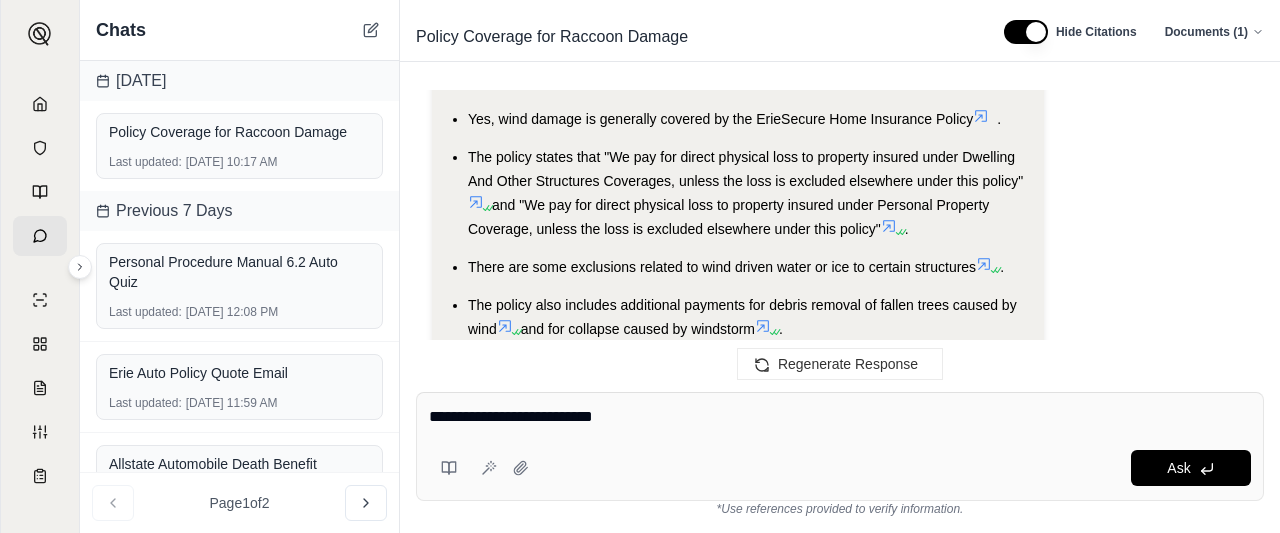 type on "**********" 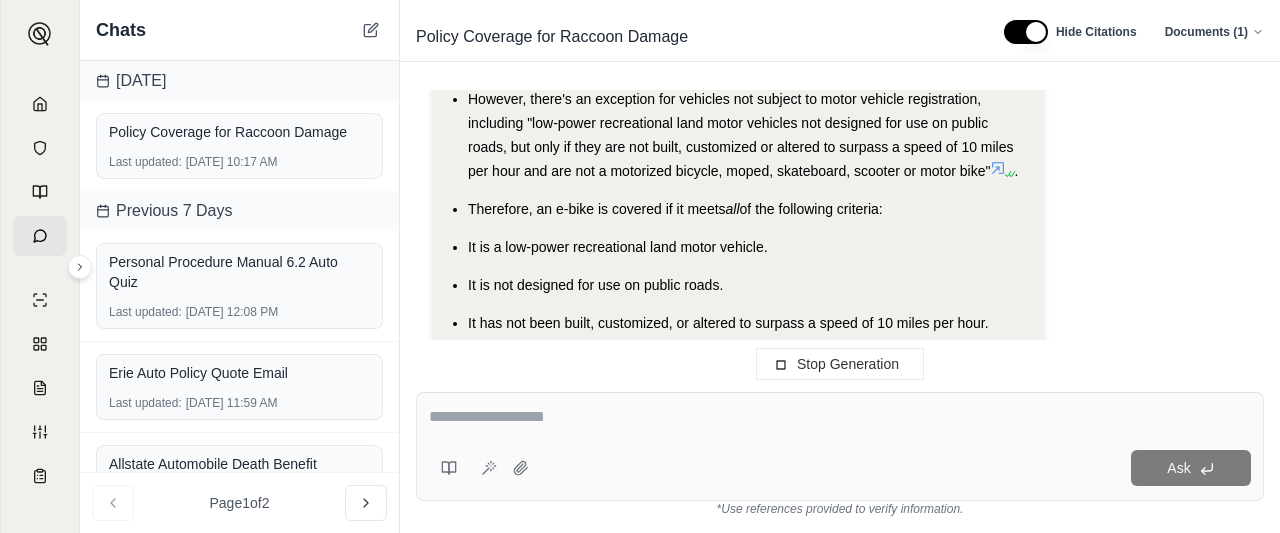 scroll, scrollTop: 5439, scrollLeft: 0, axis: vertical 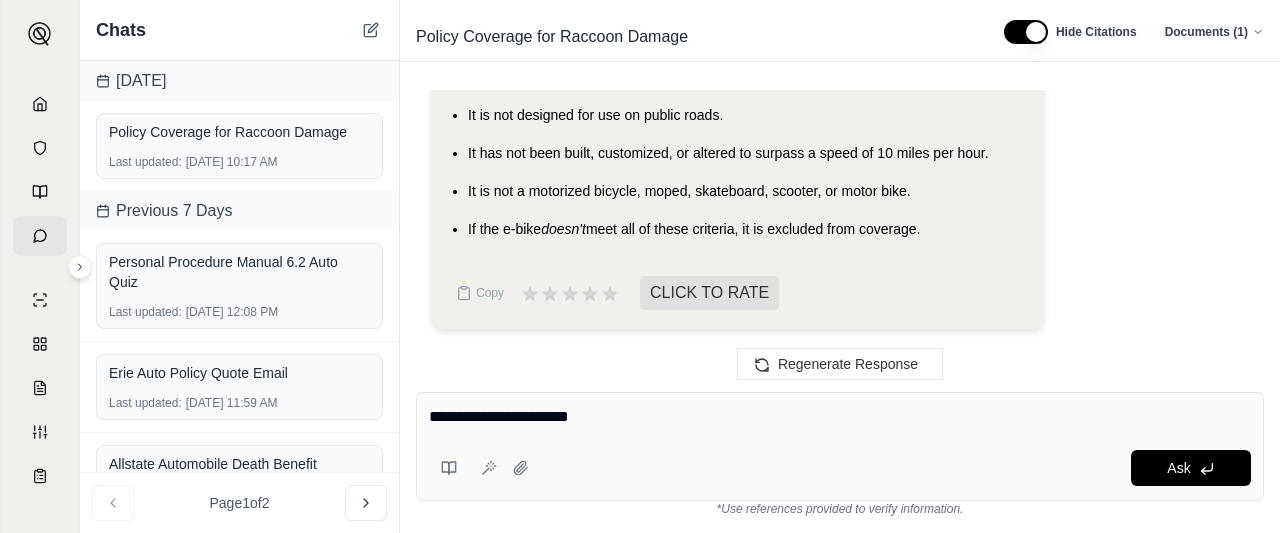 type on "**********" 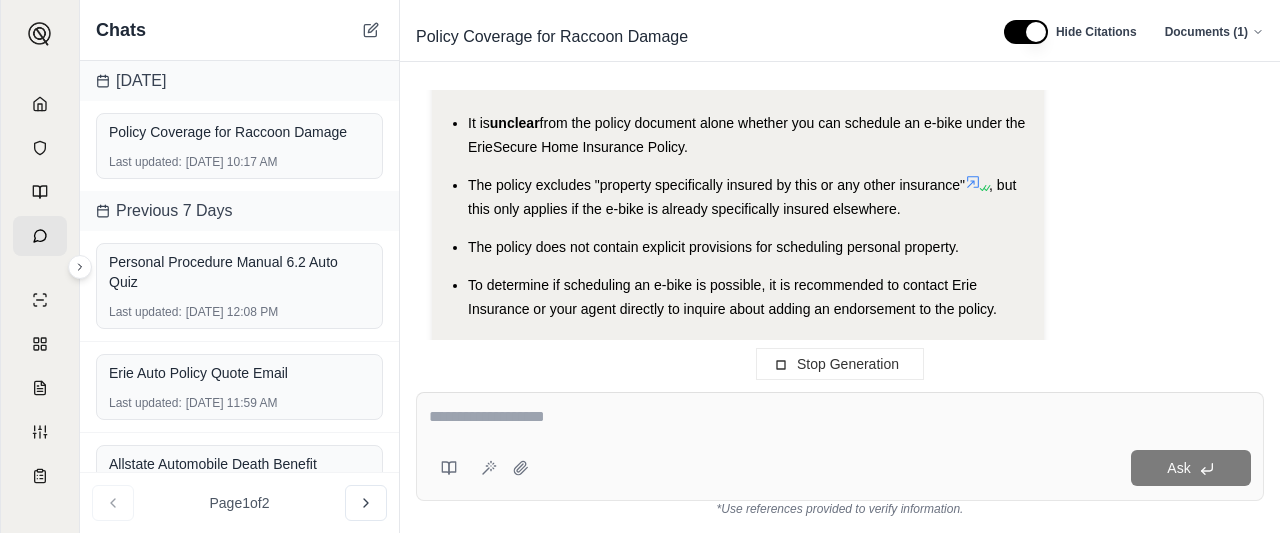 scroll, scrollTop: 6539, scrollLeft: 0, axis: vertical 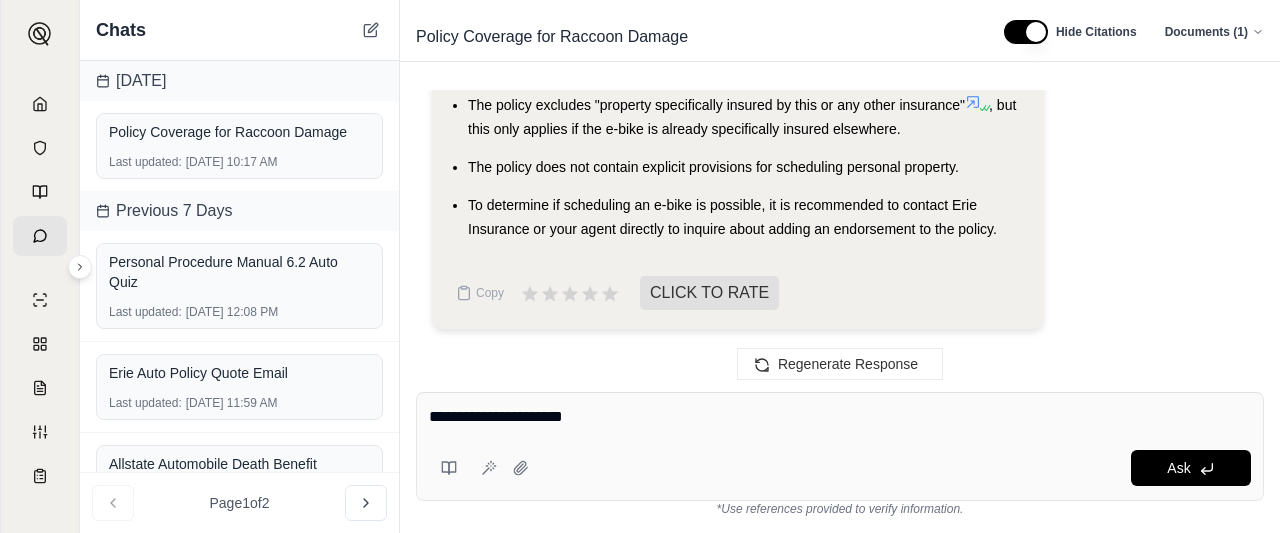type on "**********" 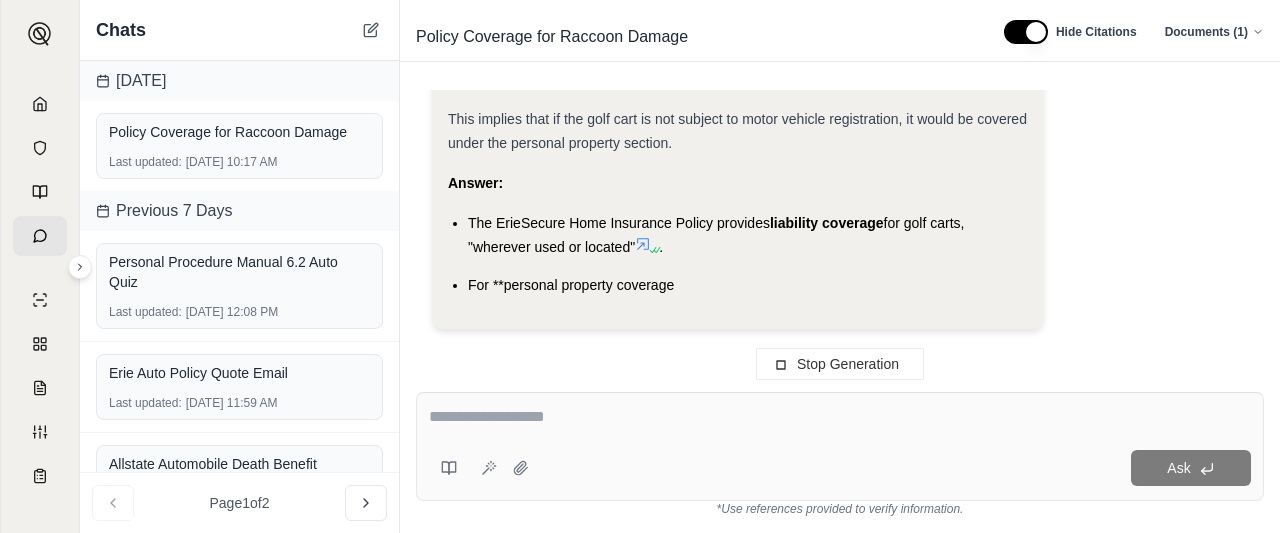 scroll, scrollTop: 8341, scrollLeft: 0, axis: vertical 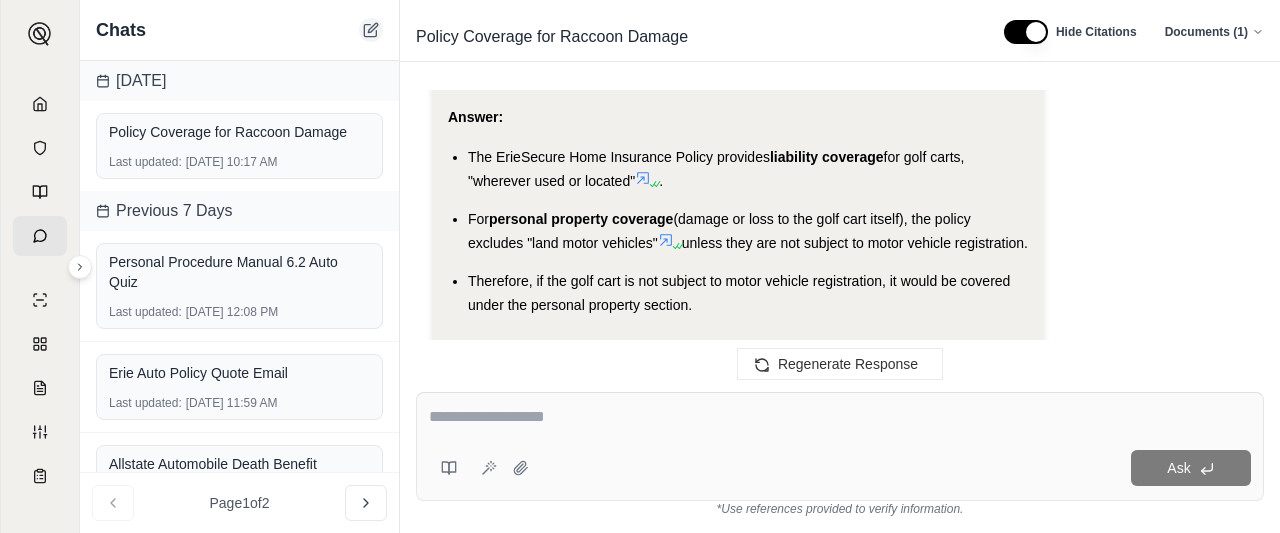 click at bounding box center (371, 30) 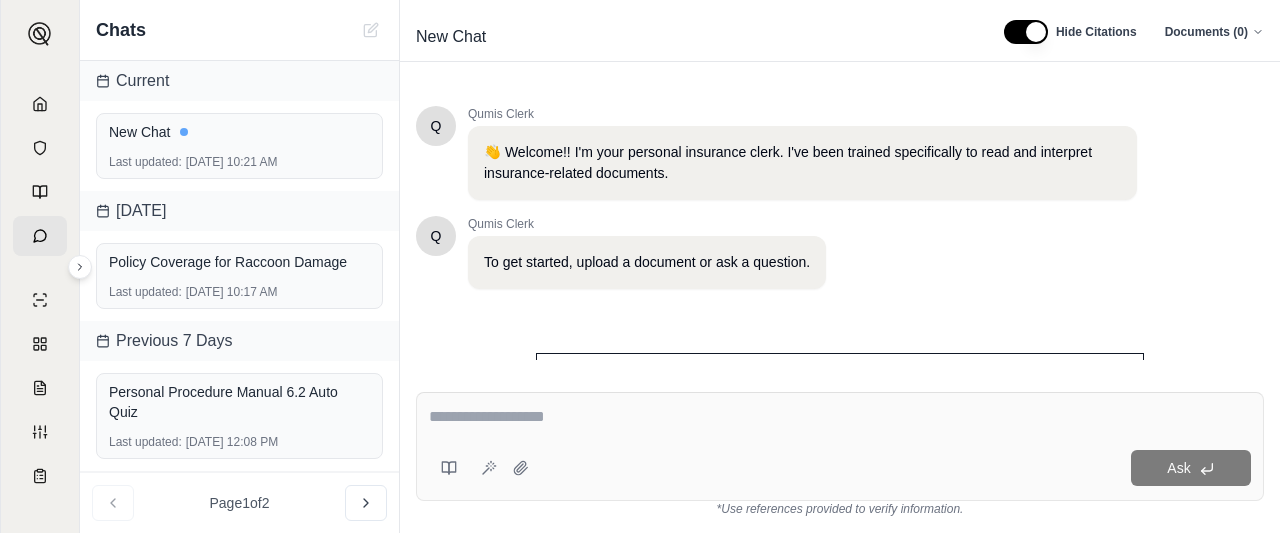 click at bounding box center [840, 417] 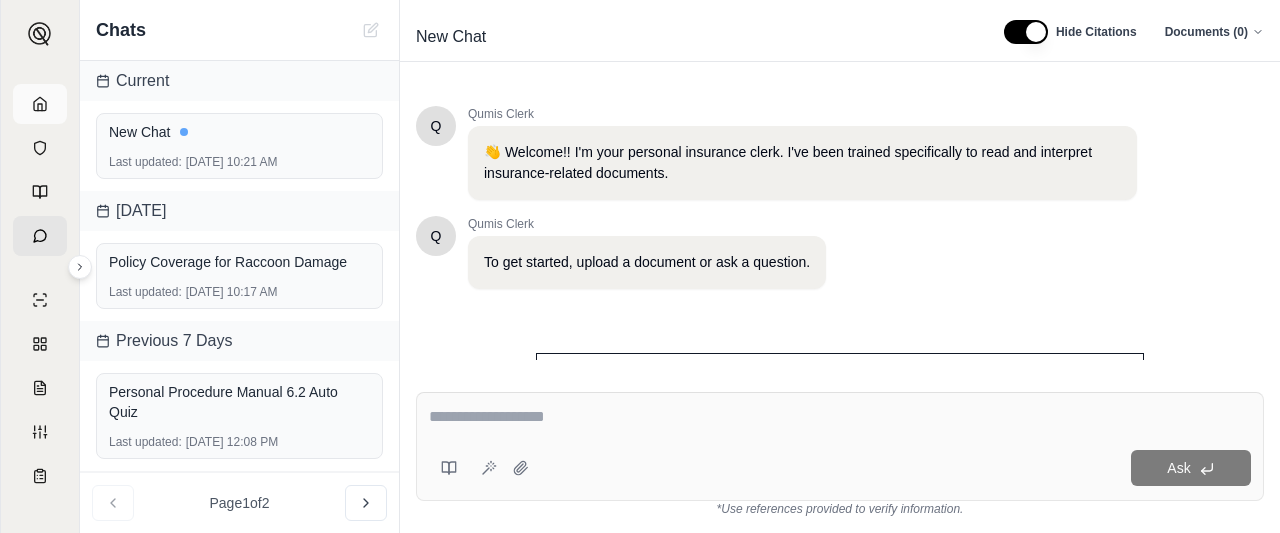 click at bounding box center [40, 104] 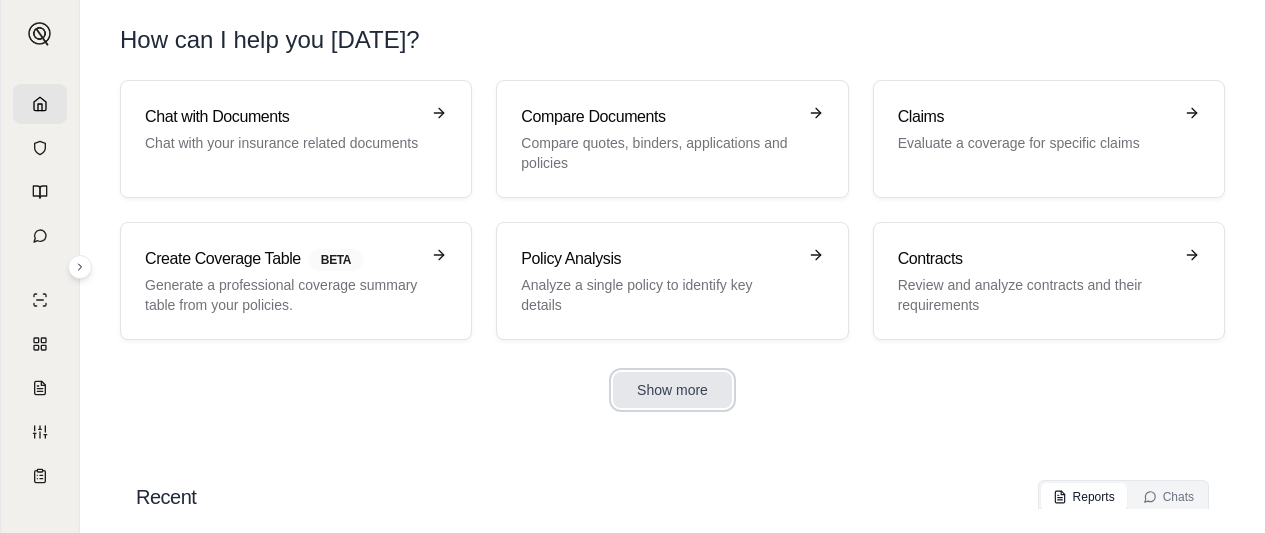 click on "Show more" at bounding box center [672, 390] 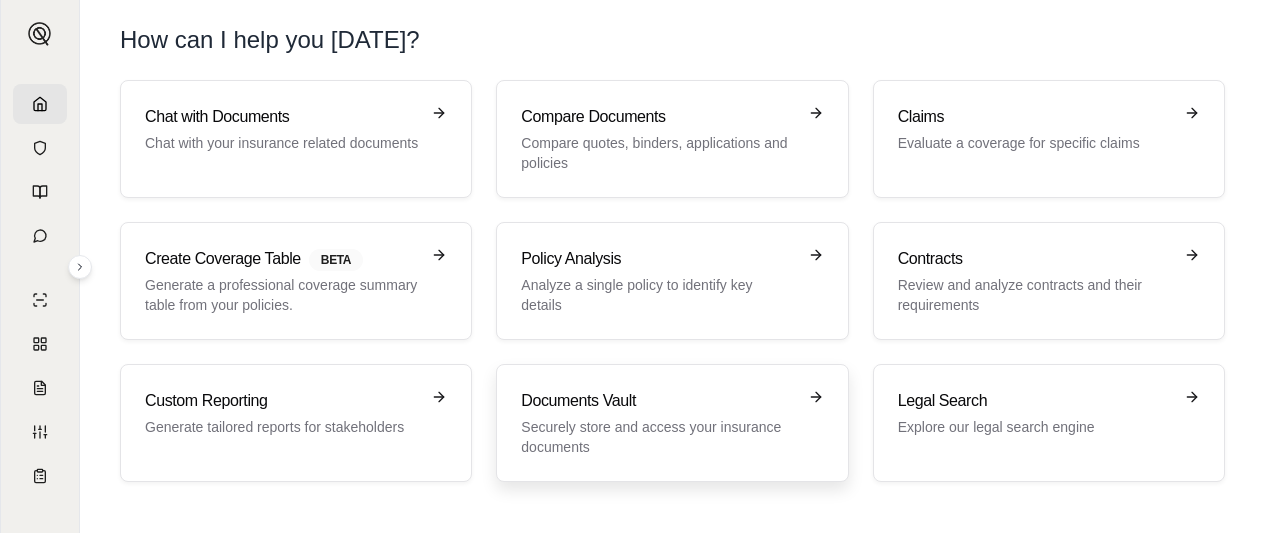 click on "Securely store and access your insurance documents" at bounding box center [658, 437] 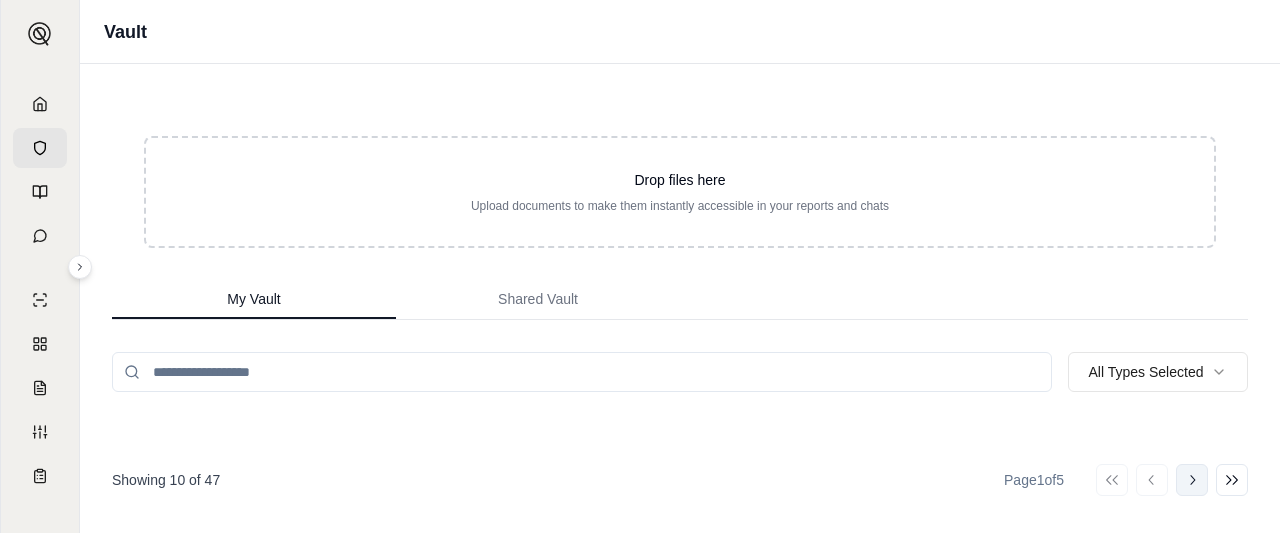 click 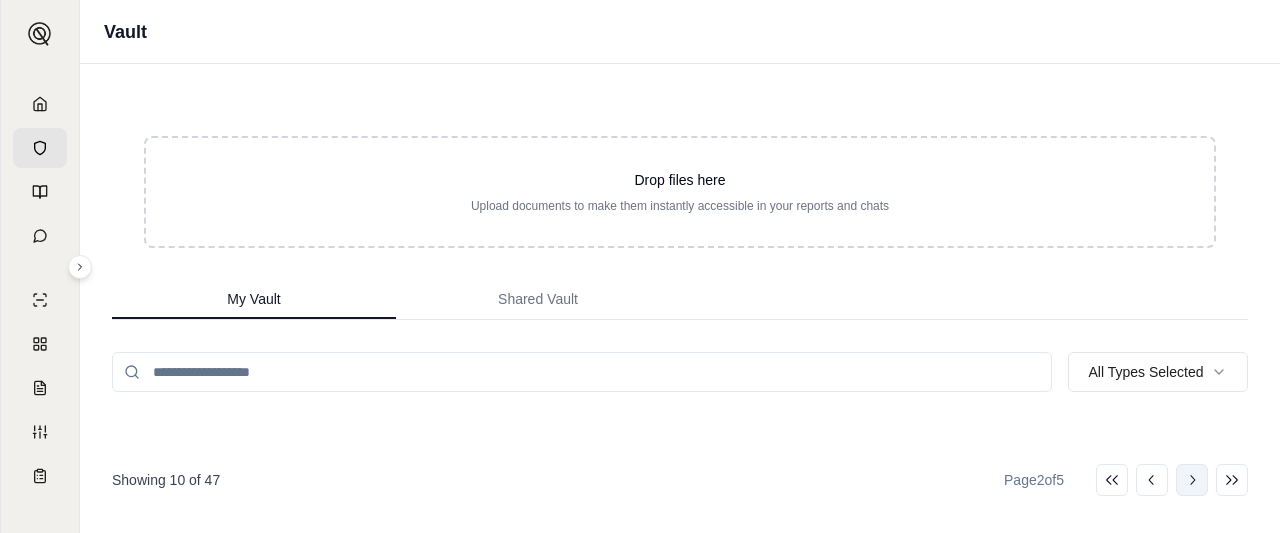 click 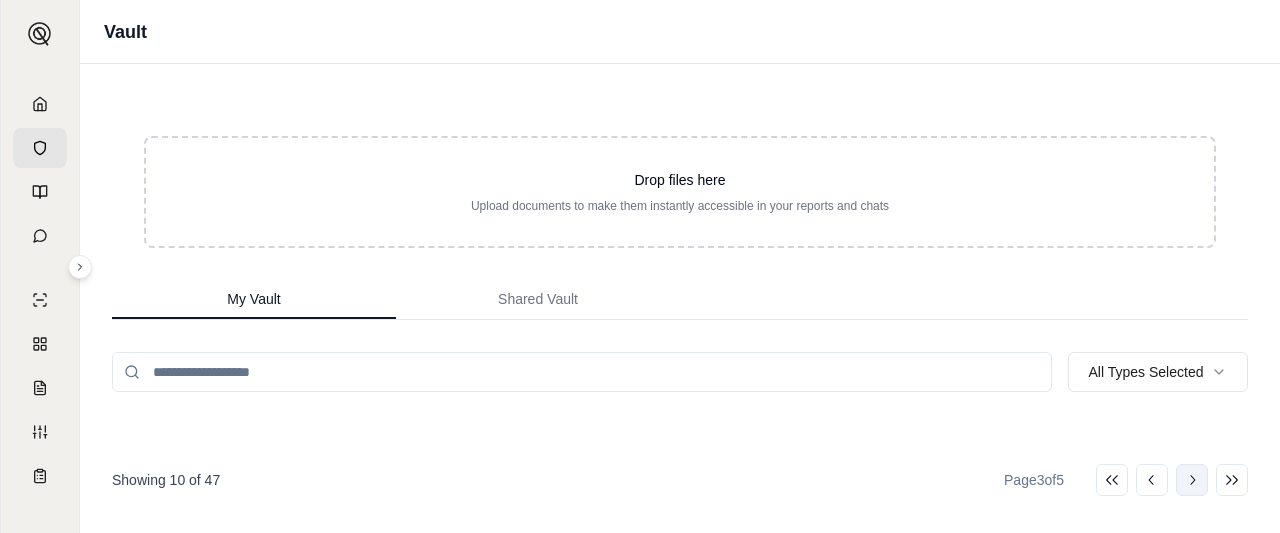 click 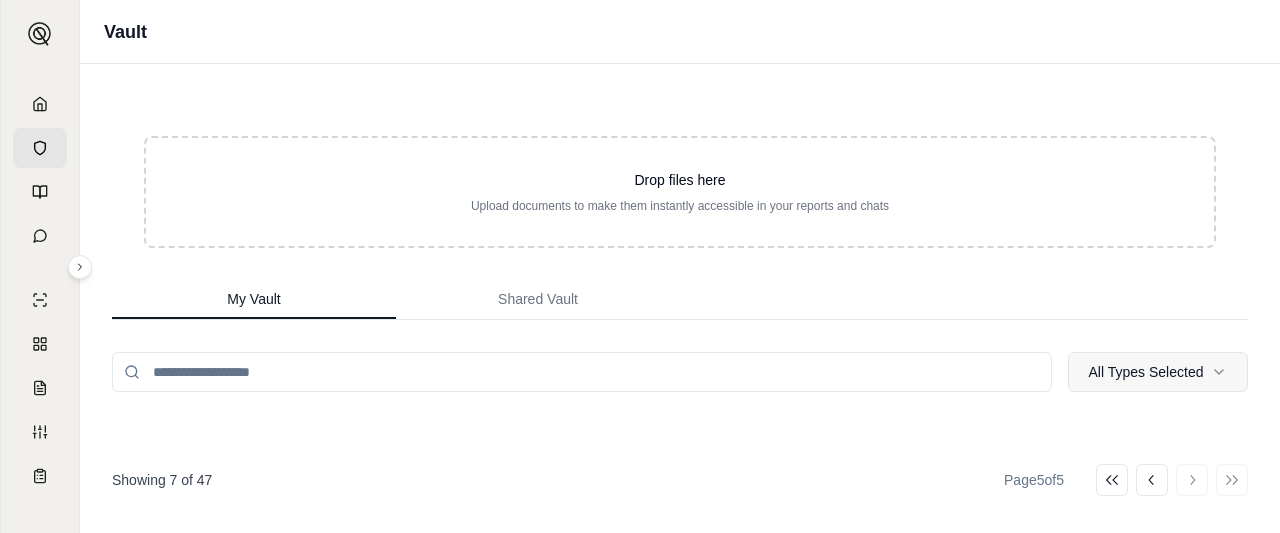 click on "M Vault Drop files here Upload documents to make them instantly accessible in your reports and chats My Vault Shared Vault All Types Selected Name Type Created At Actions Melville Travelers home.pdf policy [DATE] [PERSON_NAME] [PERSON_NAME] poliy.pdf policy [DATE] [PERSON_NAME] auto policy.pdf policy [DATE] [PERSON_NAME] Boat Policy.pdf policy [DATE] [PERSON_NAME] Renters.pdf policy [DATE] [PERSON_NAME] Openly Policy.pdf policy [DATE] [PERSON_NAME] Erie Policy.pdf policy [DATE] Showing 7 of 47 Page  5  of  5 Go to first page Go to previous page Go to next page Go to last page" at bounding box center [640, 266] 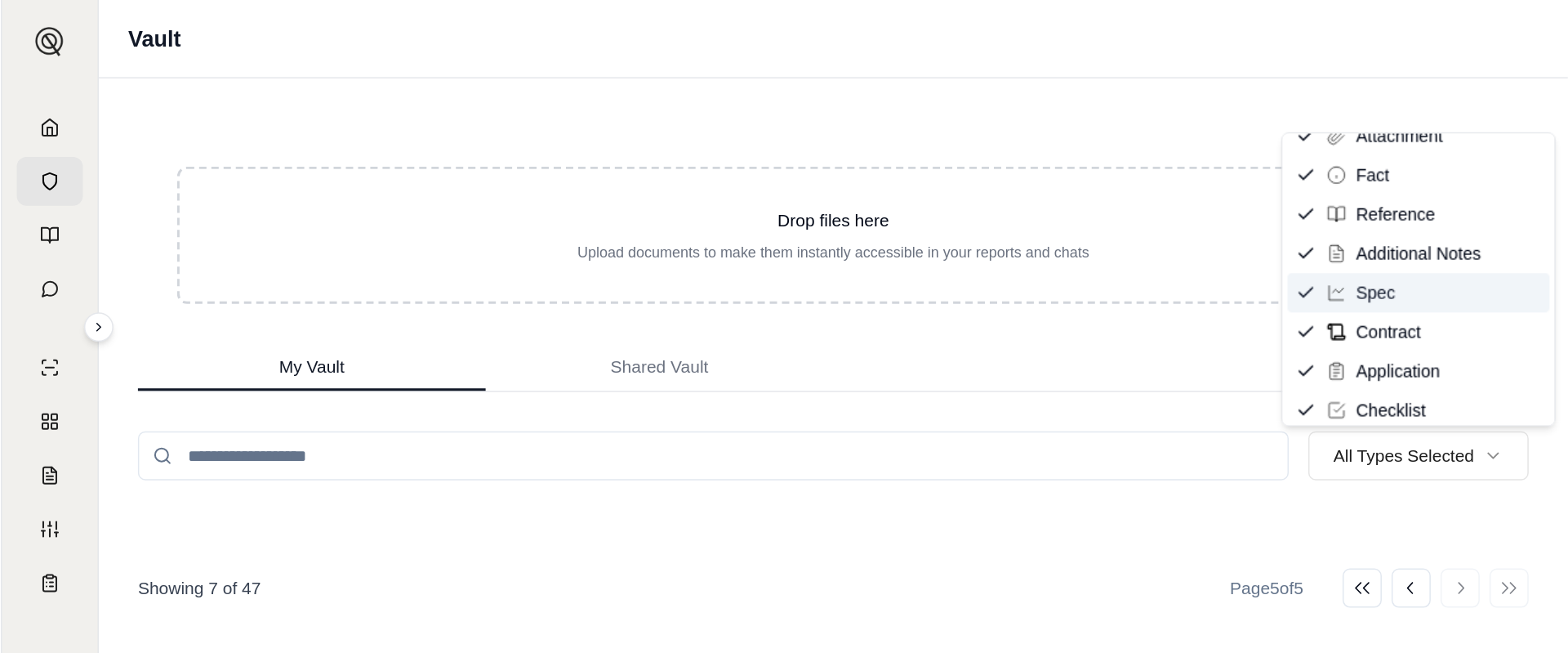 scroll, scrollTop: 193, scrollLeft: 0, axis: vertical 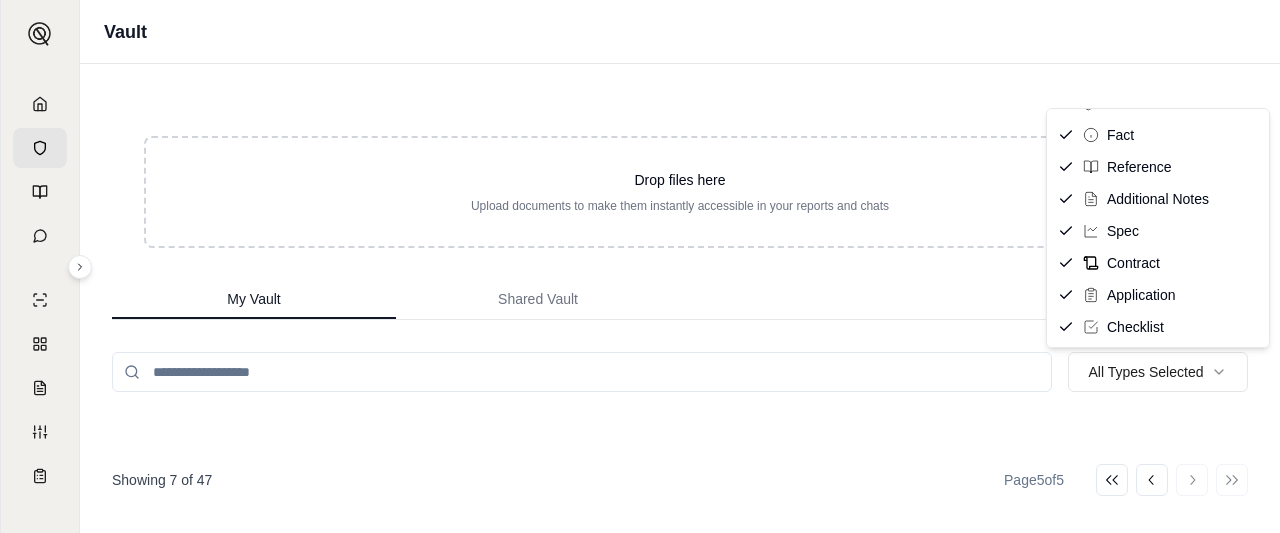 click on "M Vault Drop files here Upload documents to make them instantly accessible in your reports and chats My Vault Shared Vault All Types Selected Name Type Created At Actions Melville Travelers home.pdf policy [DATE] [PERSON_NAME] [PERSON_NAME] poliy.pdf policy [DATE] [PERSON_NAME] auto policy.pdf policy [DATE] [PERSON_NAME] Boat Policy.pdf policy [DATE] [PERSON_NAME] Renters.pdf policy [DATE] [PERSON_NAME] Openly Policy.pdf policy [DATE] [PERSON_NAME] Erie Policy.pdf policy [DATE] Showing 7 of 47 Page  5  of  5 Go to first page Go to previous page Go to next page Go to last page
Filter by Document Type Deselect All Policy Quote Binder Single Endorsement Attachment Fact Reference Additional Notes Spec Contract Application Checklist" at bounding box center [640, 266] 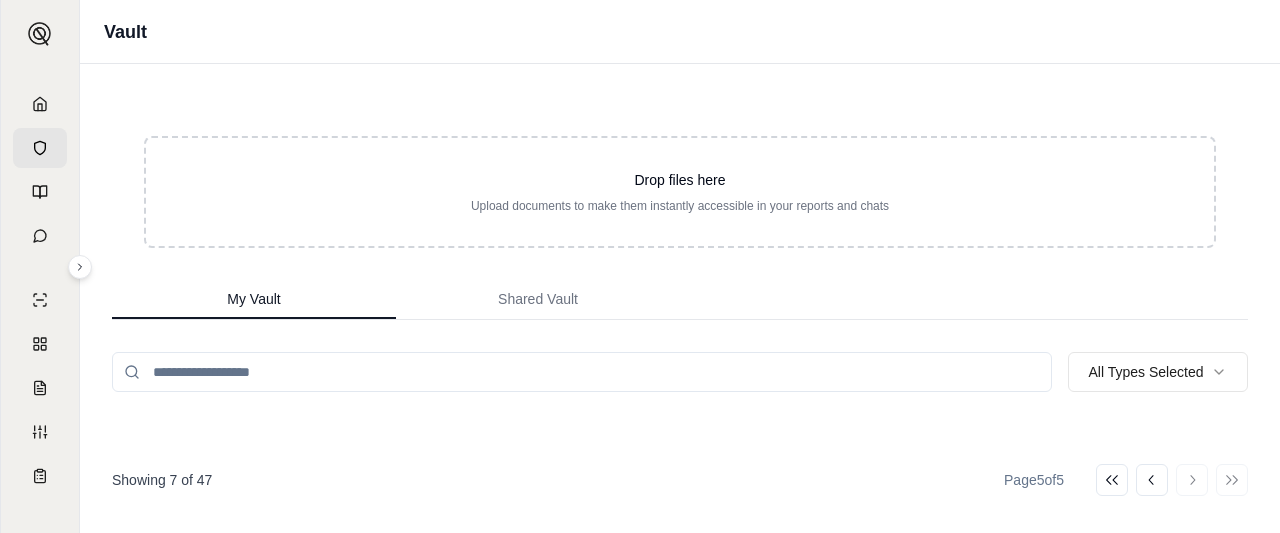 drag, startPoint x: 1052, startPoint y: 411, endPoint x: 586, endPoint y: 425, distance: 466.21027 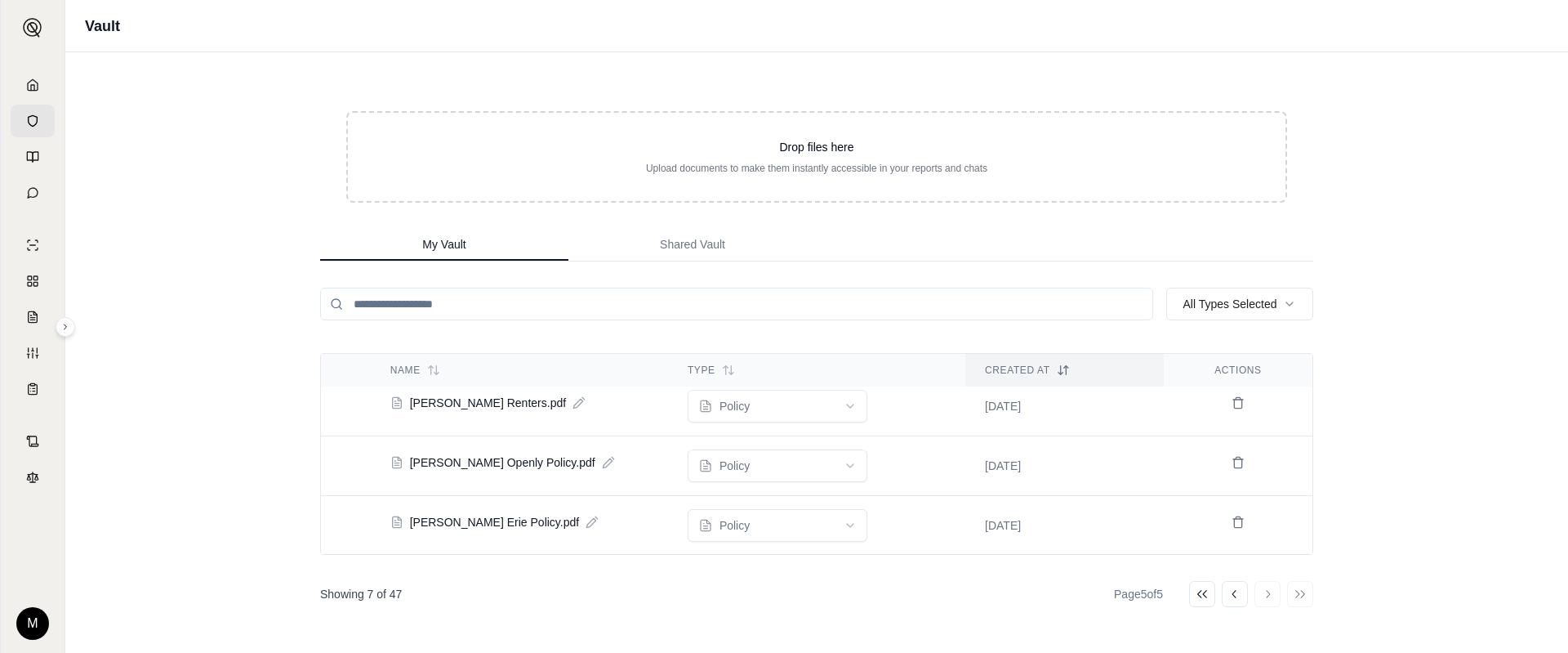 scroll, scrollTop: 249, scrollLeft: 0, axis: vertical 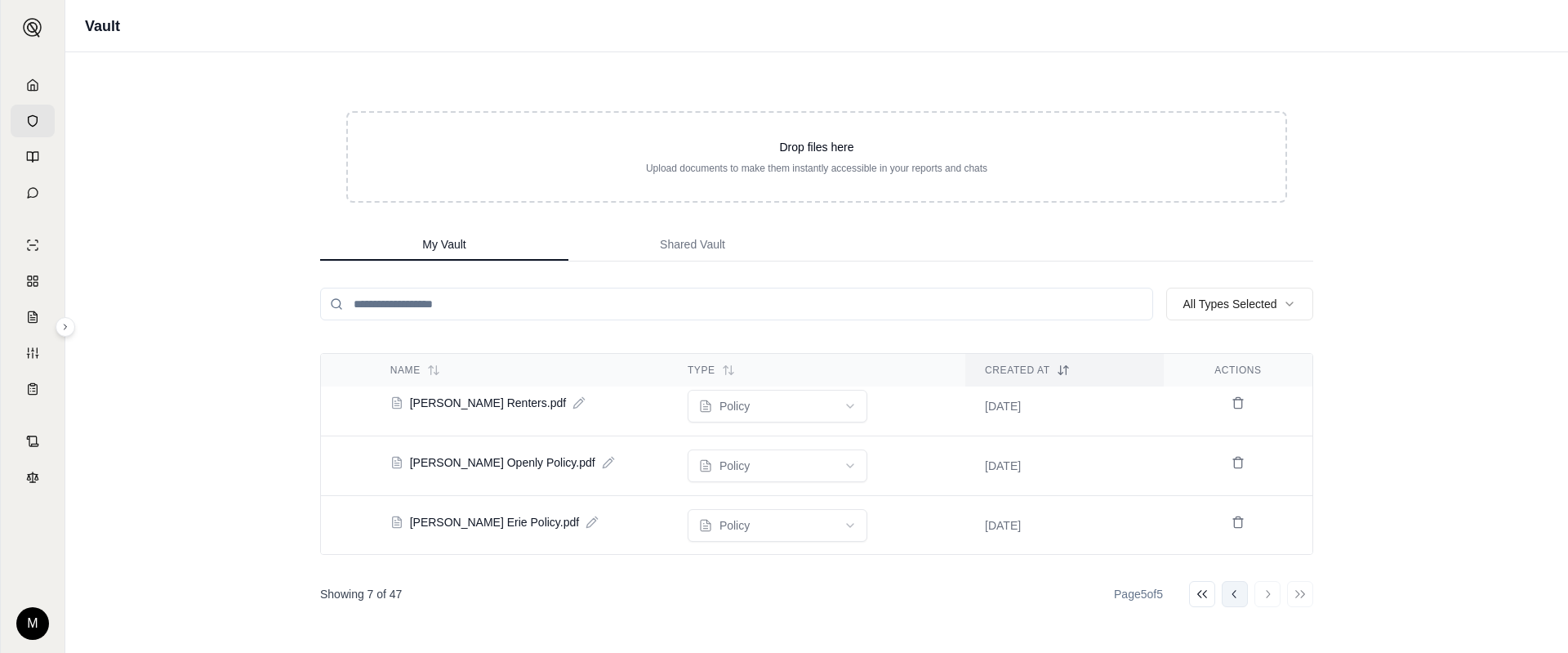 click 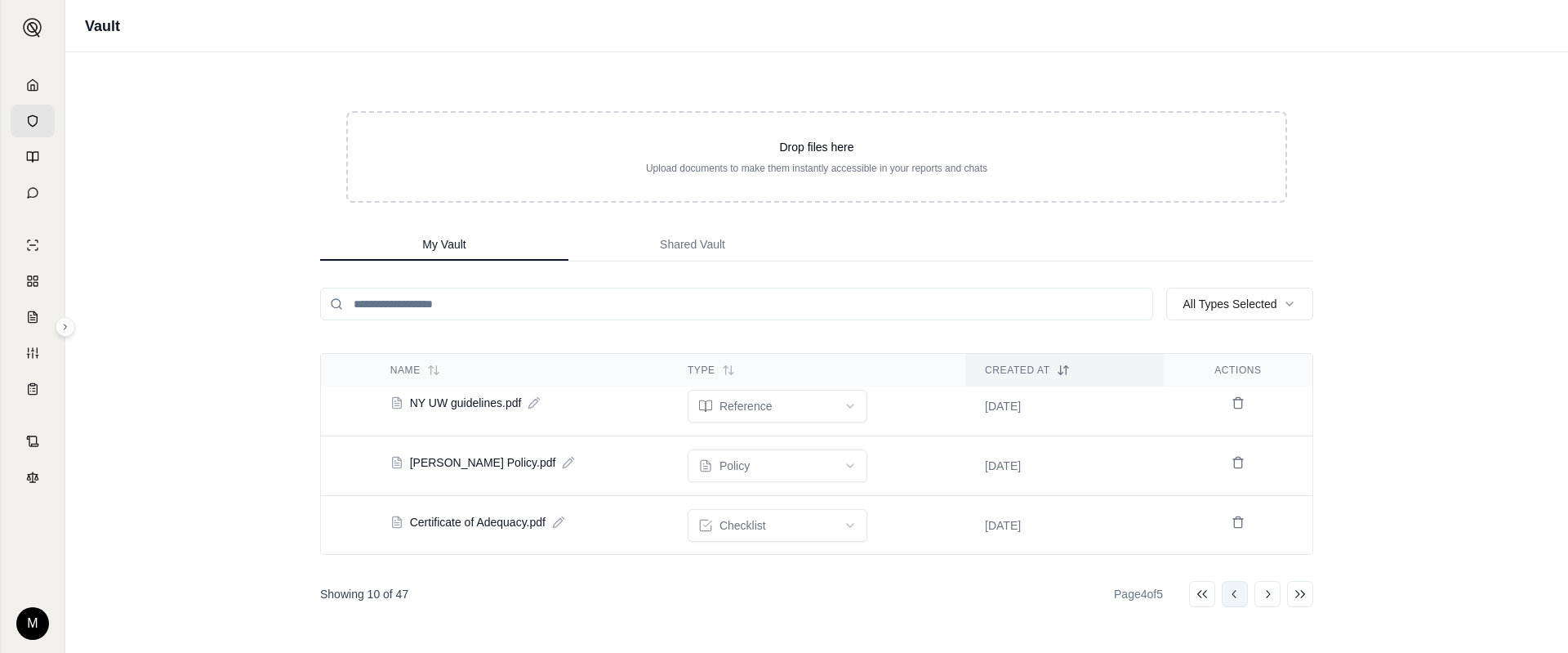click 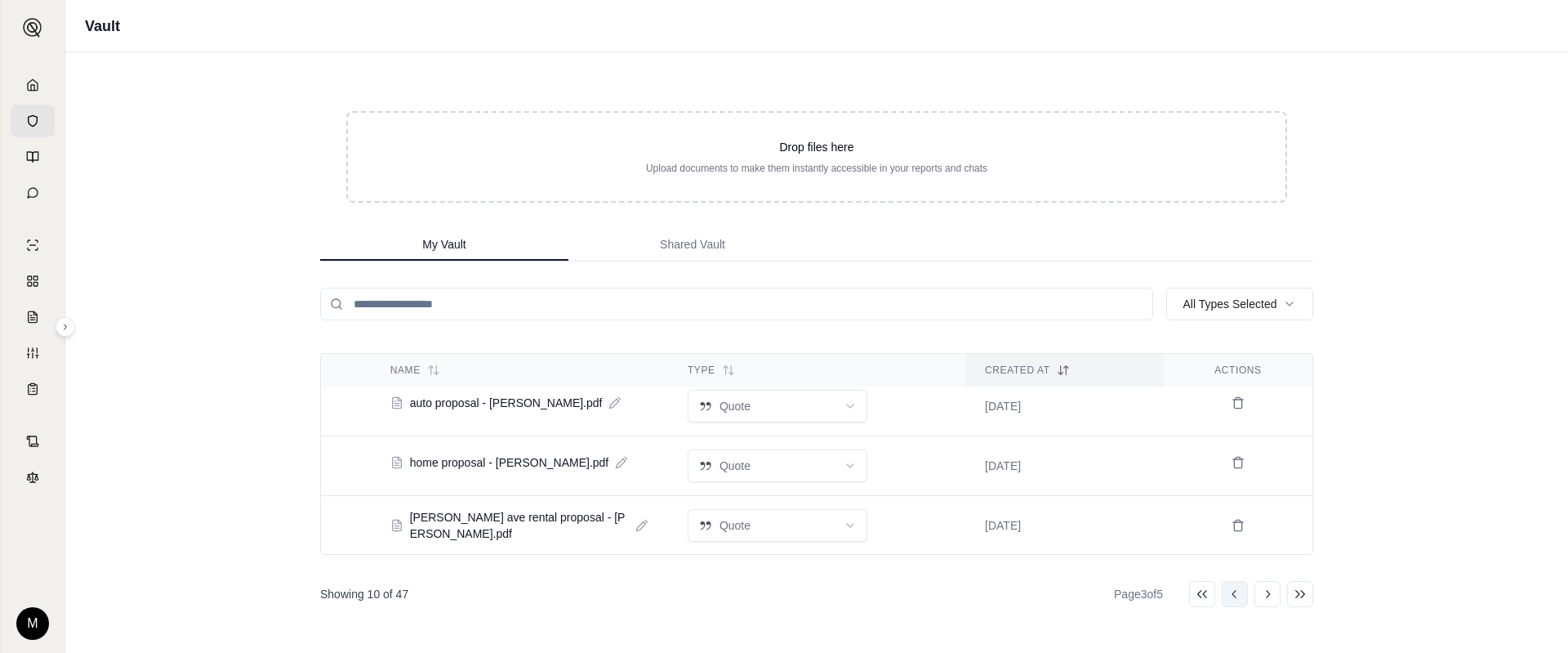 click 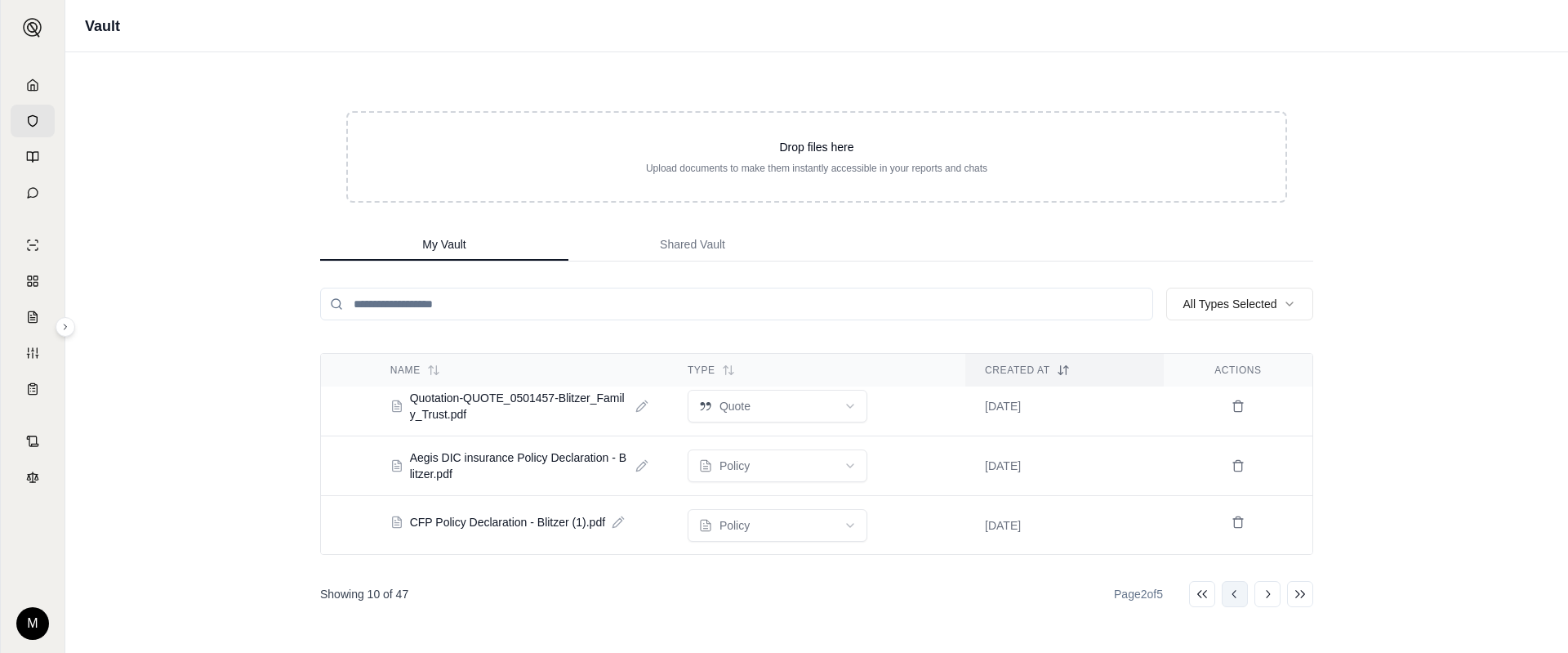 click 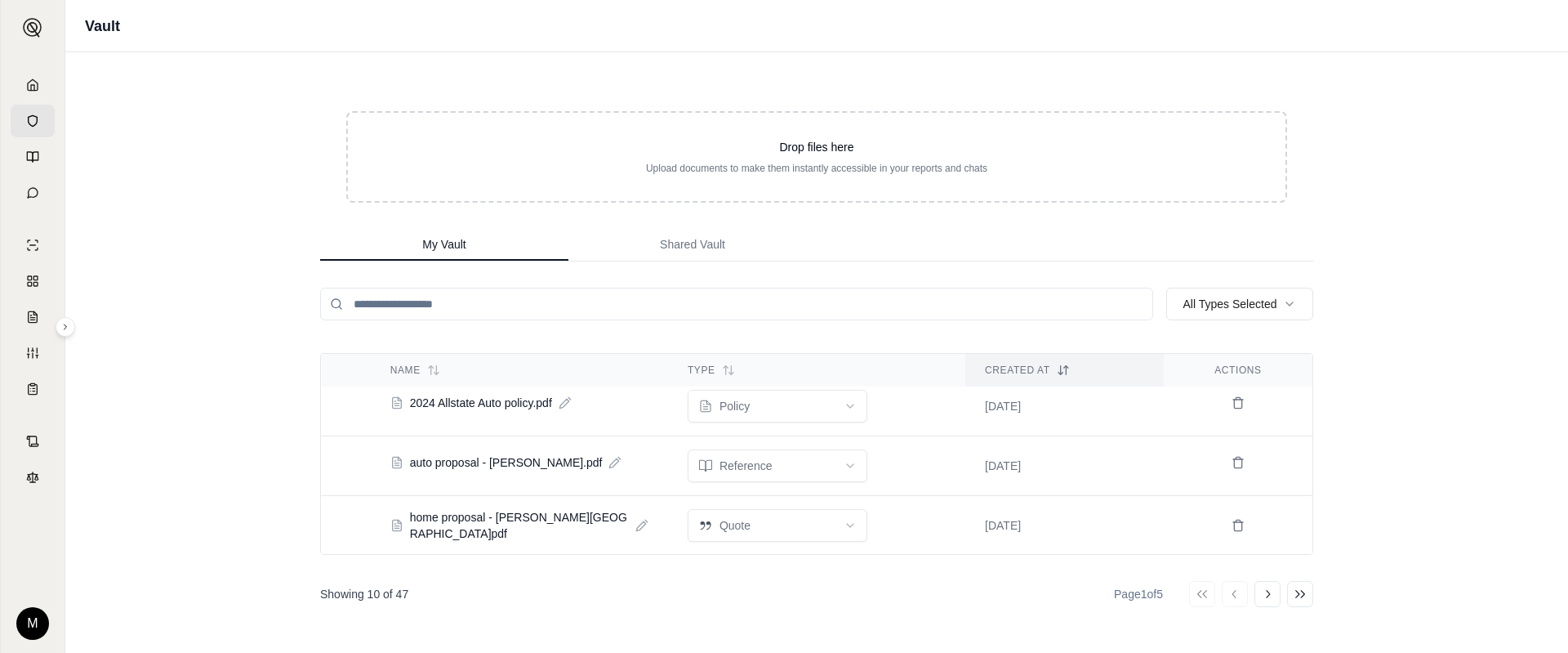 scroll, scrollTop: 372, scrollLeft: 0, axis: vertical 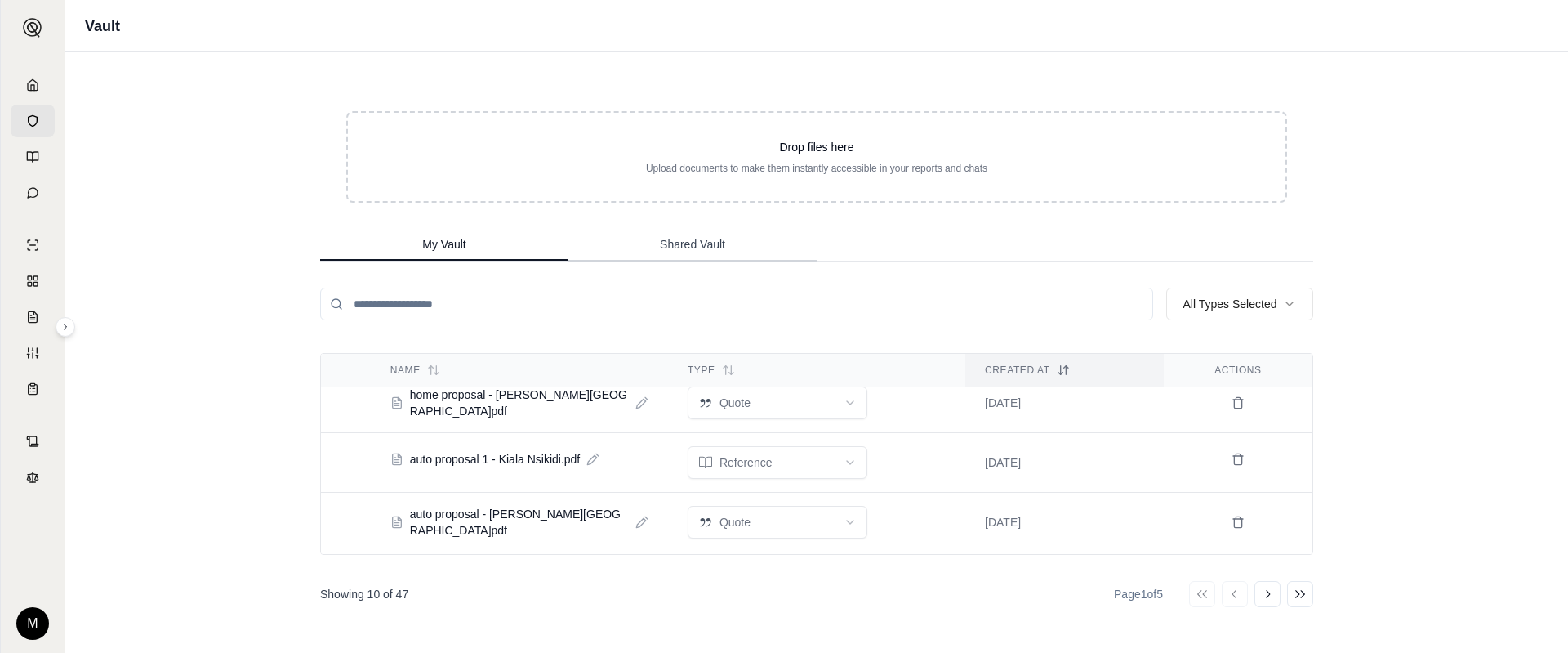 click on "Shared Vault" at bounding box center (693, 244) 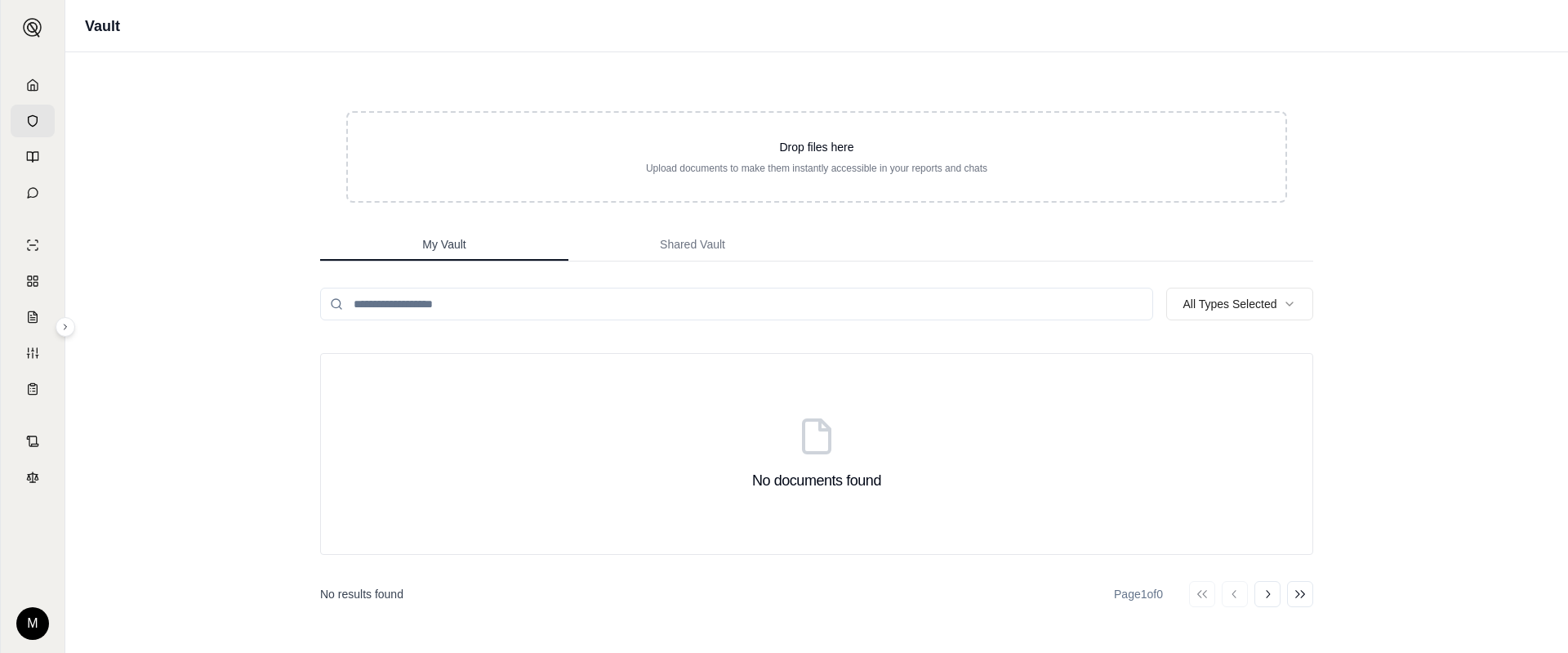 click on "My Vault" at bounding box center [443, 244] 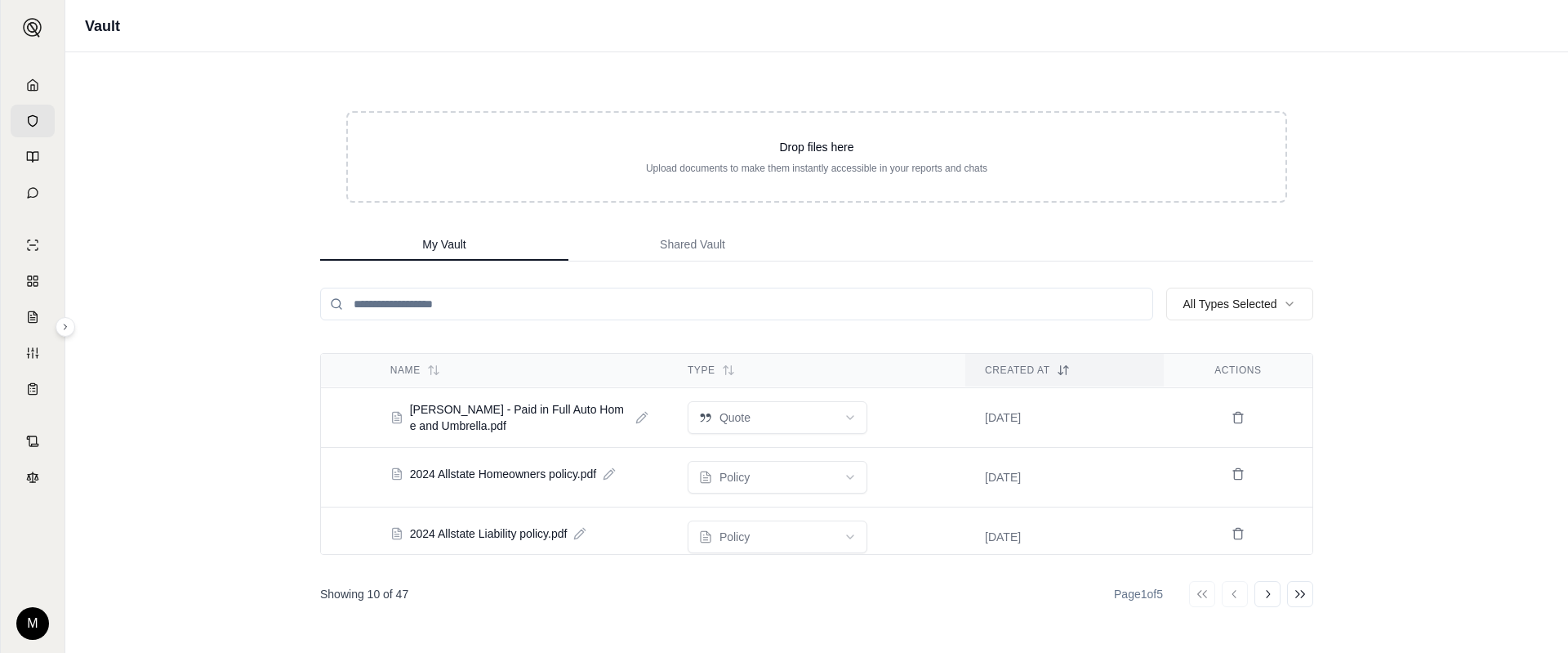 scroll, scrollTop: 0, scrollLeft: 0, axis: both 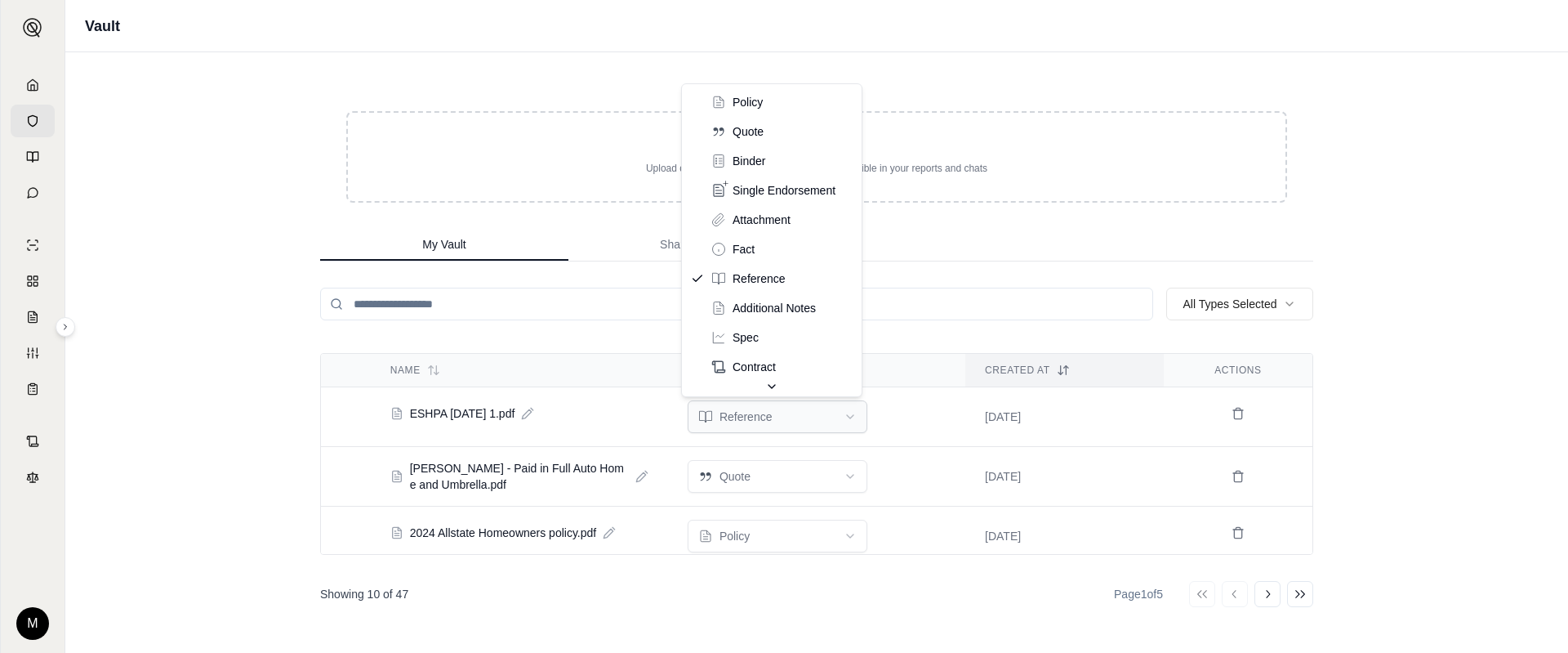 click on "M Vault Drop files here Upload documents to make them instantly accessible in your reports and chats My Vault Shared Vault All Types Selected Name Type Created At Actions ESHPA [DATE] 1.pdf reference [DATE] [PERSON_NAME] - Paid in Full Auto Home and Umbrella.pdf quote [DATE] 2024 Allstate Homeowners policy.pdf policy [DATE] 2024 Allstate Liability policy.pdf policy [DATE] 2024 Allstate Auto policy.pdf policy [DATE] auto proposal - [PERSON_NAME].pdf reference [DATE] home proposal - [PERSON_NAME][GEOGRAPHIC_DATA]pdf quote [DATE] auto proposal 1 - Kiala Nsikidi.pdf reference [DATE] auto proposal - [PERSON_NAME].pdf quote [DATE] home proposal - [PERSON_NAME].pdf quote [DATE] Showing 10 of 47 Page  1  of  5 Go to first page Go to previous page Go to next page Go to last page
policy quote binder single endorsement attachment fact reference additional notes spec contract application checklist" at bounding box center [784, 326] 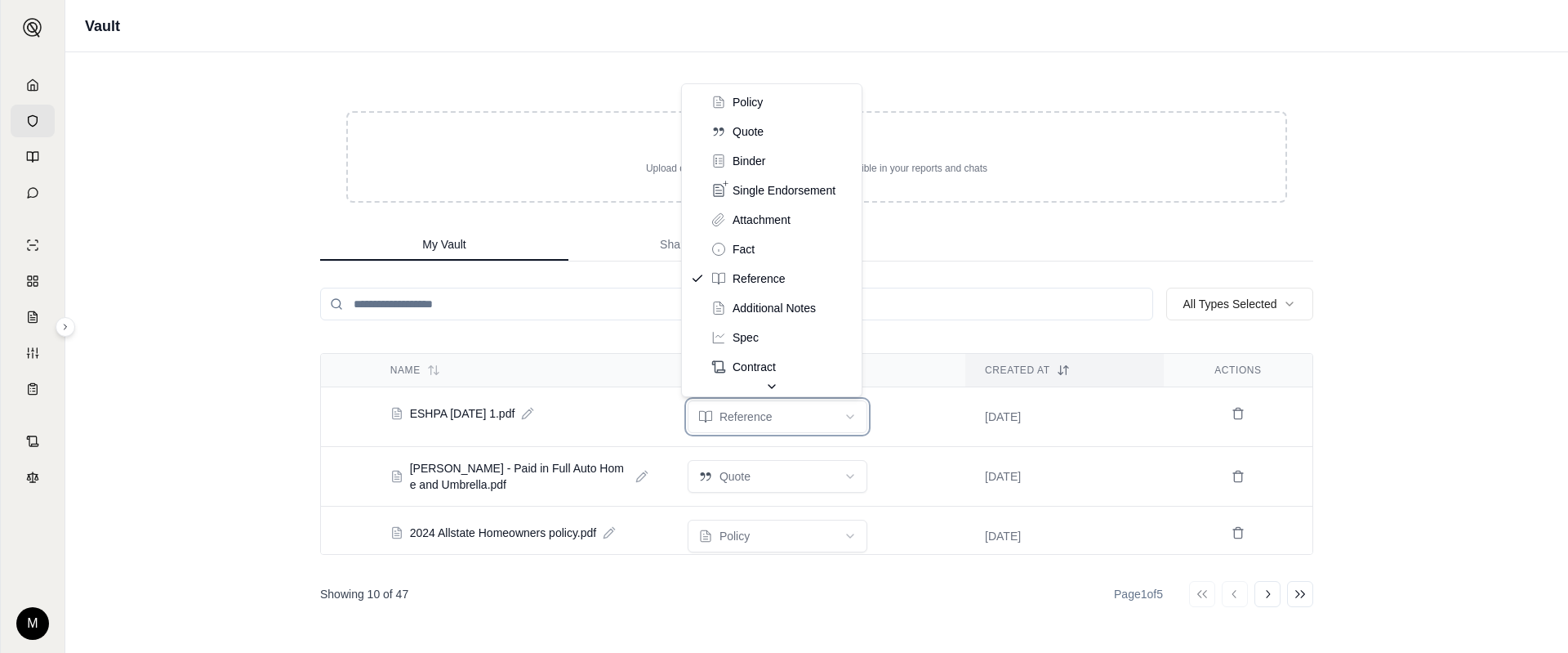 click on "M Vault Drop files here Upload documents to make them instantly accessible in your reports and chats My Vault Shared Vault All Types Selected Name Type Created At Actions ESHPA [DATE] 1.pdf reference [DATE] [PERSON_NAME] - Paid in Full Auto Home and Umbrella.pdf quote [DATE] 2024 Allstate Homeowners policy.pdf policy [DATE] 2024 Allstate Liability policy.pdf policy [DATE] 2024 Allstate Auto policy.pdf policy [DATE] auto proposal - [PERSON_NAME].pdf reference [DATE] home proposal - [PERSON_NAME][GEOGRAPHIC_DATA]pdf quote [DATE] auto proposal 1 - Kiala Nsikidi.pdf reference [DATE] auto proposal - [PERSON_NAME].pdf quote [DATE] home proposal - [PERSON_NAME].pdf quote [DATE] Showing 10 of 47 Page  1  of  5 Go to first page Go to previous page Go to next page Go to last page
policy quote binder single endorsement attachment fact reference additional notes spec contract application checklist" at bounding box center (784, 326) 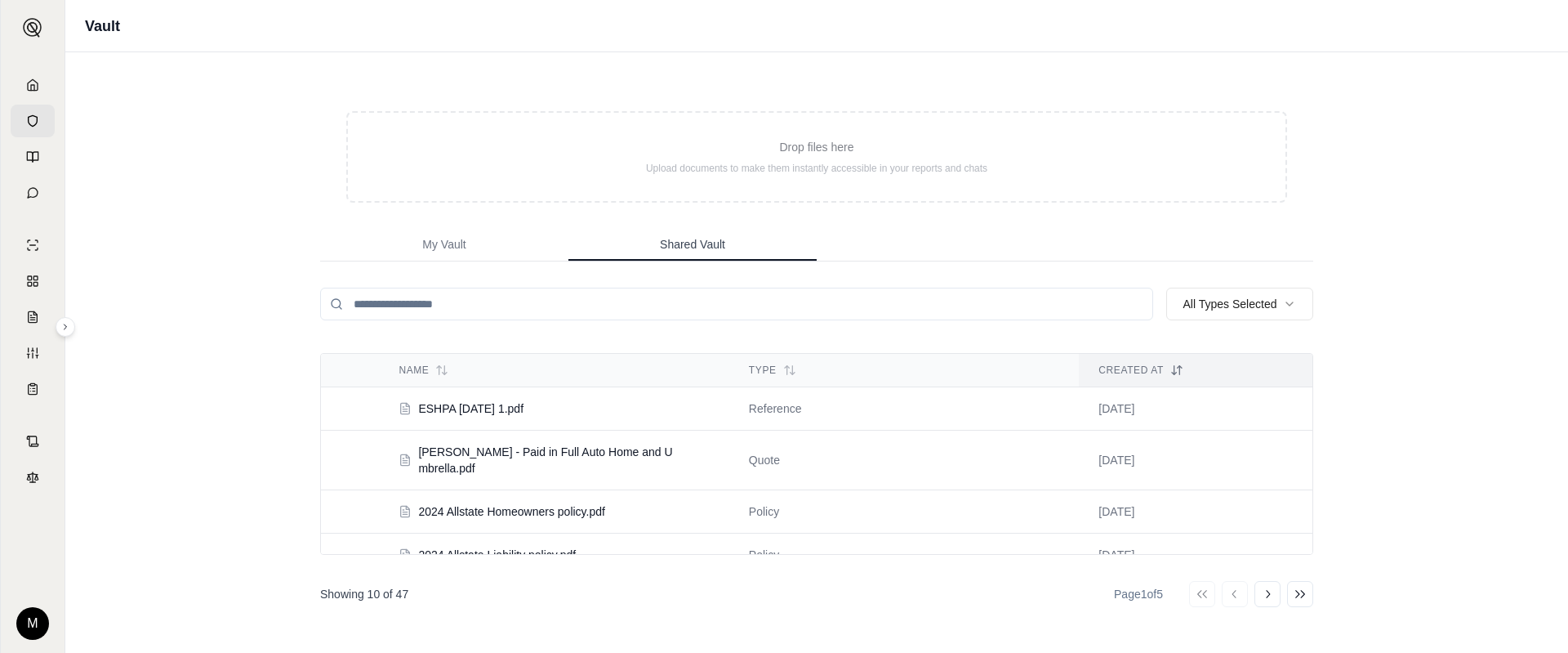 click on "Shared Vault" at bounding box center (693, 244) 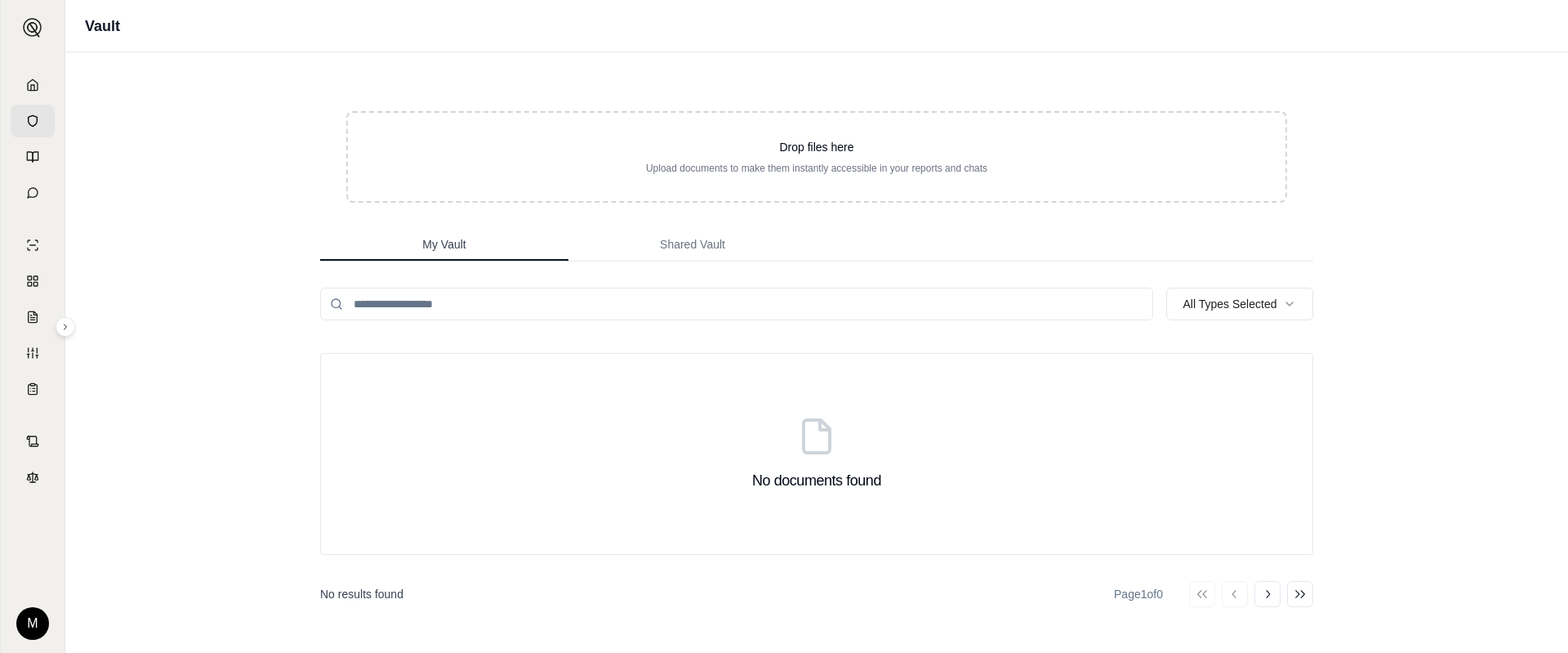 click on "My Vault" at bounding box center (444, 245) 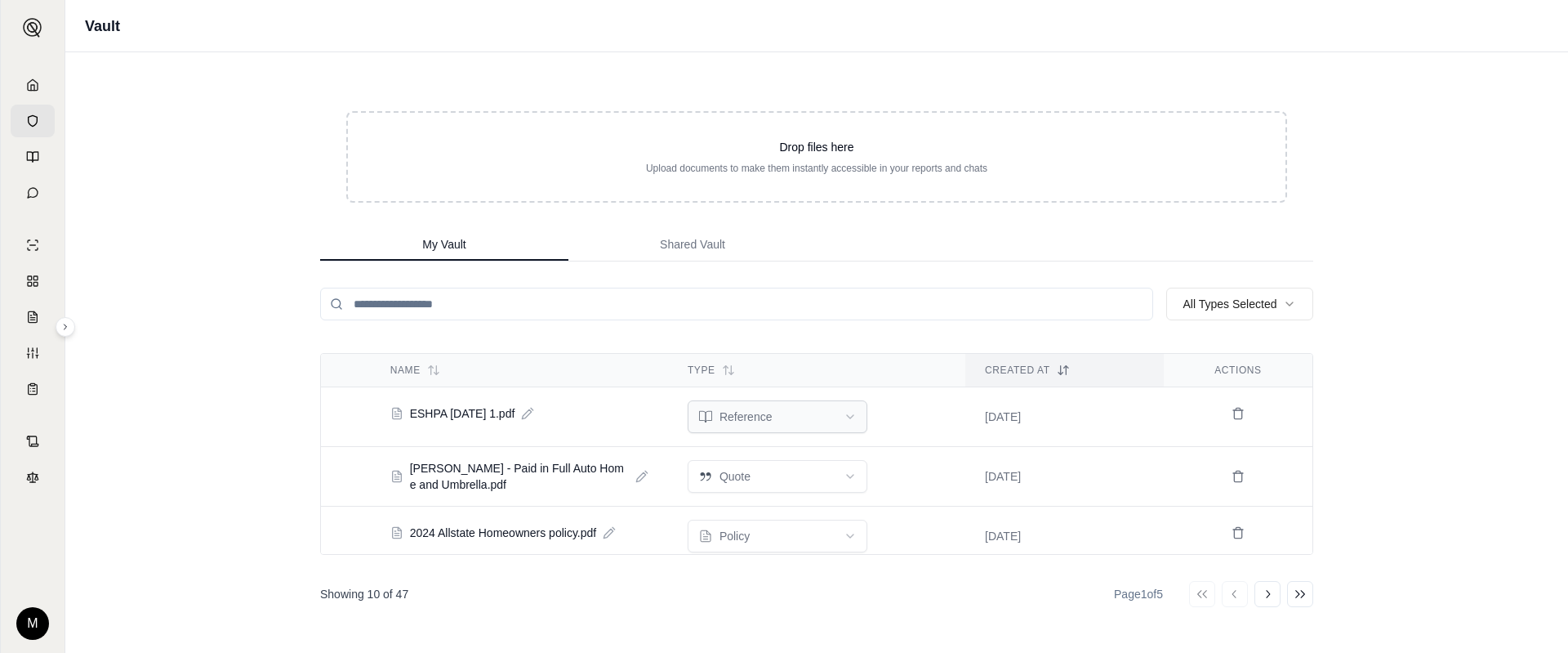 click on "M Vault Drop files here Upload documents to make them instantly accessible in your reports and chats My Vault Shared Vault All Types Selected Name Type Created At Actions ESHPA [DATE] 1.pdf reference [DATE] [PERSON_NAME] - Paid in Full Auto Home and Umbrella.pdf quote [DATE] 2024 Allstate Homeowners policy.pdf policy [DATE] 2024 Allstate Liability policy.pdf policy [DATE] 2024 Allstate Auto policy.pdf policy [DATE] auto proposal - [PERSON_NAME].pdf reference [DATE] home proposal - [PERSON_NAME][GEOGRAPHIC_DATA]pdf quote [DATE] auto proposal 1 - Kiala Nsikidi.pdf reference [DATE] auto proposal - [PERSON_NAME].pdf quote [DATE] home proposal - [PERSON_NAME].pdf quote [DATE] Showing 10 of 47 Page  1  of  5 Go to first page Go to previous page Go to next page Go to last page" at bounding box center [784, 326] 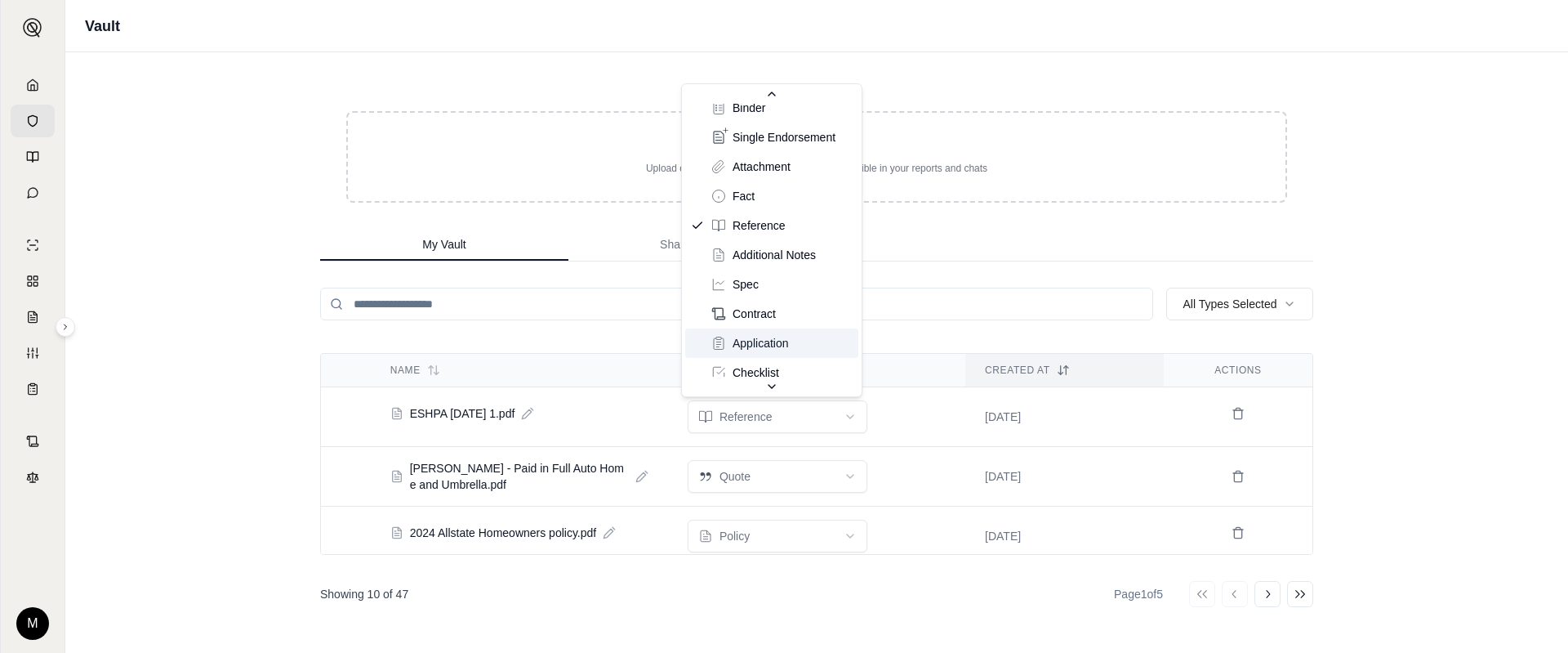 scroll, scrollTop: 67, scrollLeft: 0, axis: vertical 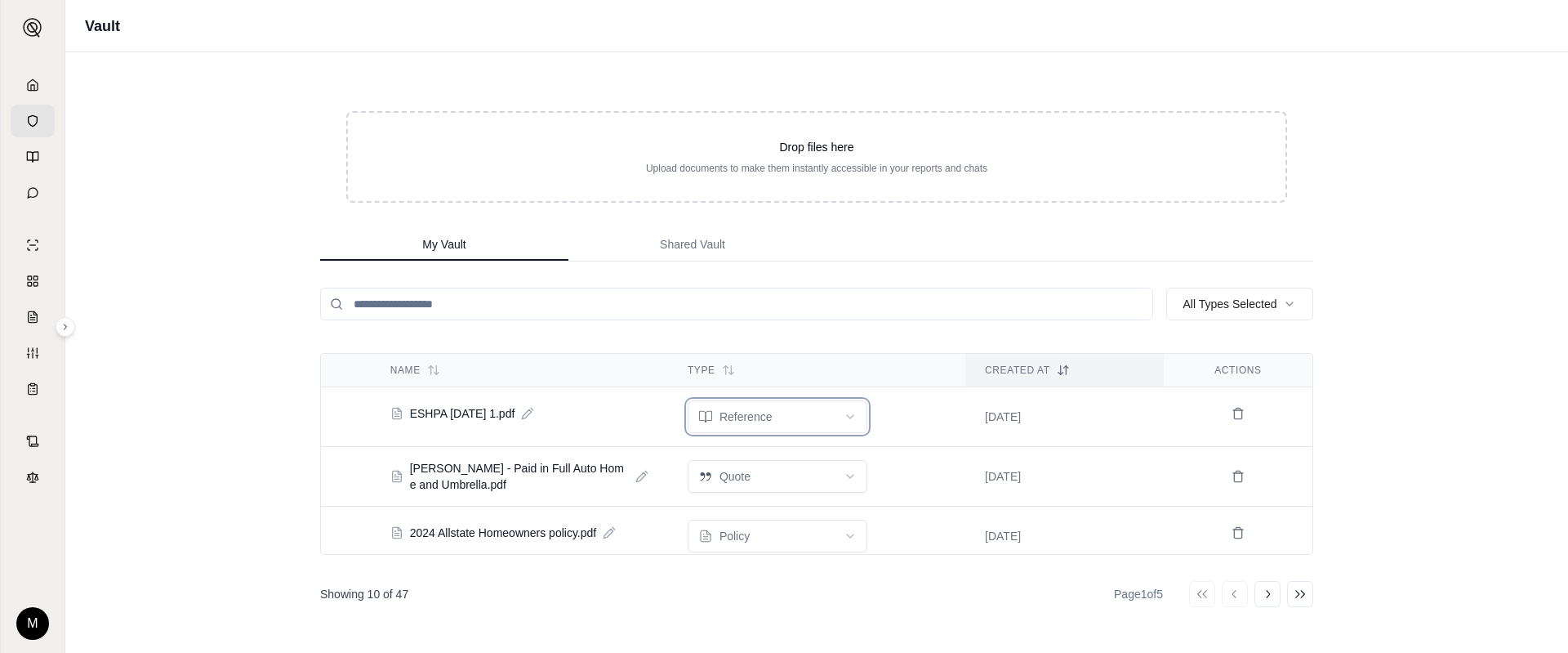 click on "M Vault Drop files here Upload documents to make them instantly accessible in your reports and chats My Vault Shared Vault All Types Selected Name Type Created At Actions ESHPA [DATE] 1.pdf reference [DATE] [PERSON_NAME] - Paid in Full Auto Home and Umbrella.pdf quote [DATE] 2024 Allstate Homeowners policy.pdf policy [DATE] 2024 Allstate Liability policy.pdf policy [DATE] 2024 Allstate Auto policy.pdf policy [DATE] auto proposal - [PERSON_NAME].pdf reference [DATE] home proposal - [PERSON_NAME][GEOGRAPHIC_DATA]pdf quote [DATE] auto proposal 1 - Kiala Nsikidi.pdf reference [DATE] auto proposal - [PERSON_NAME].pdf quote [DATE] home proposal - [PERSON_NAME].pdf quote [DATE] Showing 10 of 47 Page  1  of  5 Go to first page Go to previous page Go to next page Go to last page" at bounding box center [784, 326] 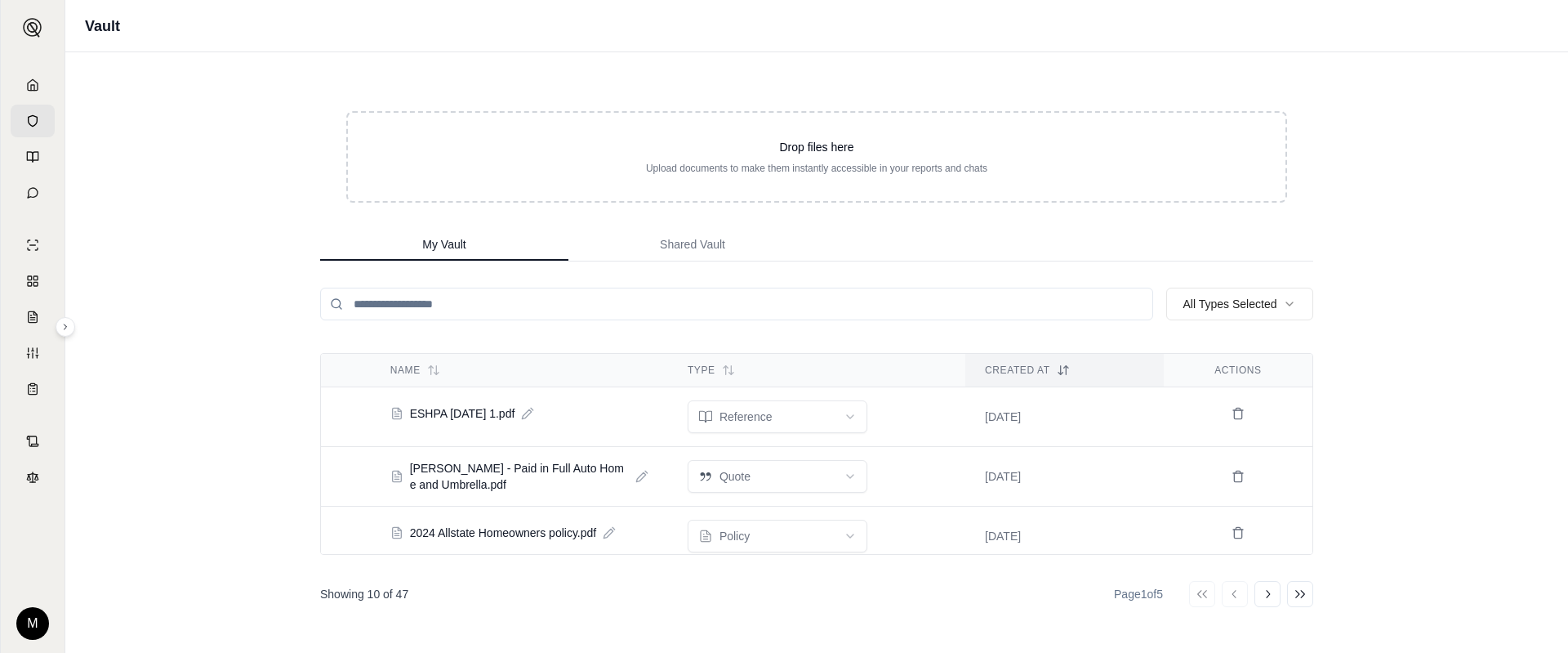 click 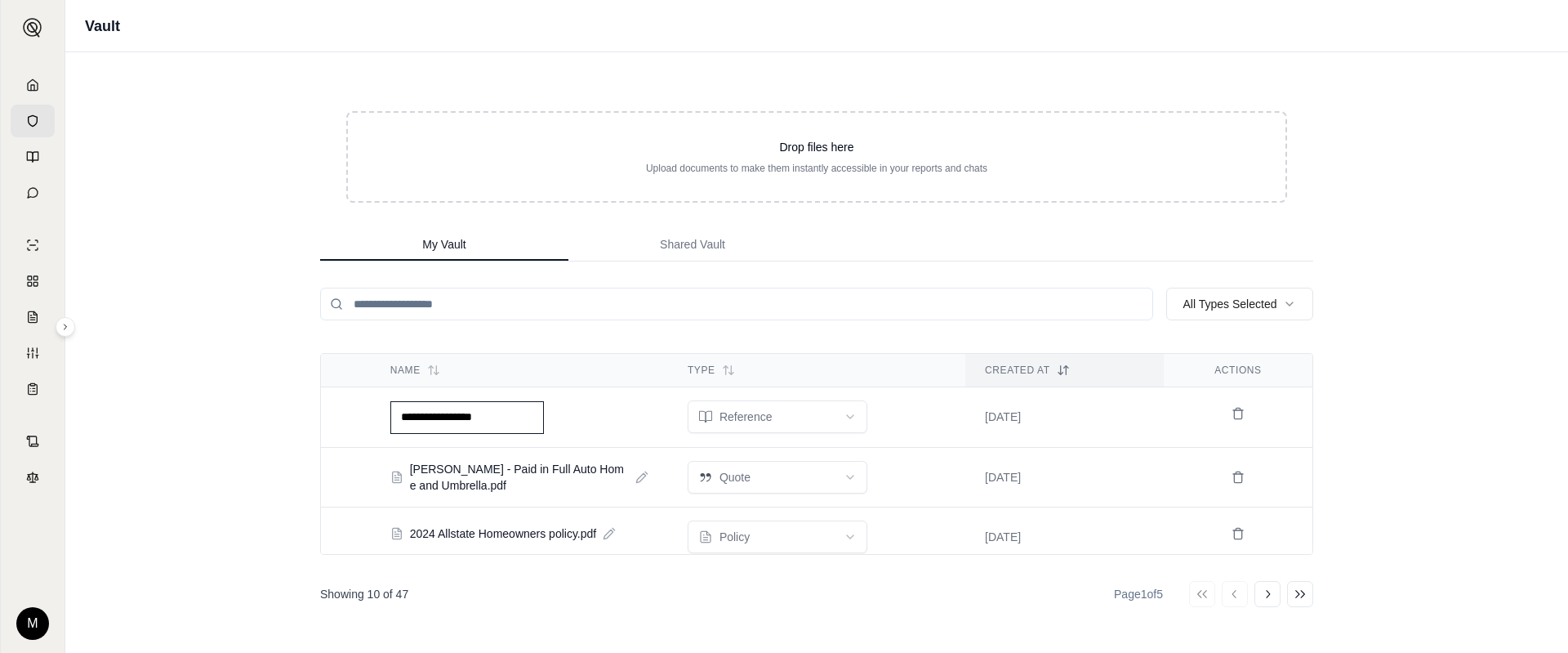 click on "**********" at bounding box center (467, 418) 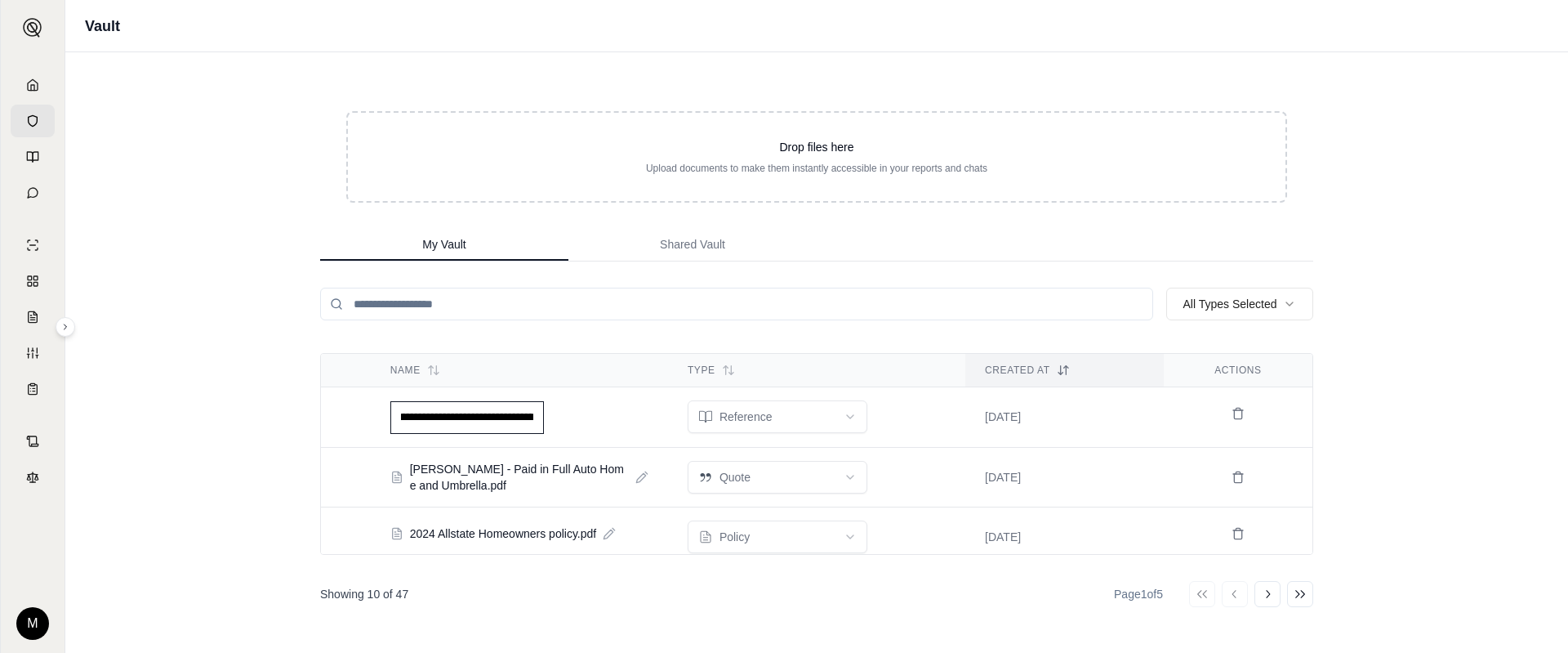 scroll, scrollTop: 0, scrollLeft: 0, axis: both 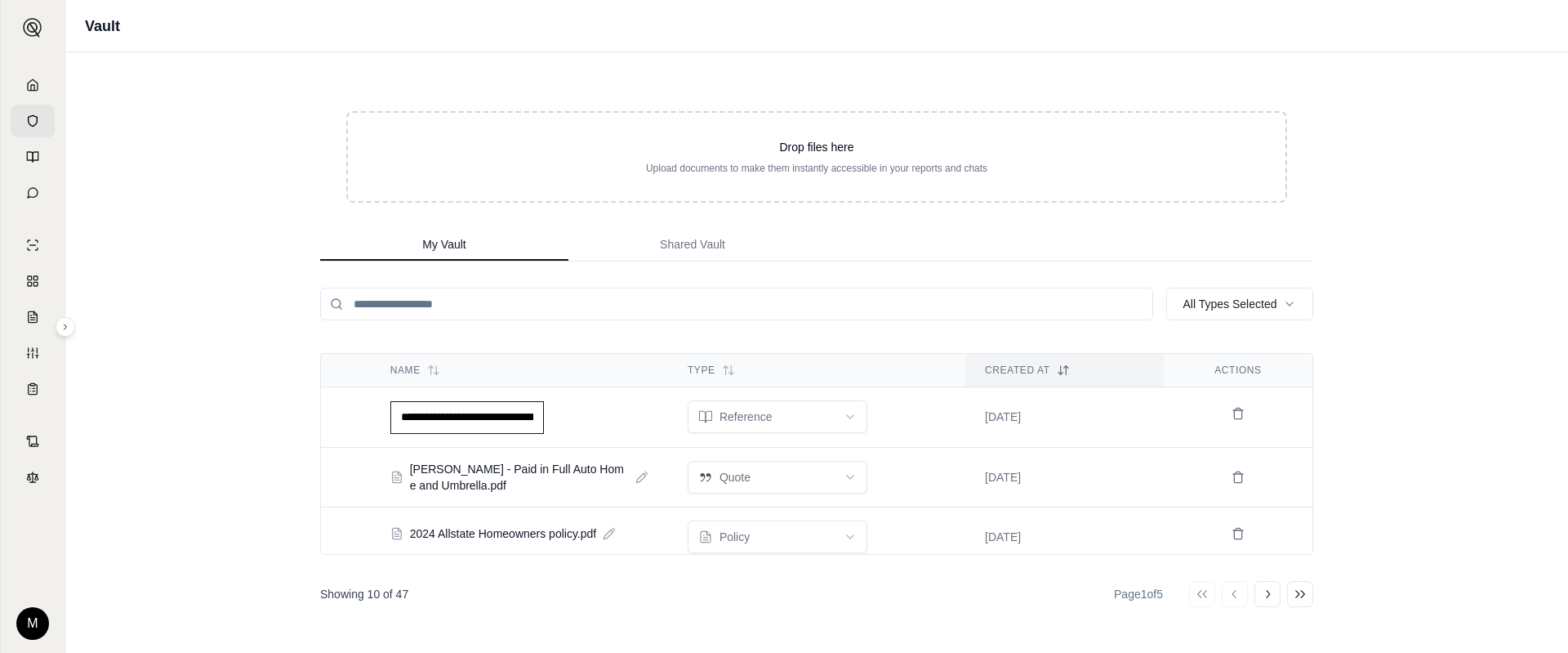 type on "**********" 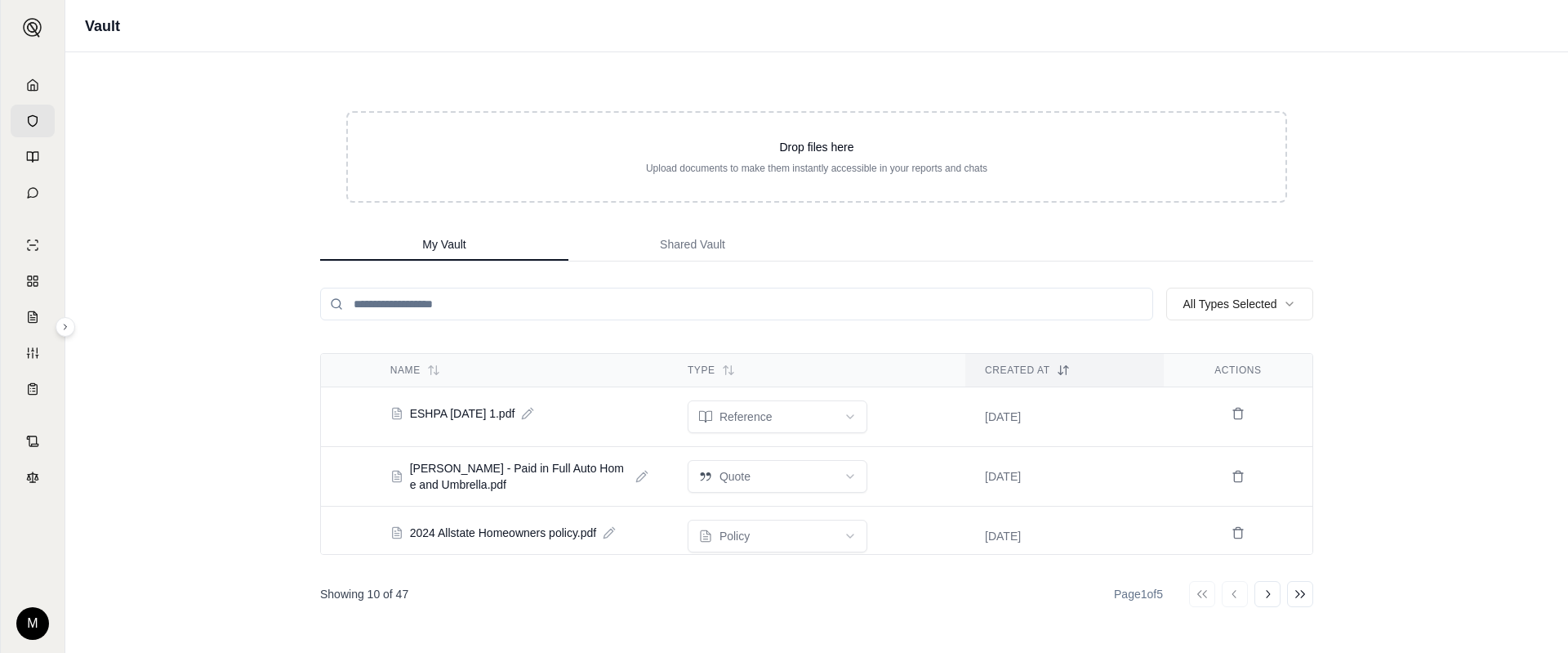 click on "ESHPA [DATE] 1.pdf" at bounding box center [519, 414] 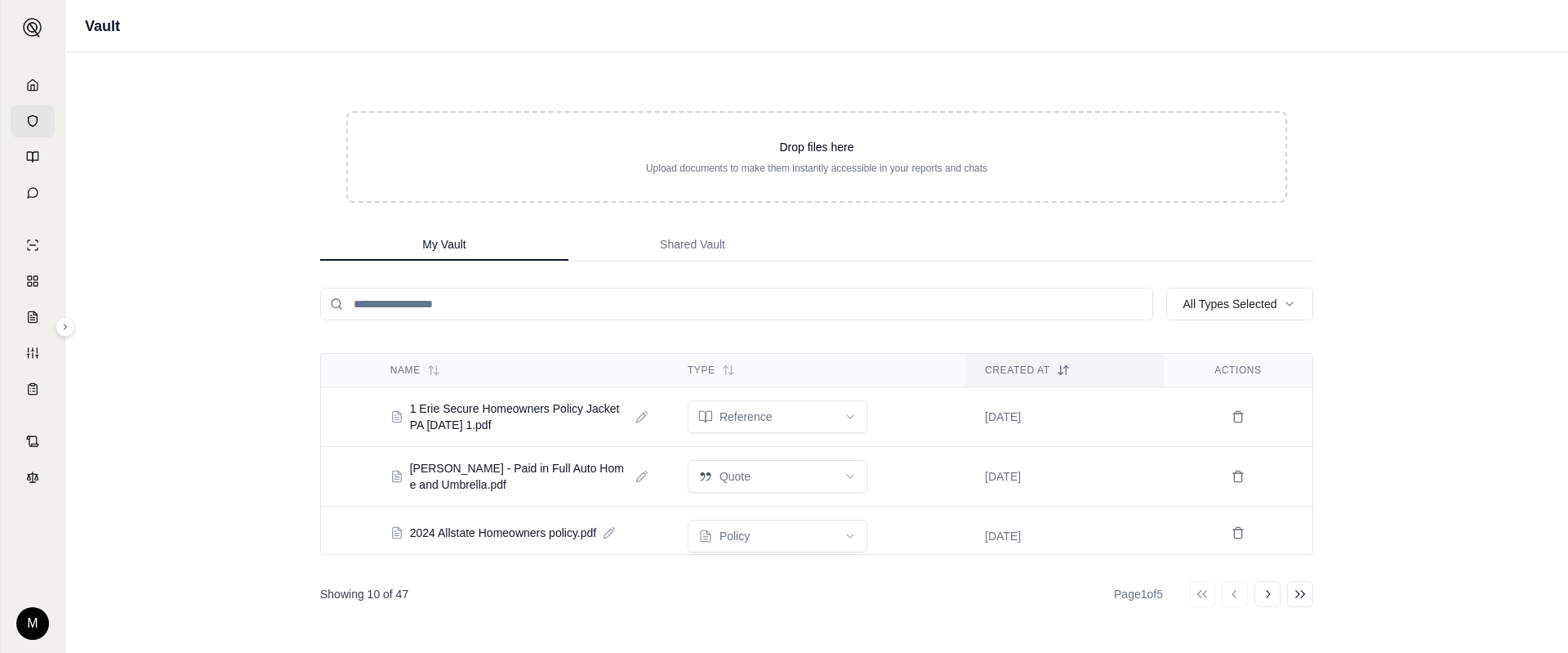 click on "1 Erie Secure Homeowners Policy Jacket PA [DATE] 1.pdf" at bounding box center (519, 417) 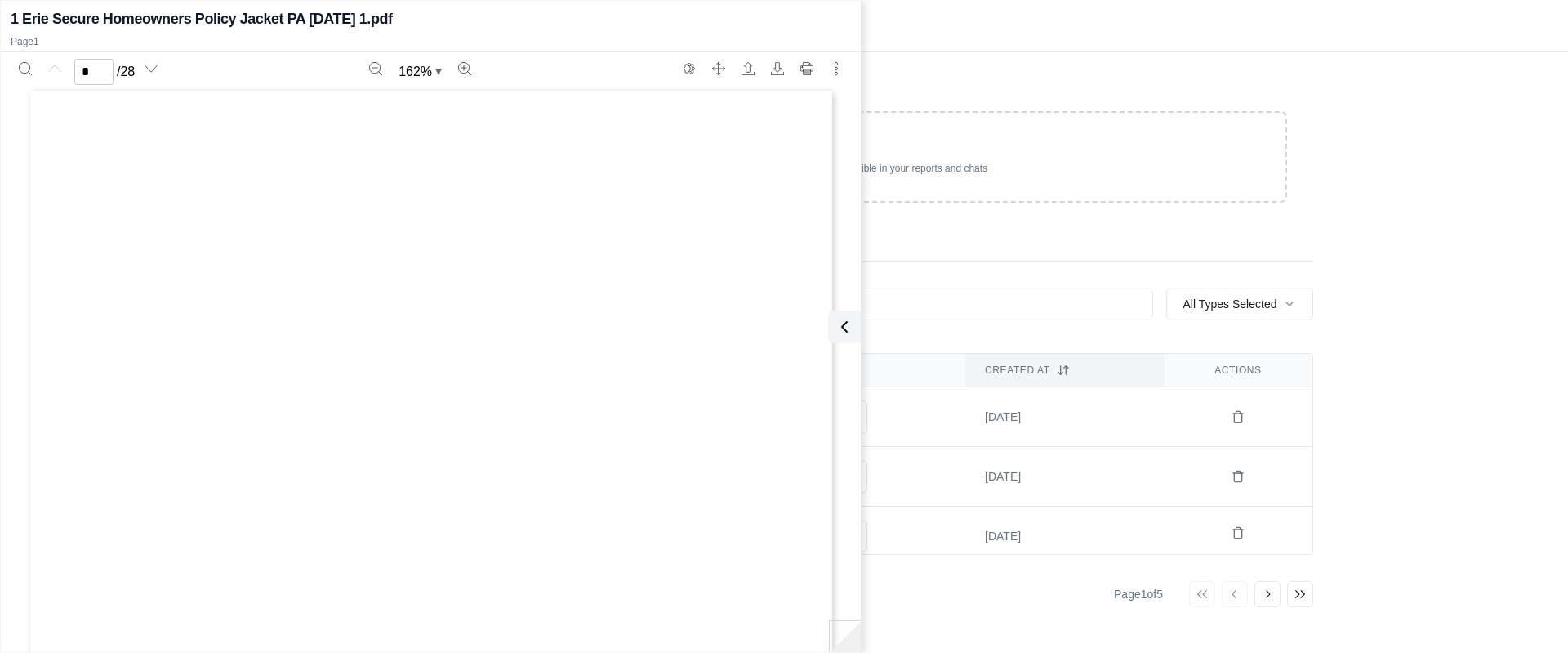 click at bounding box center [844, 327] 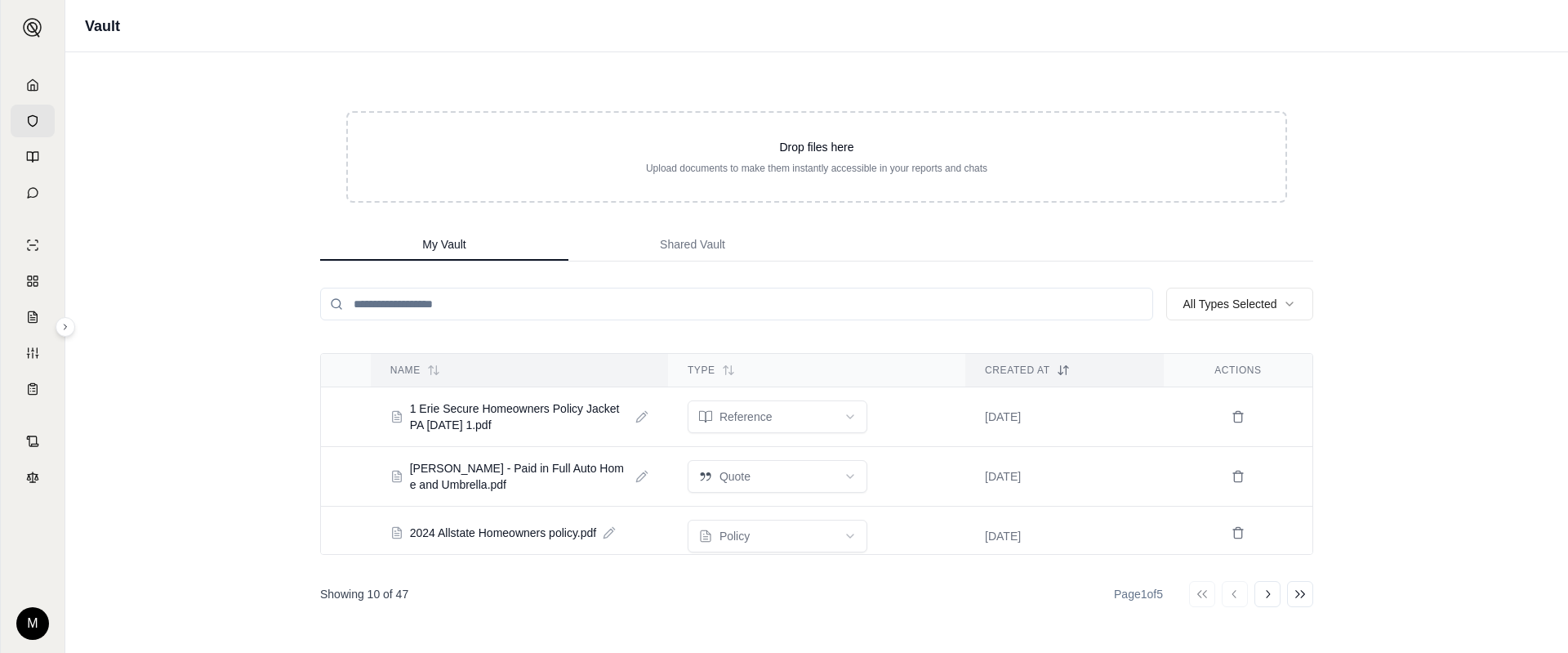 click 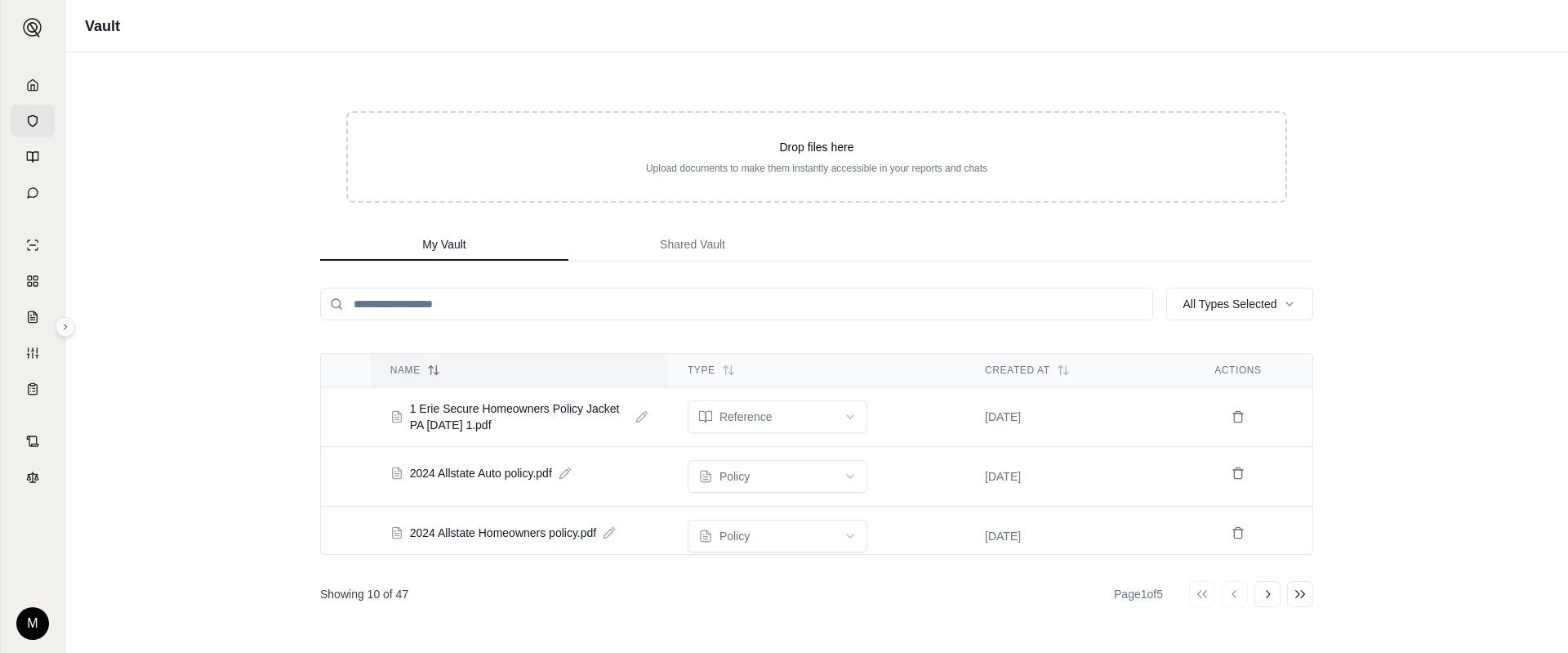 click 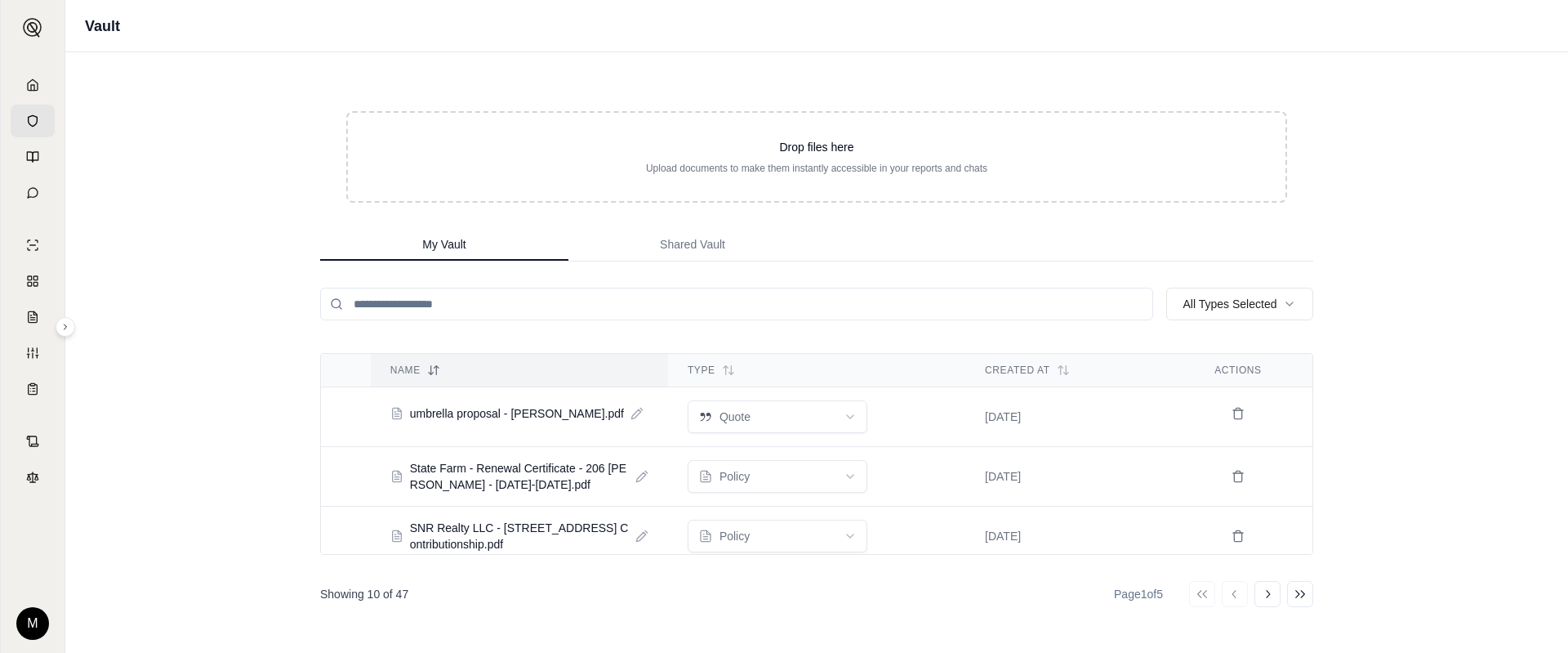 click 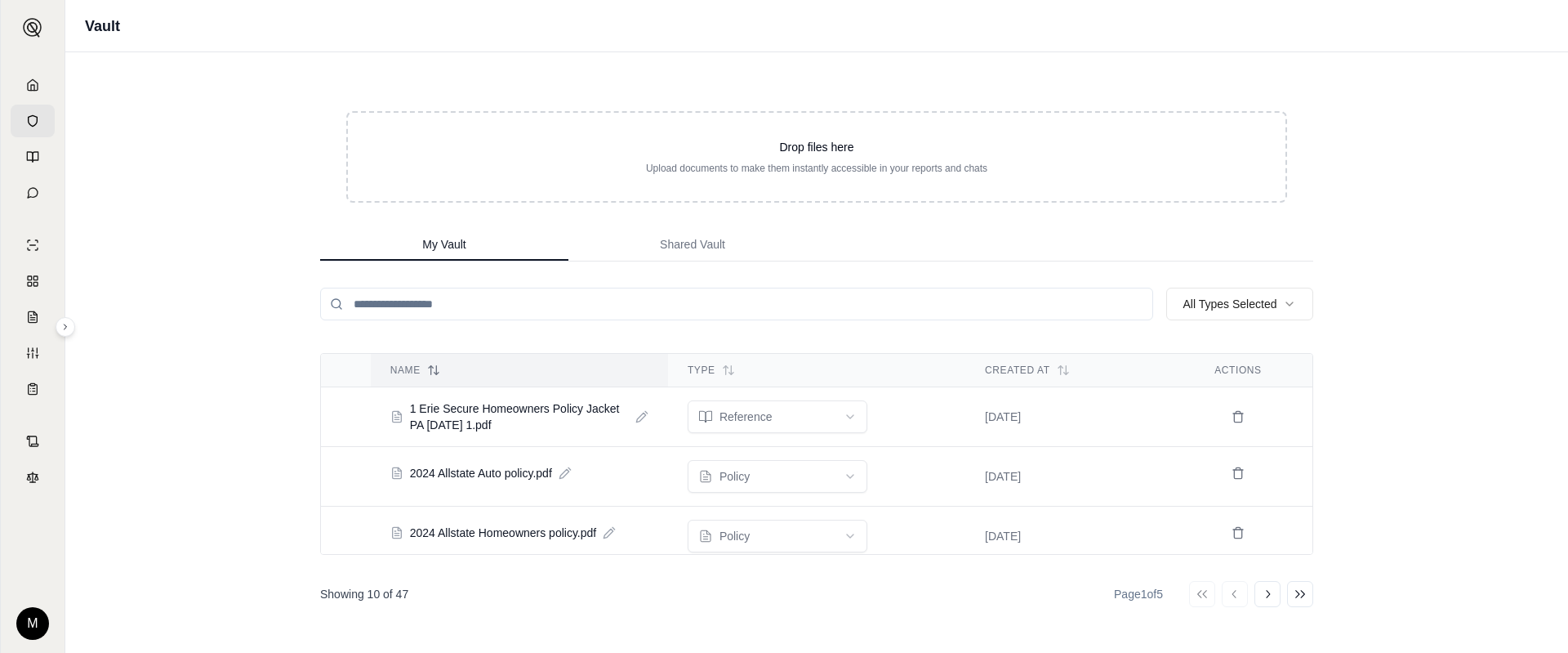 click at bounding box center [737, 304] 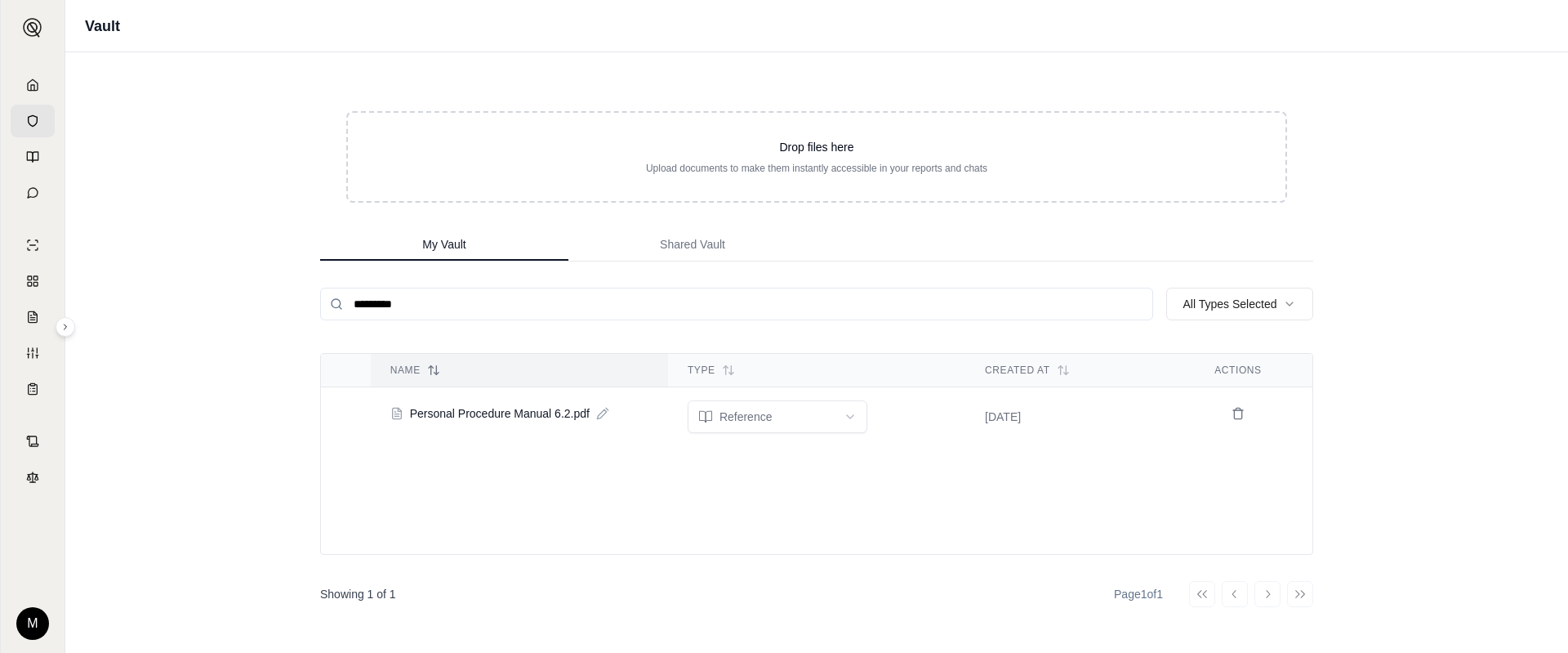 type on "*********" 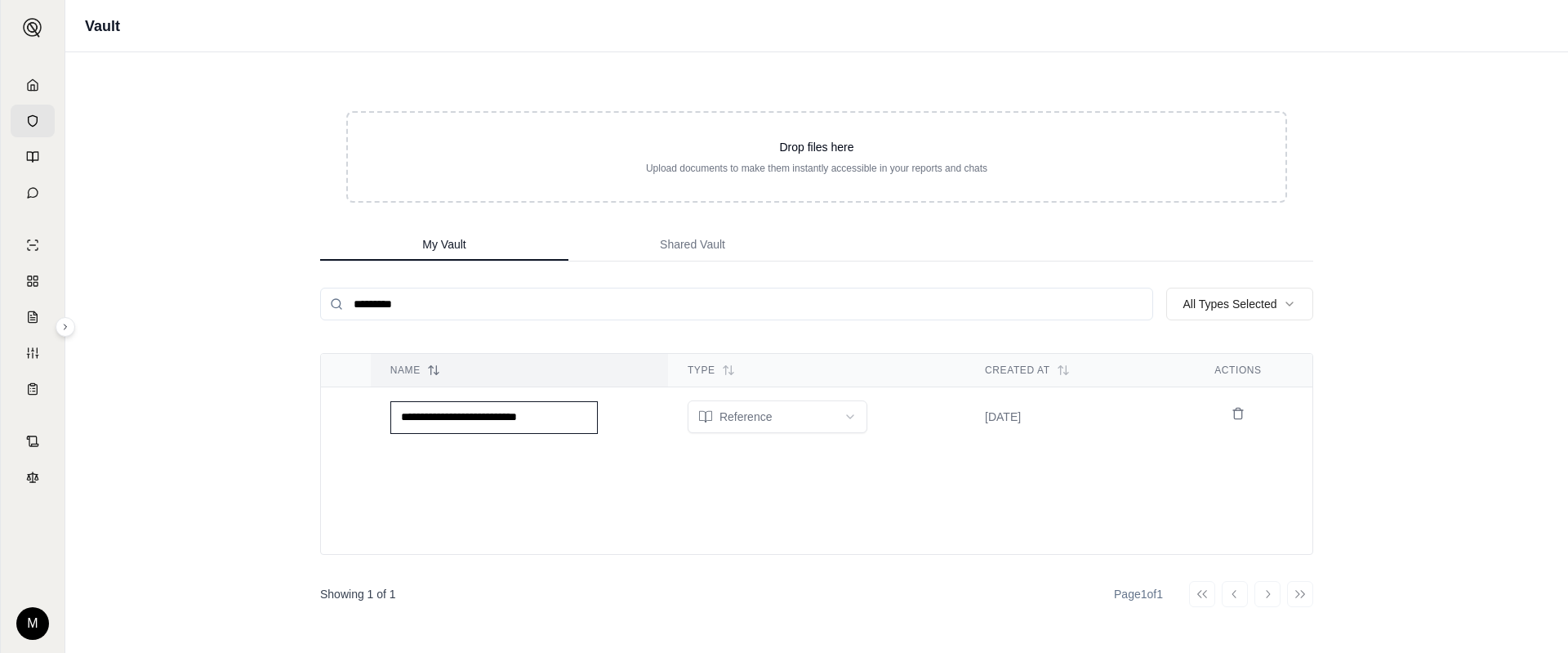 type on "**********" 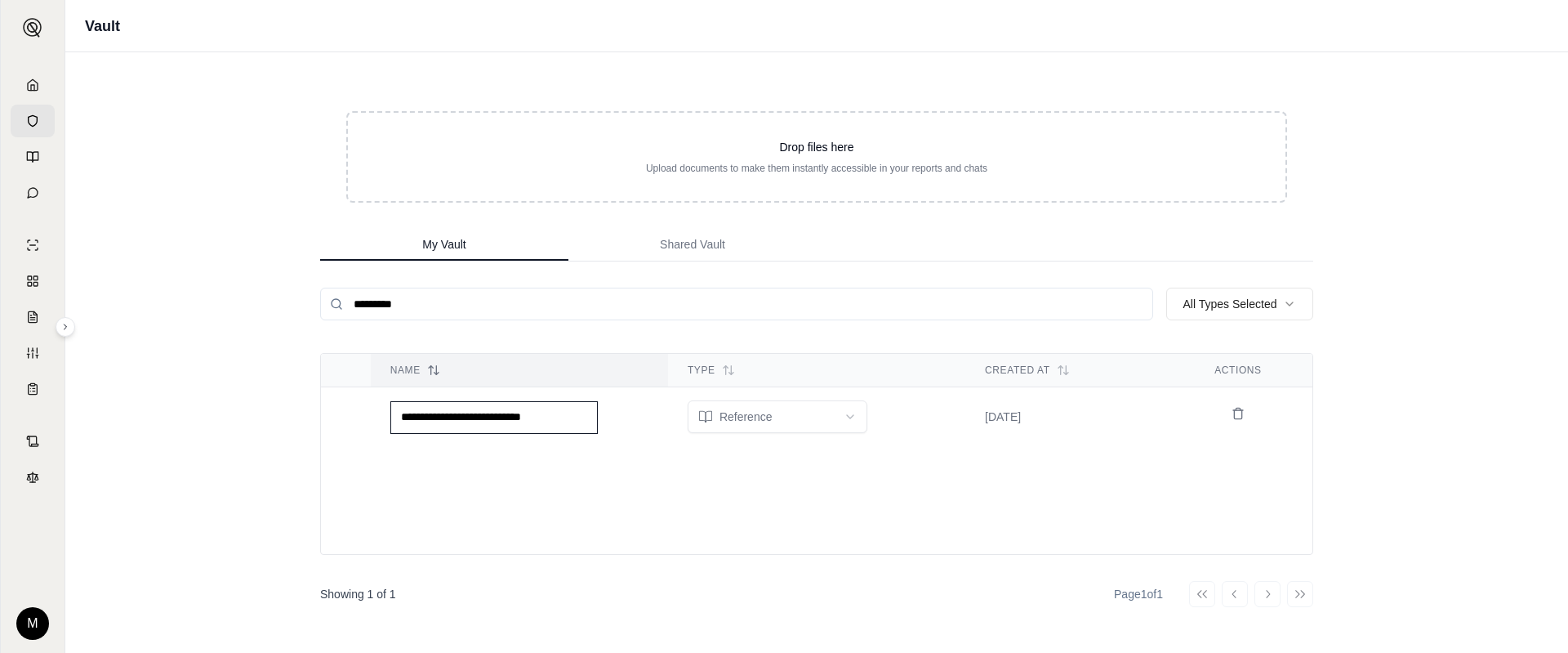click on "**********" at bounding box center [817, 454] 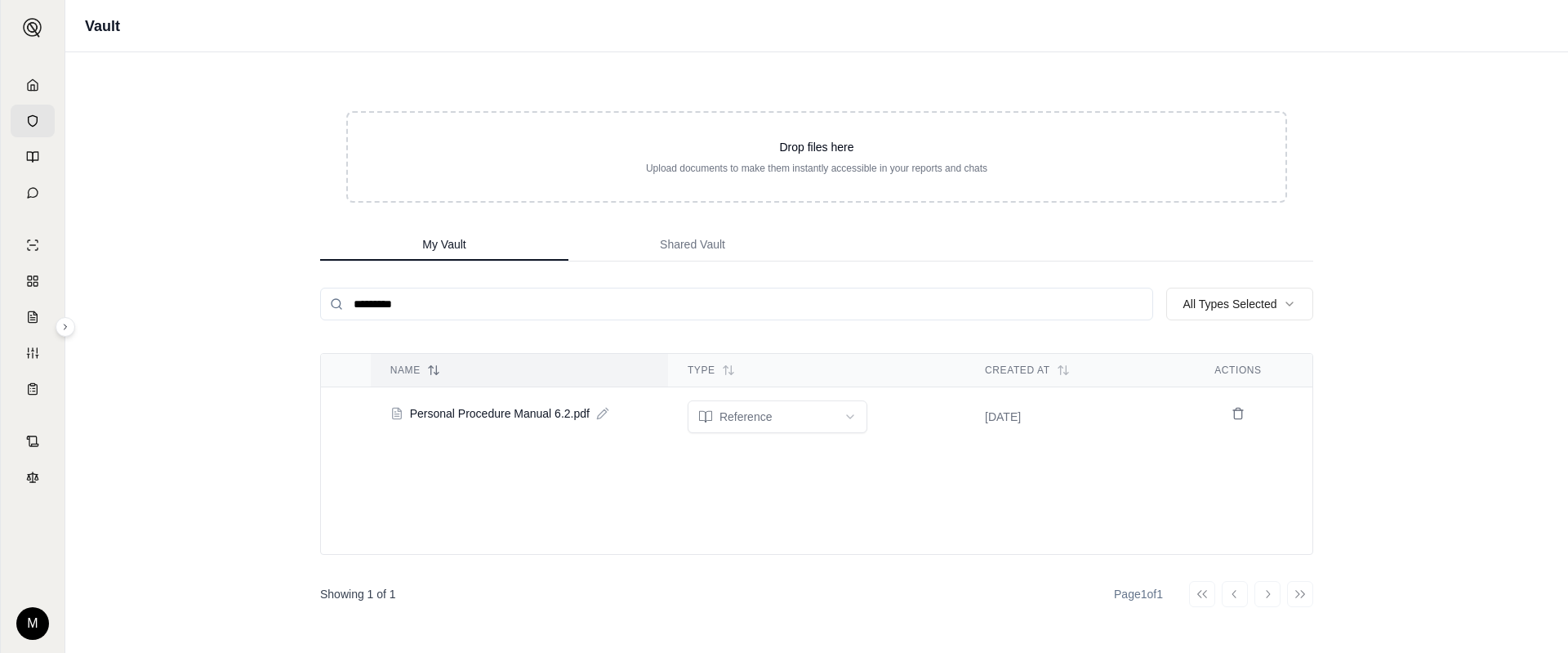 drag, startPoint x: 1058, startPoint y: 312, endPoint x: 590, endPoint y: 276, distance: 469.3826 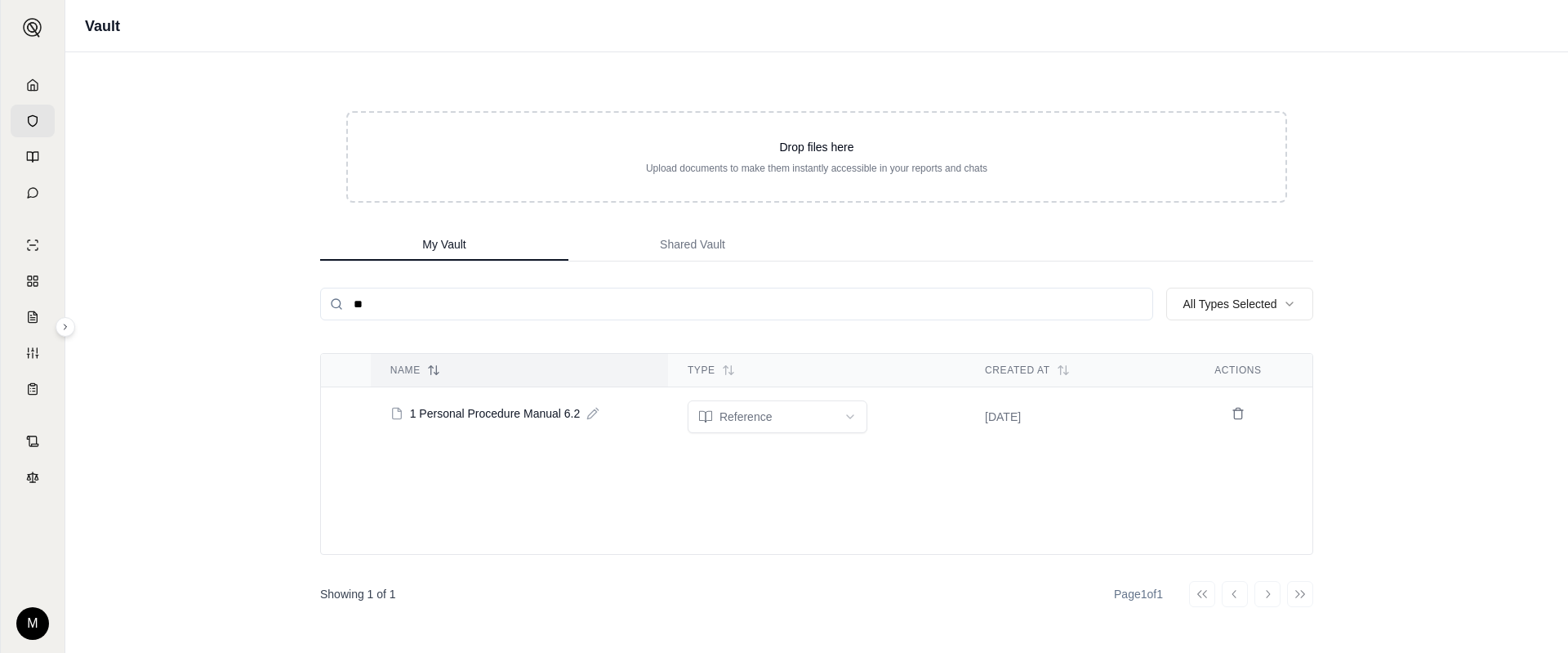 type on "*" 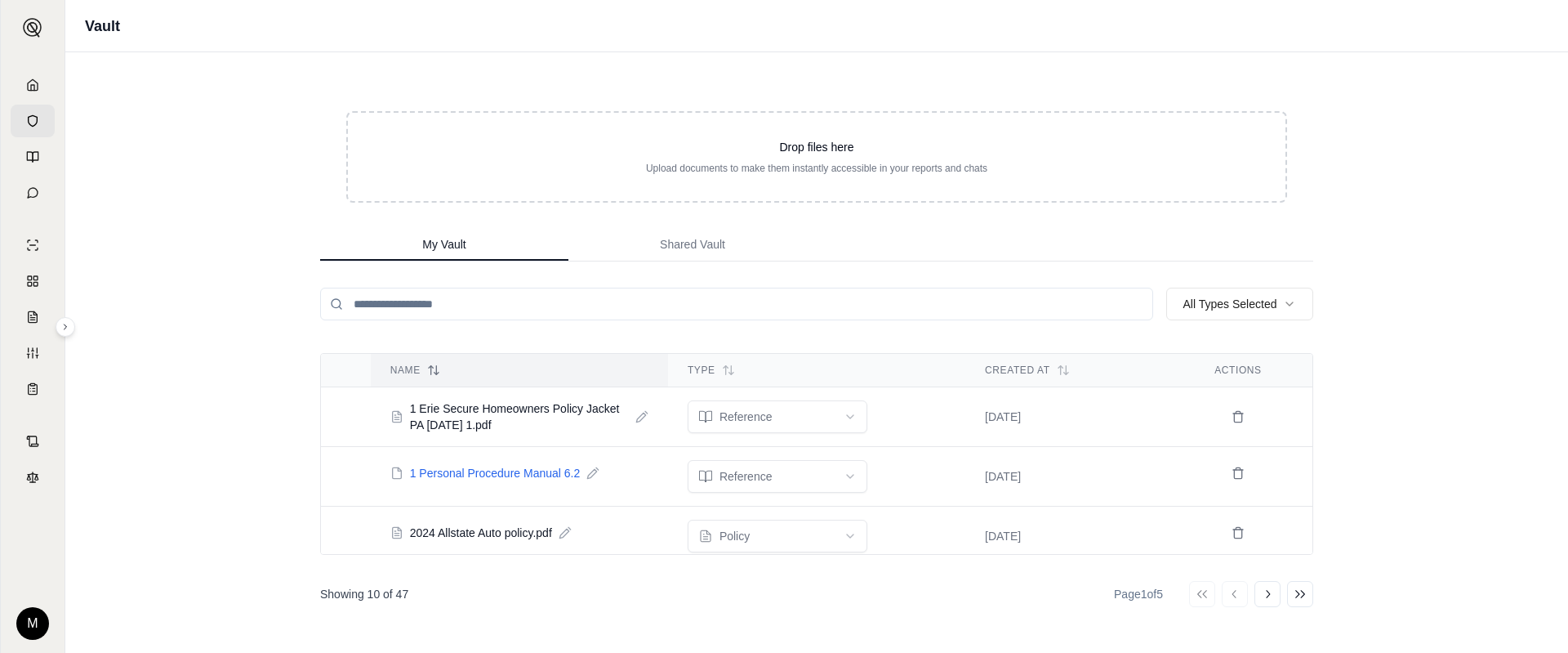 type 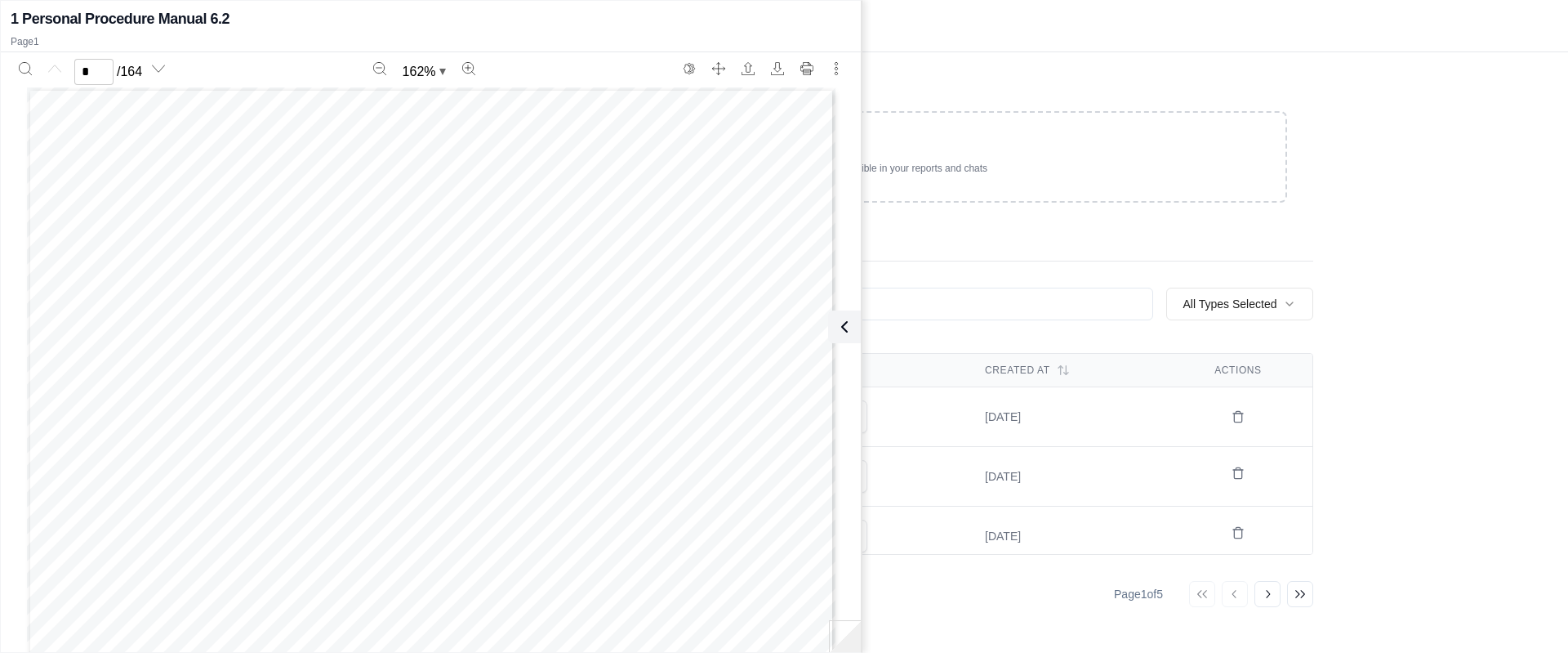 scroll, scrollTop: 123, scrollLeft: 0, axis: vertical 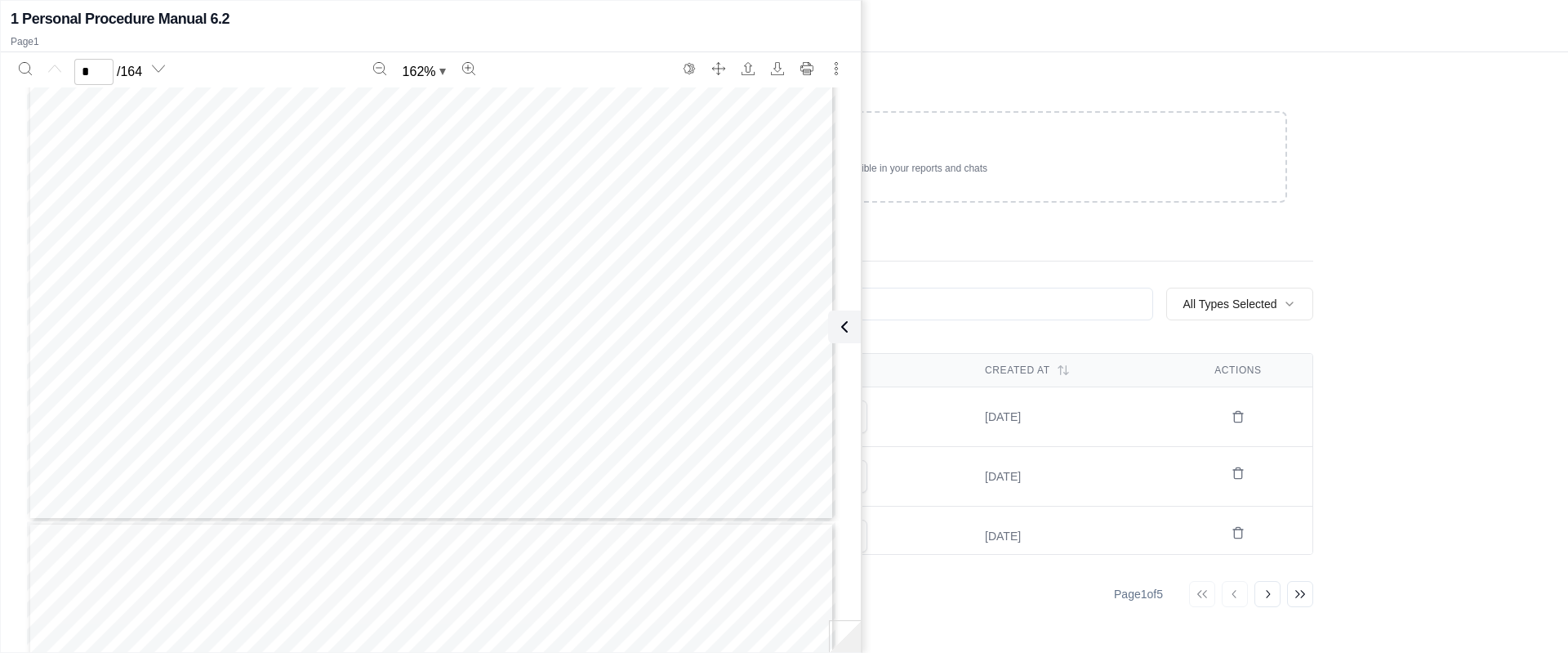 type on "*" 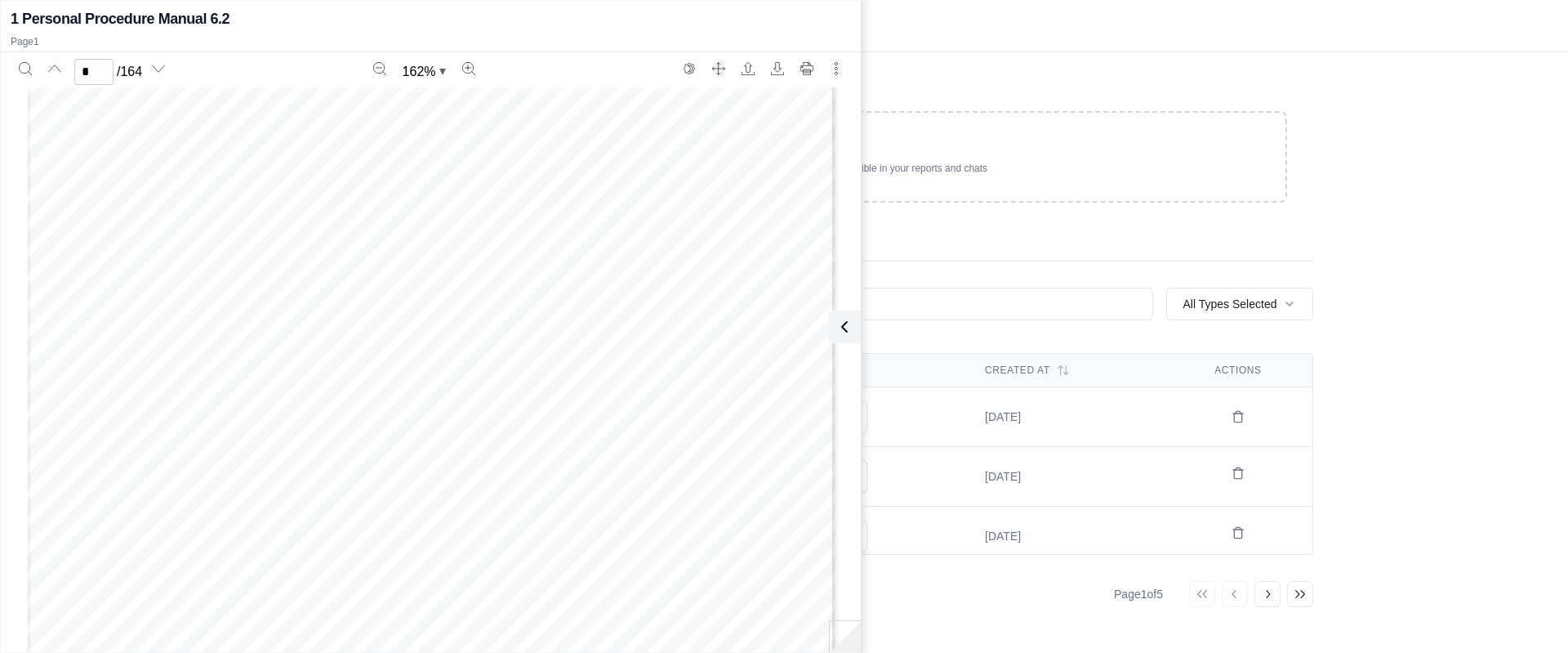 scroll, scrollTop: 1348, scrollLeft: 0, axis: vertical 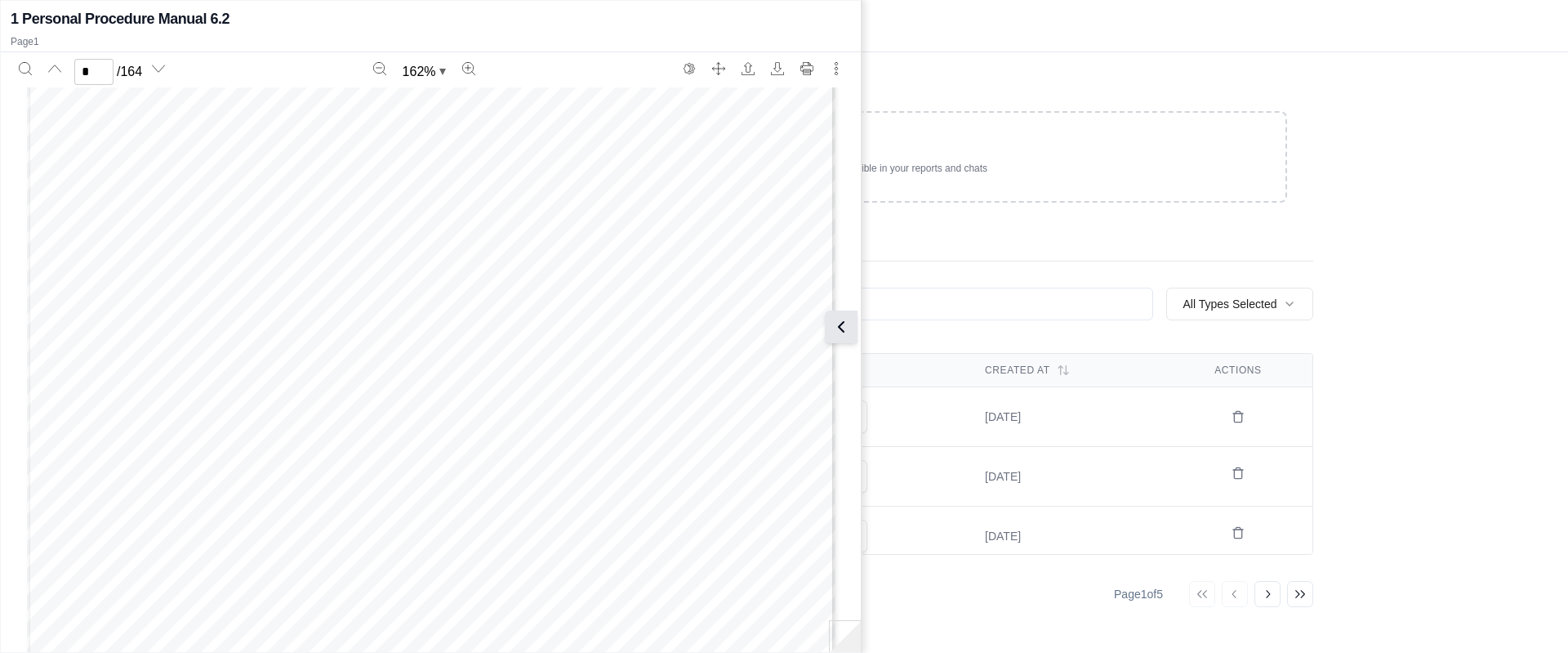 click 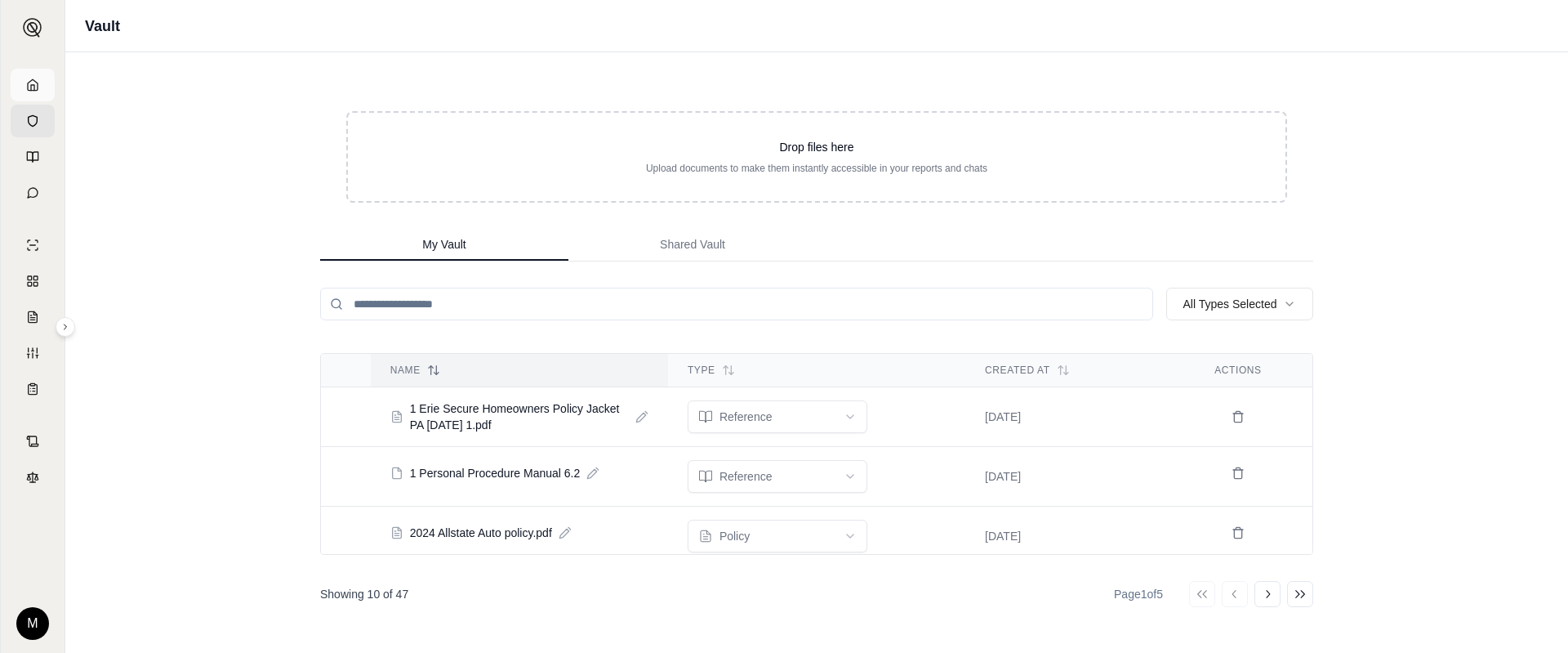 click at bounding box center [33, 85] 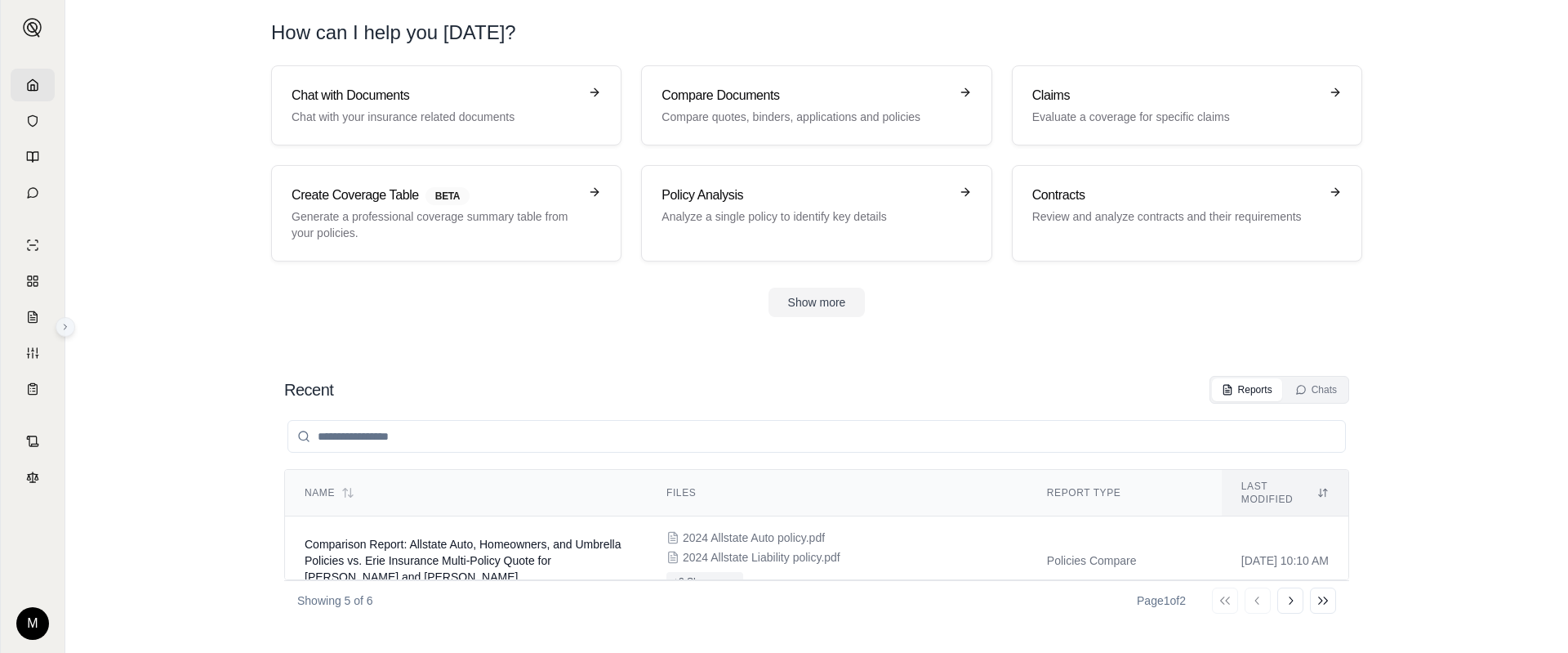 click 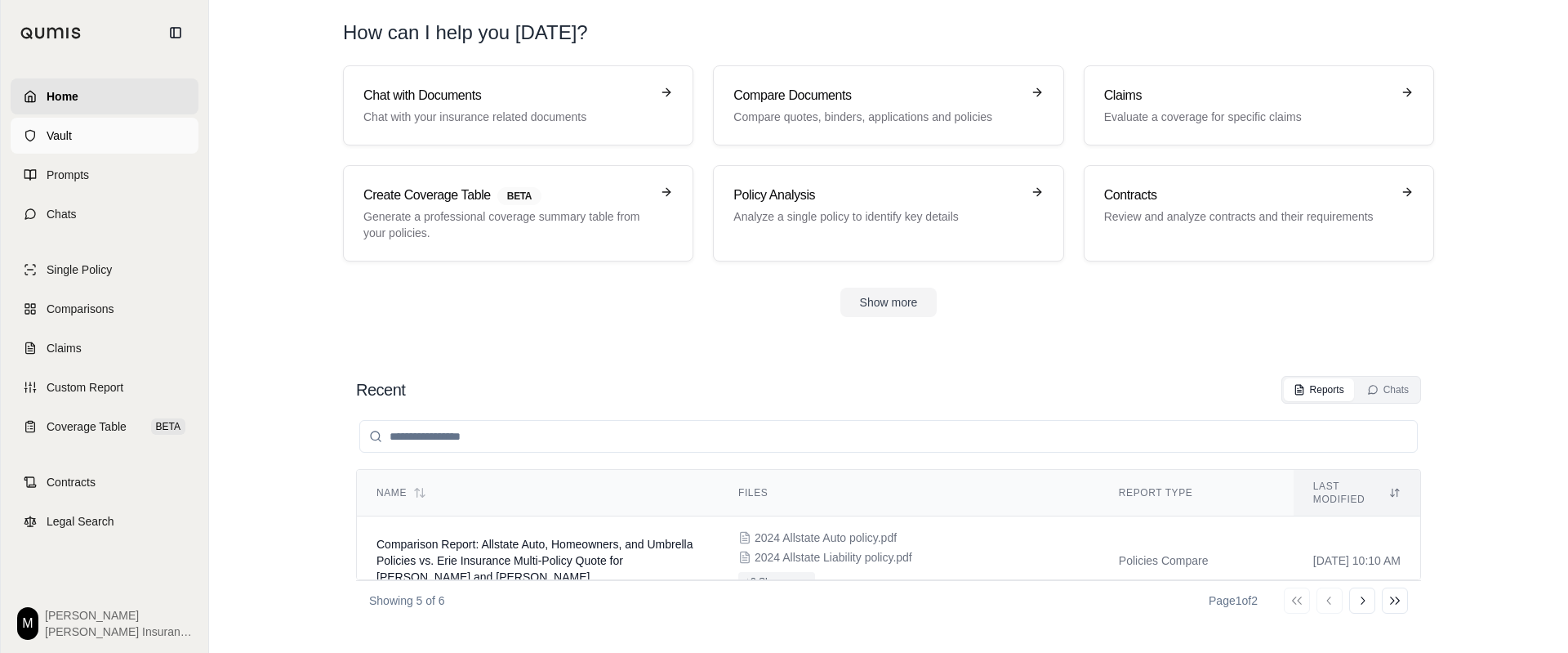 click on "Vault" at bounding box center (59, 136) 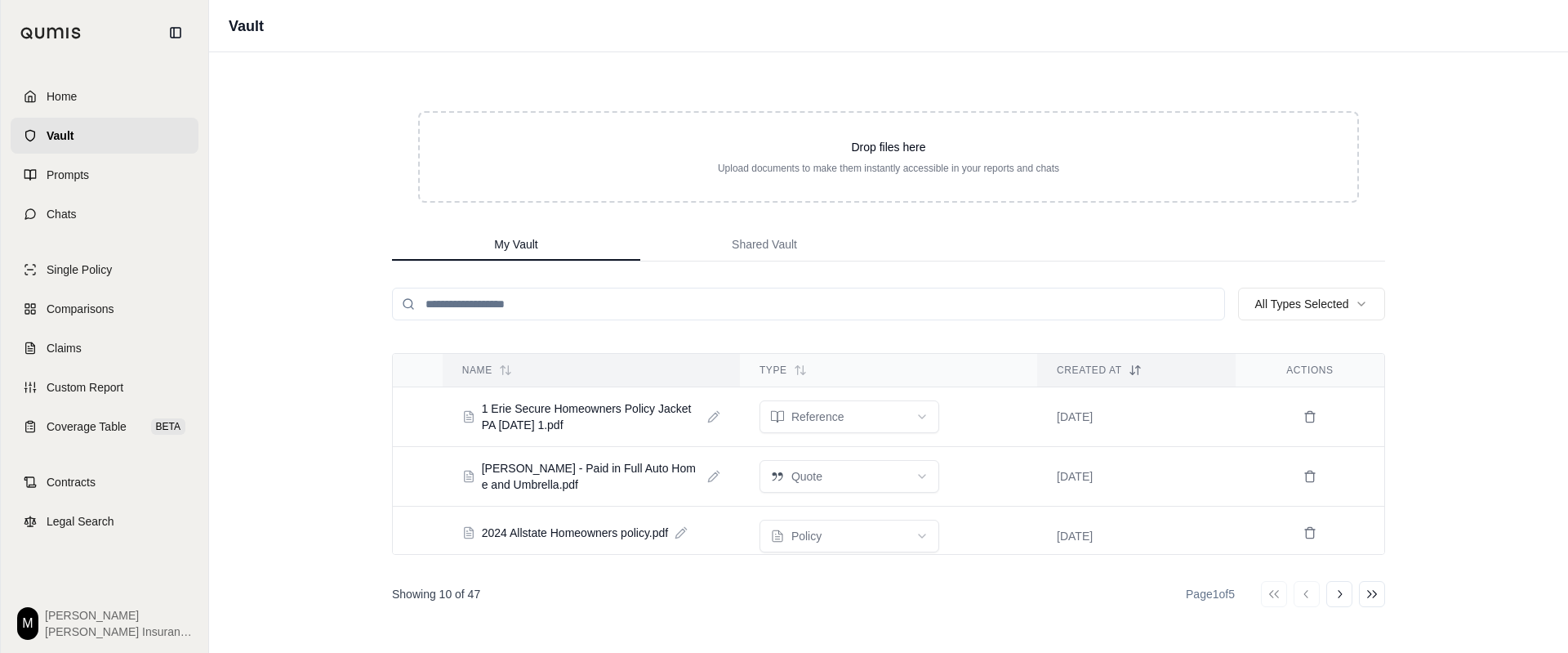 click on "Name" at bounding box center (591, 370) 